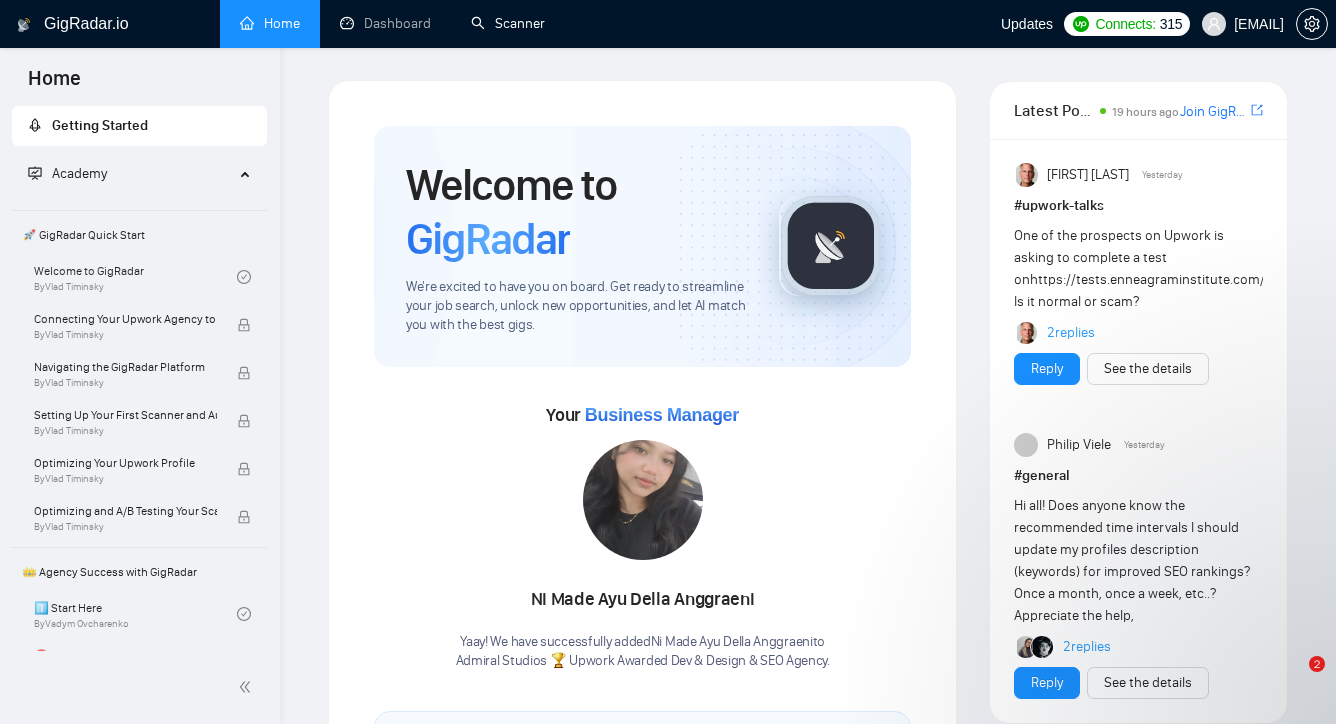 scroll, scrollTop: 0, scrollLeft: 0, axis: both 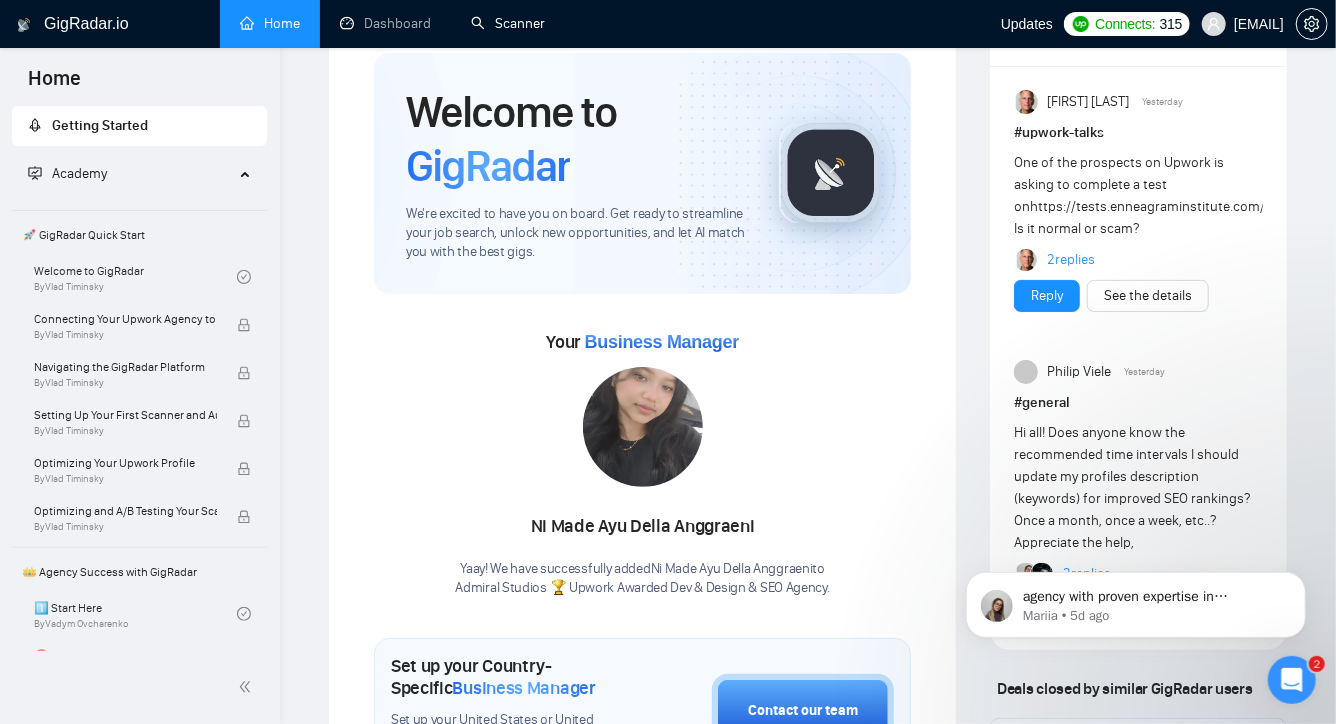 click on "Scanner" at bounding box center [508, 23] 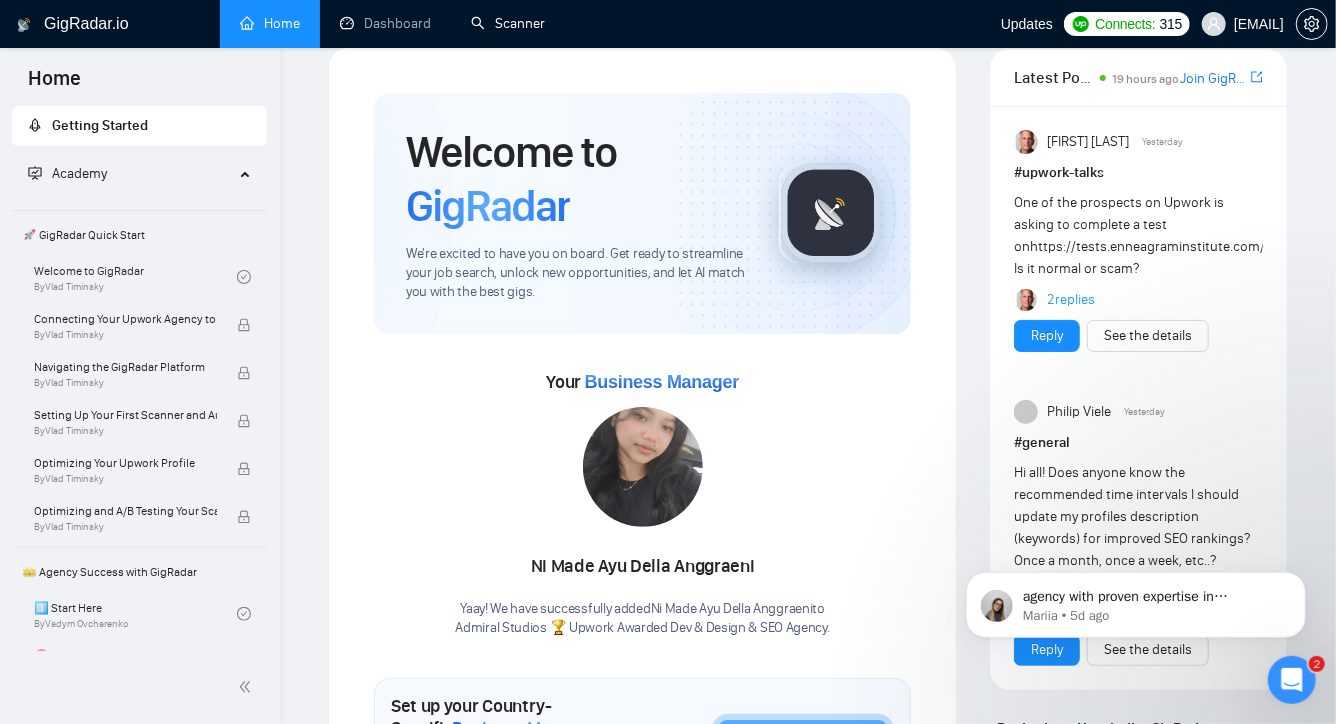 scroll, scrollTop: 0, scrollLeft: 0, axis: both 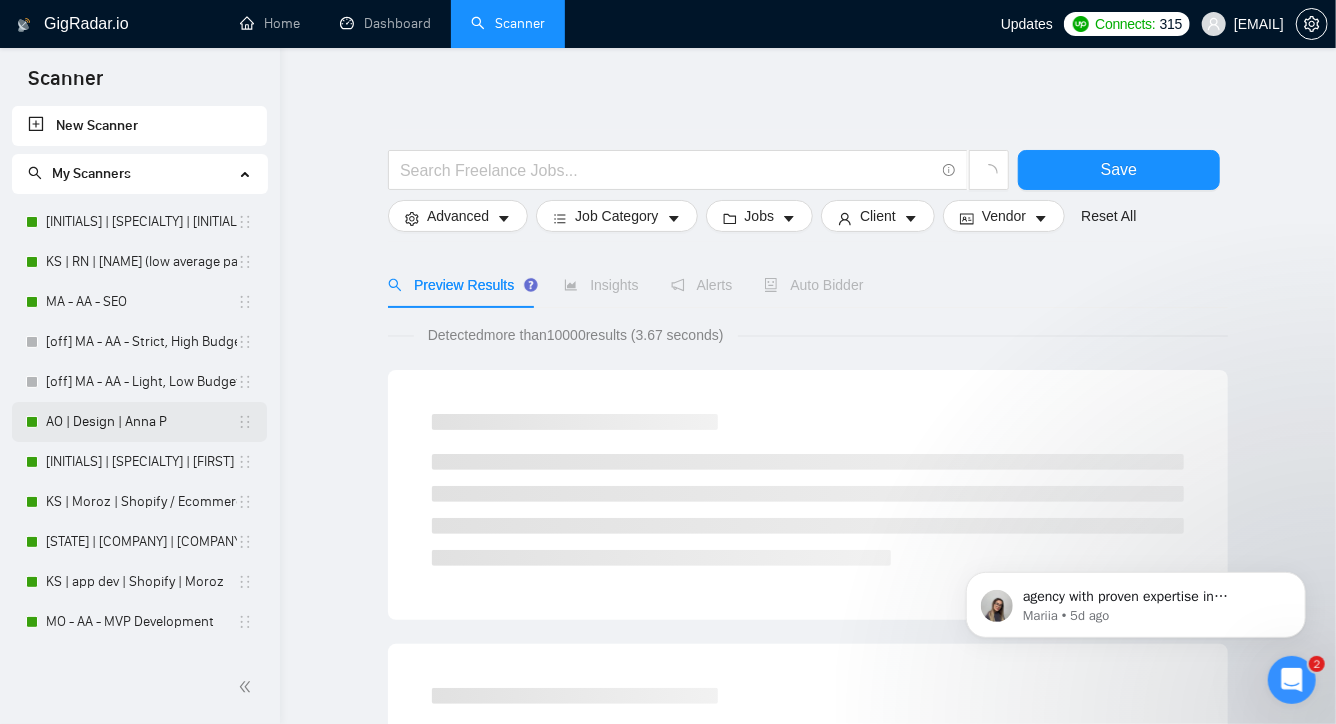 click on "AO | Design | Anna P" at bounding box center (141, 422) 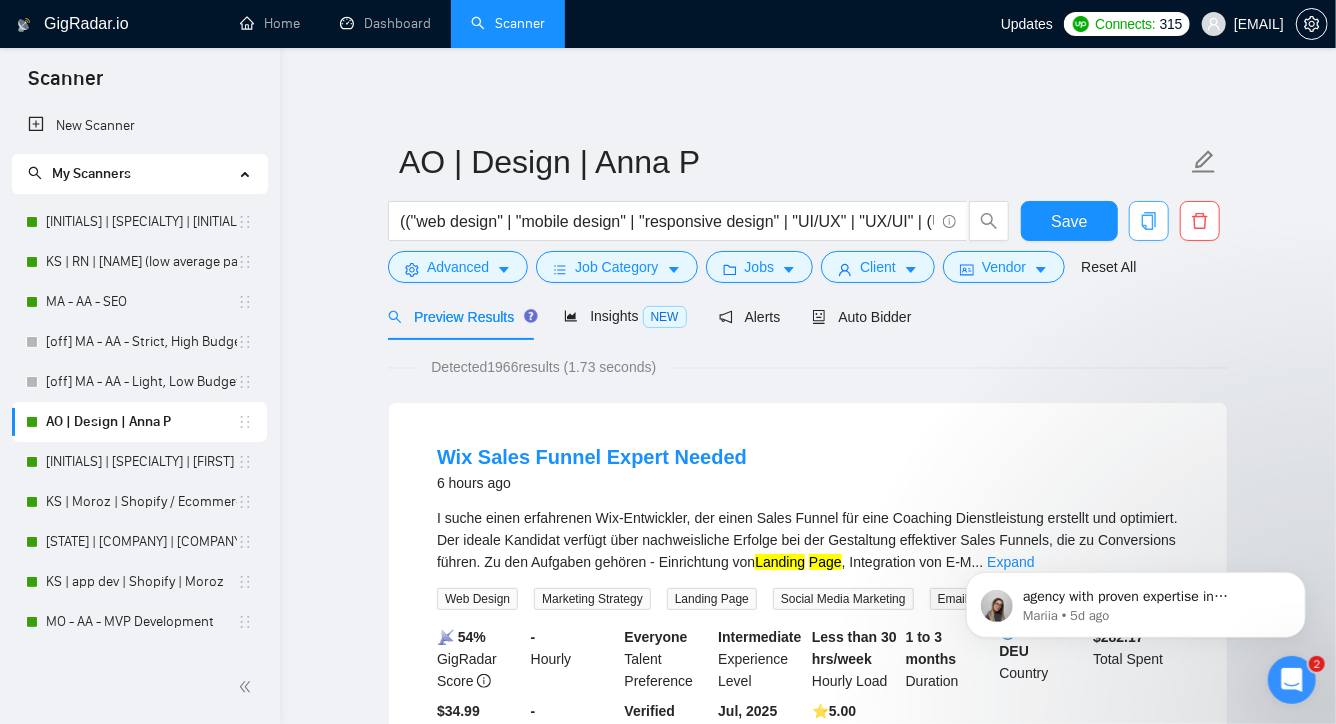 click at bounding box center [1149, 221] 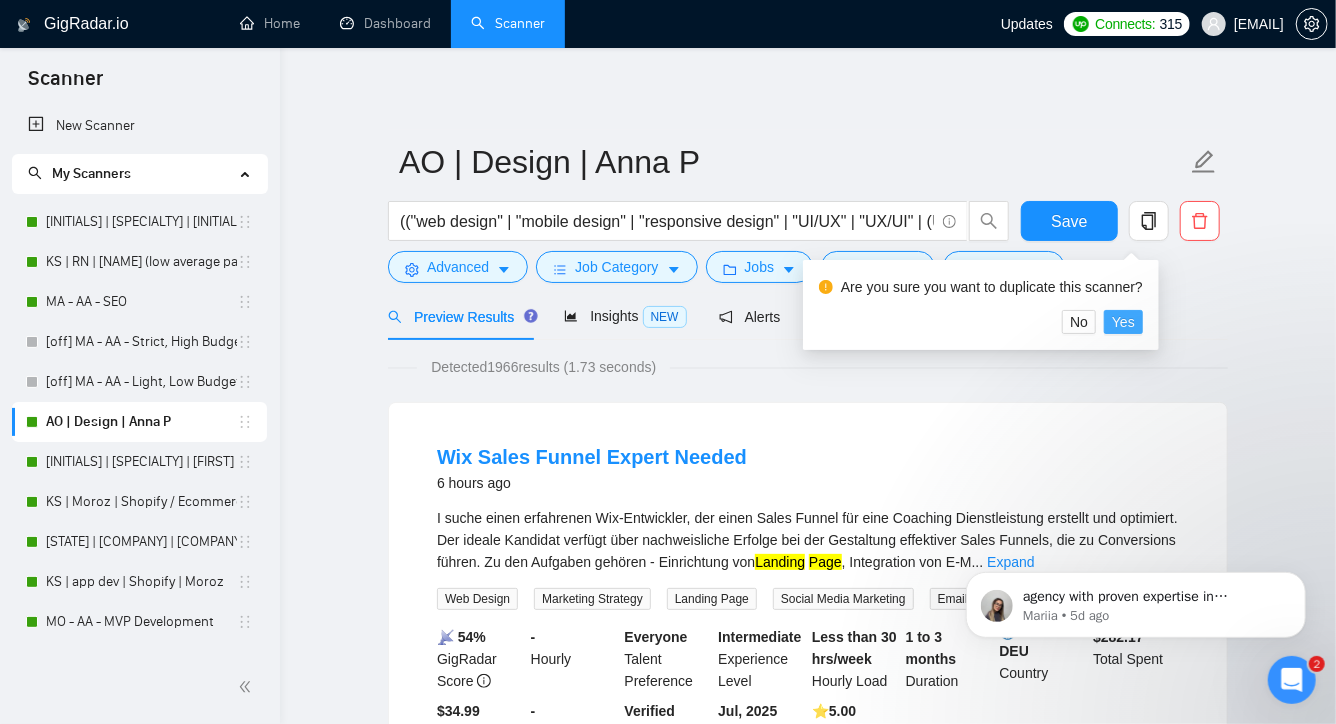 click on "Yes" at bounding box center [1123, 322] 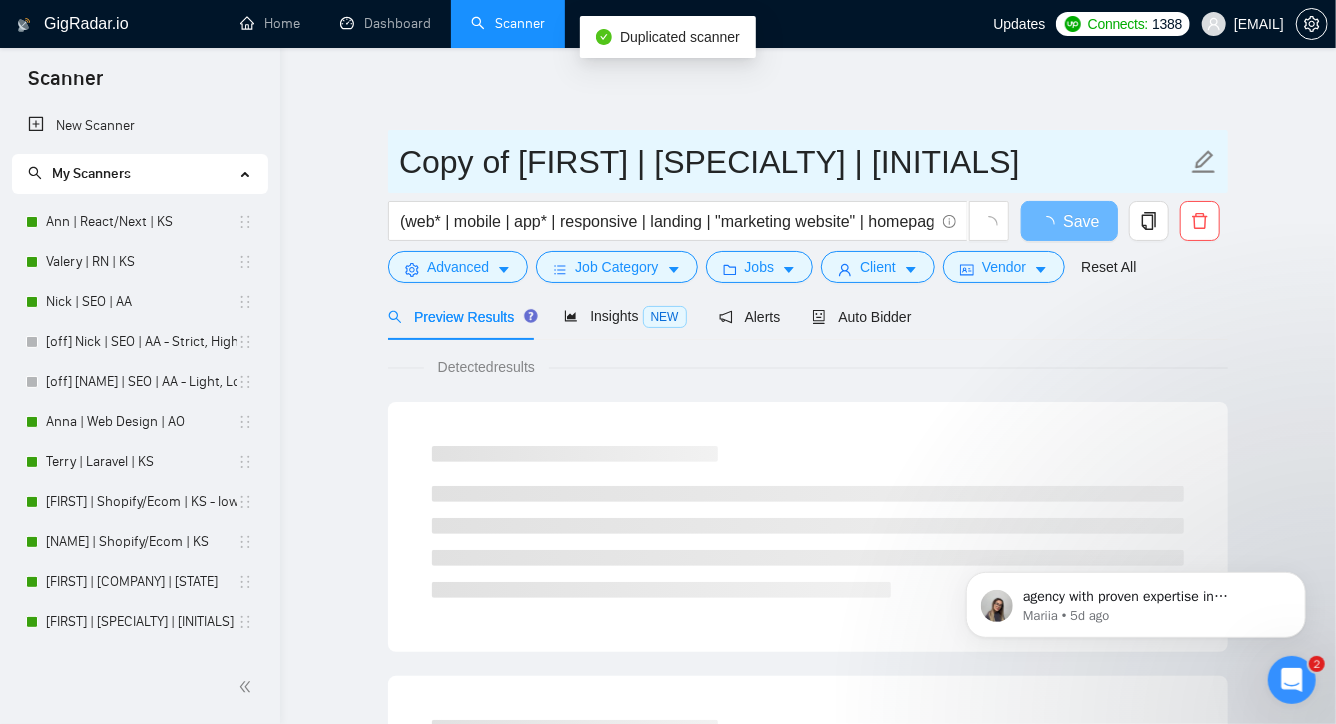 click on "Copy of [FIRST] | [SPECIALTY] | [INITIALS]" at bounding box center [793, 162] 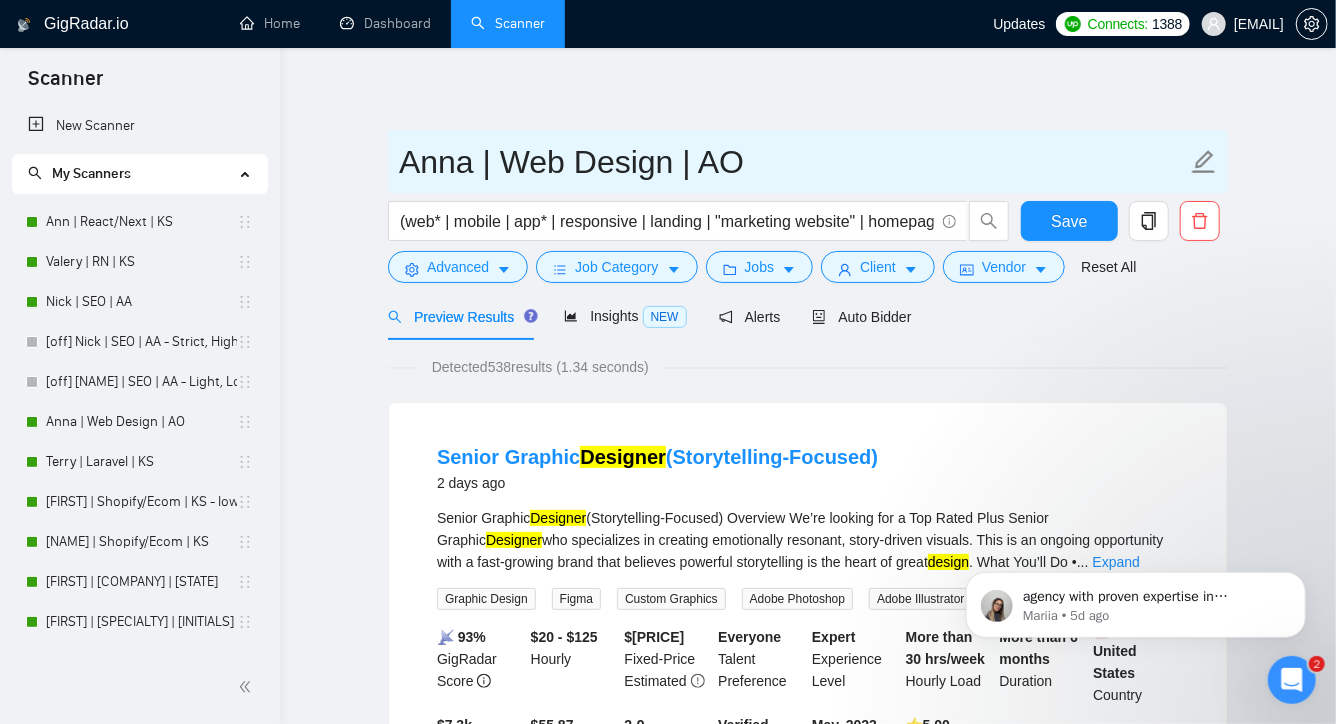 drag, startPoint x: 492, startPoint y: 171, endPoint x: 666, endPoint y: 172, distance: 174.00287 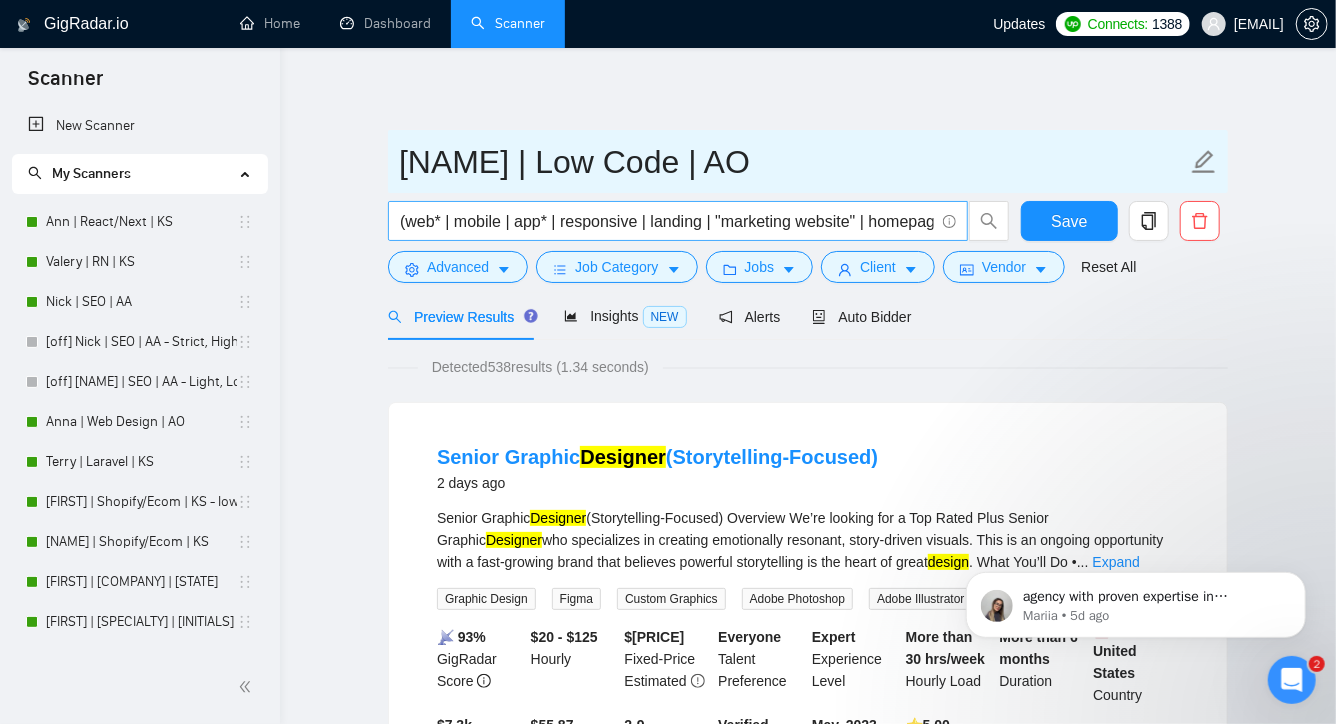 type on "[NAME] | Low Code | AO" 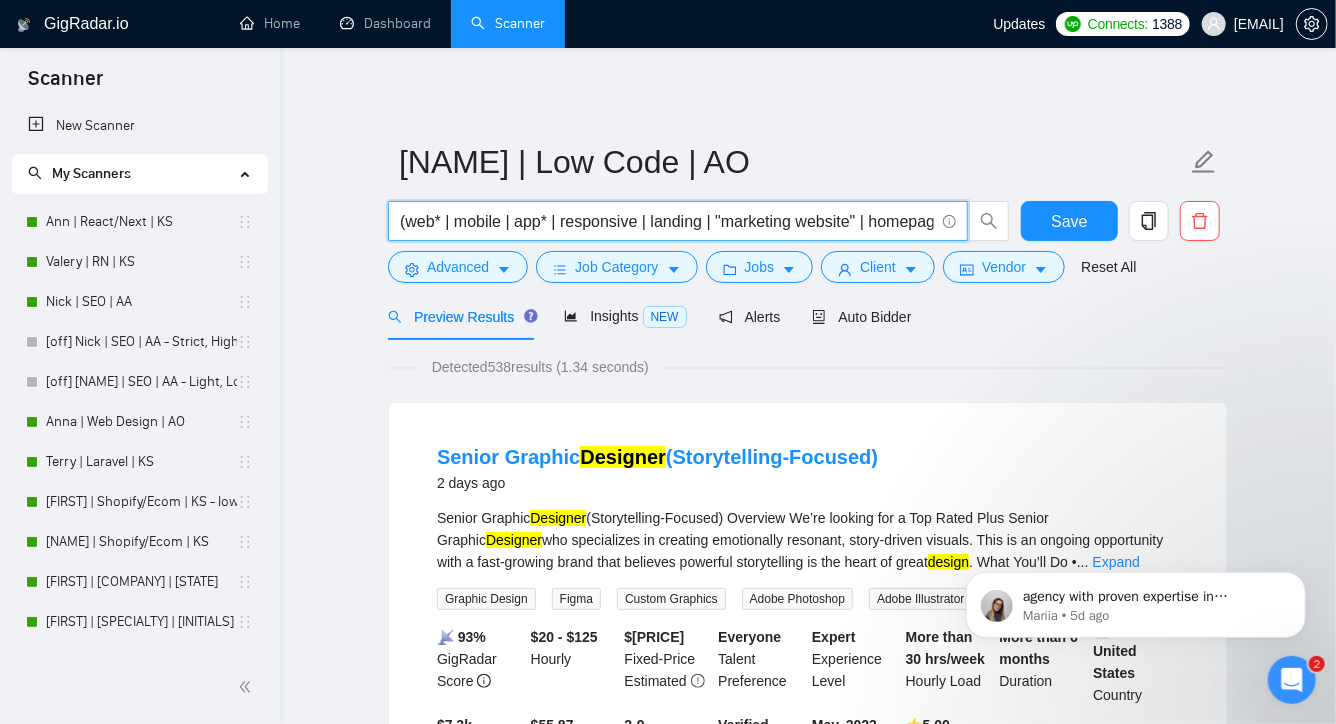 click on "(web* | mobile | app* | responsive | landing | "marketing website" | homepage | "brand identity" | UX* | UI* | "UI/UX" | "UX/UI") (design* | create* | build* | prototype* | mockup* | wireframe*) (figma | sketch | "adobe xd")" at bounding box center [667, 221] 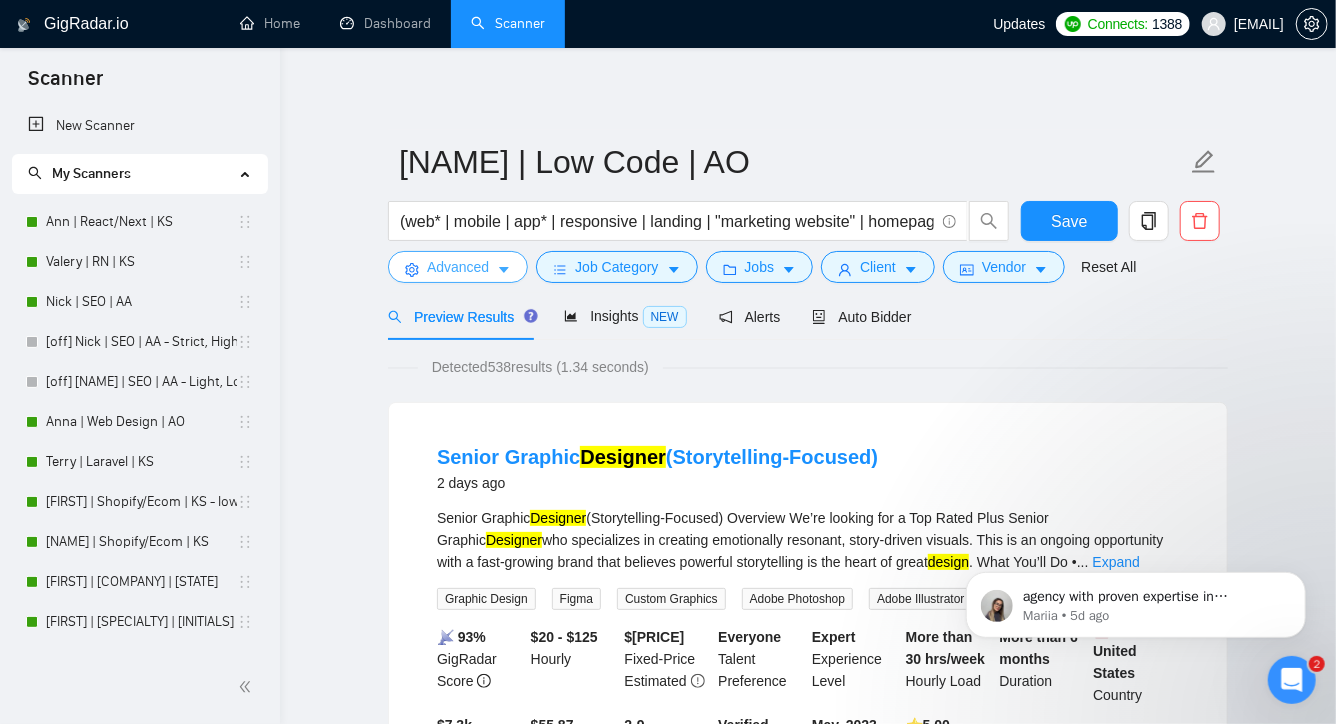 click 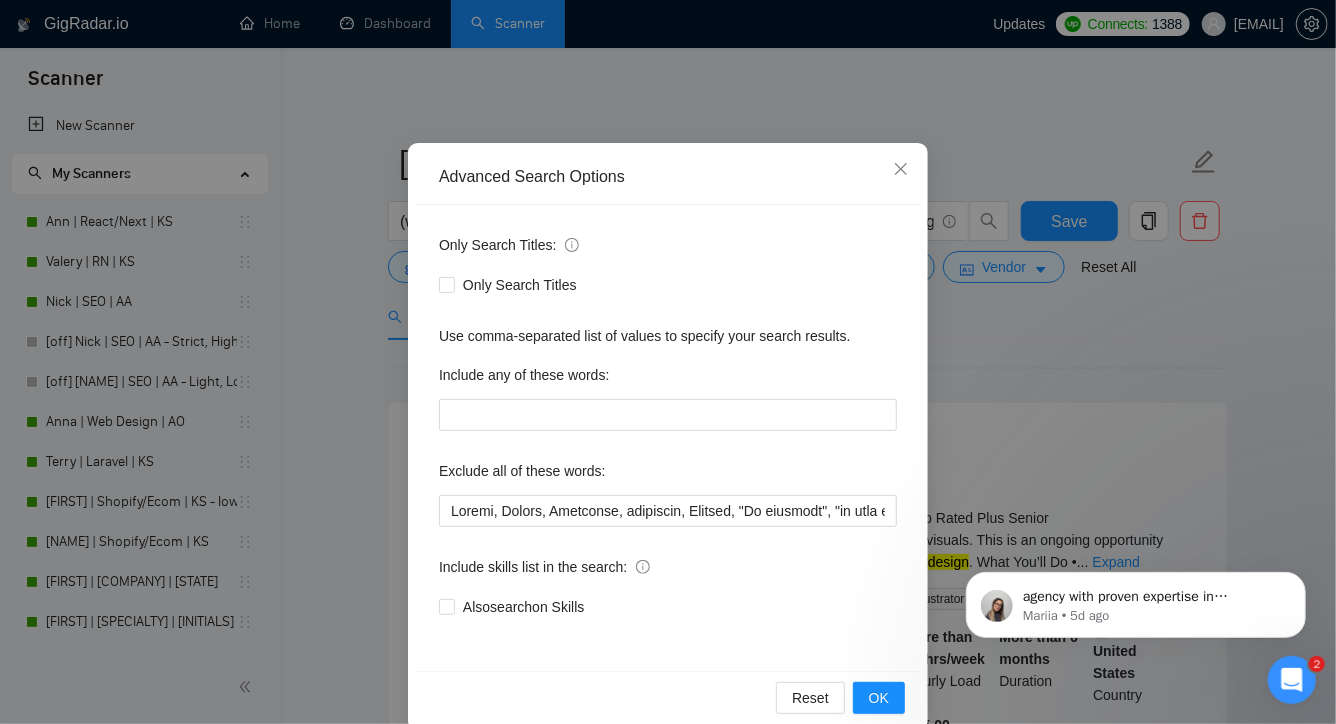 scroll, scrollTop: 90, scrollLeft: 0, axis: vertical 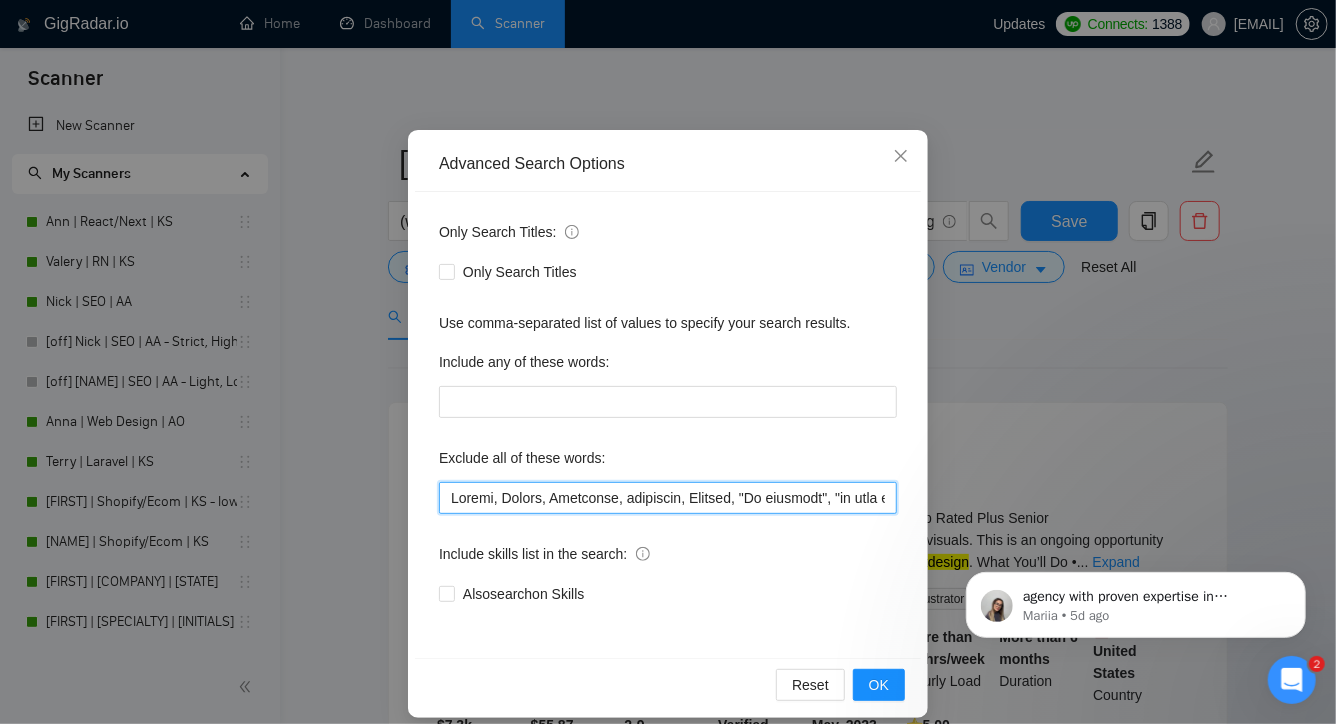 click at bounding box center [668, 498] 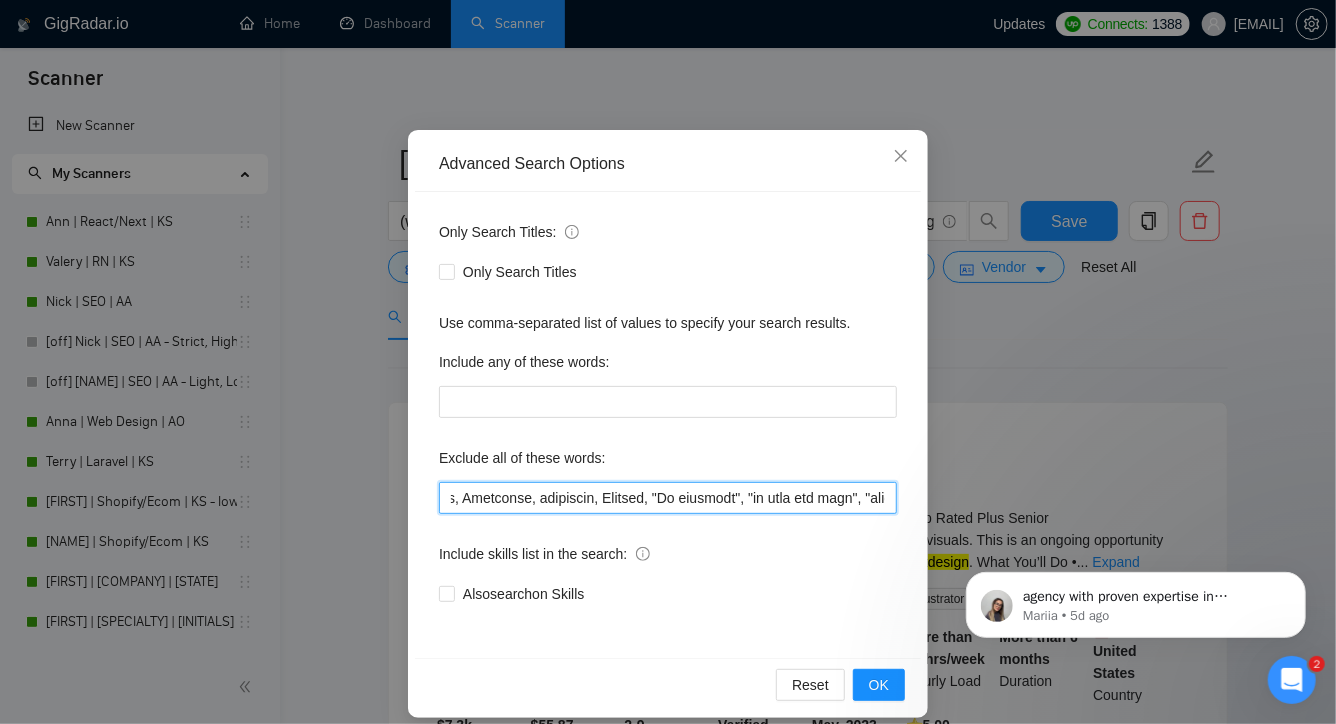 click at bounding box center (668, 498) 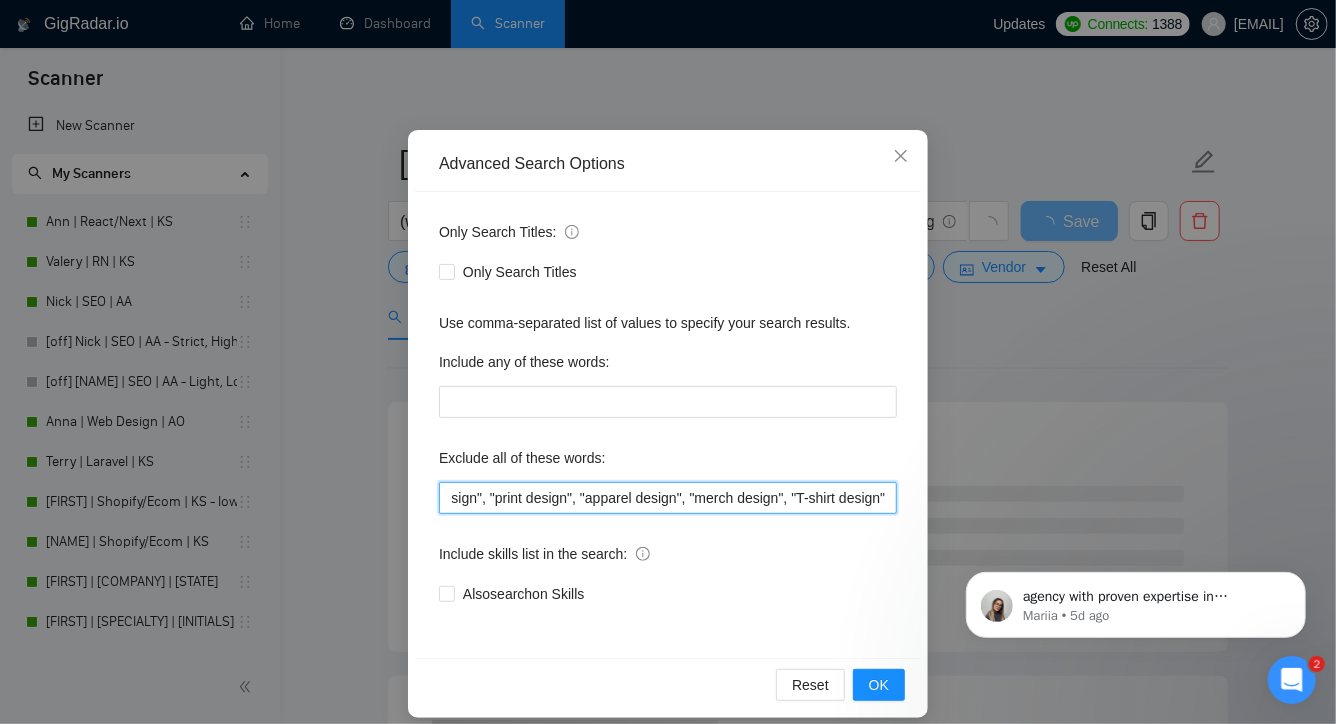 scroll, scrollTop: 0, scrollLeft: 5817, axis: horizontal 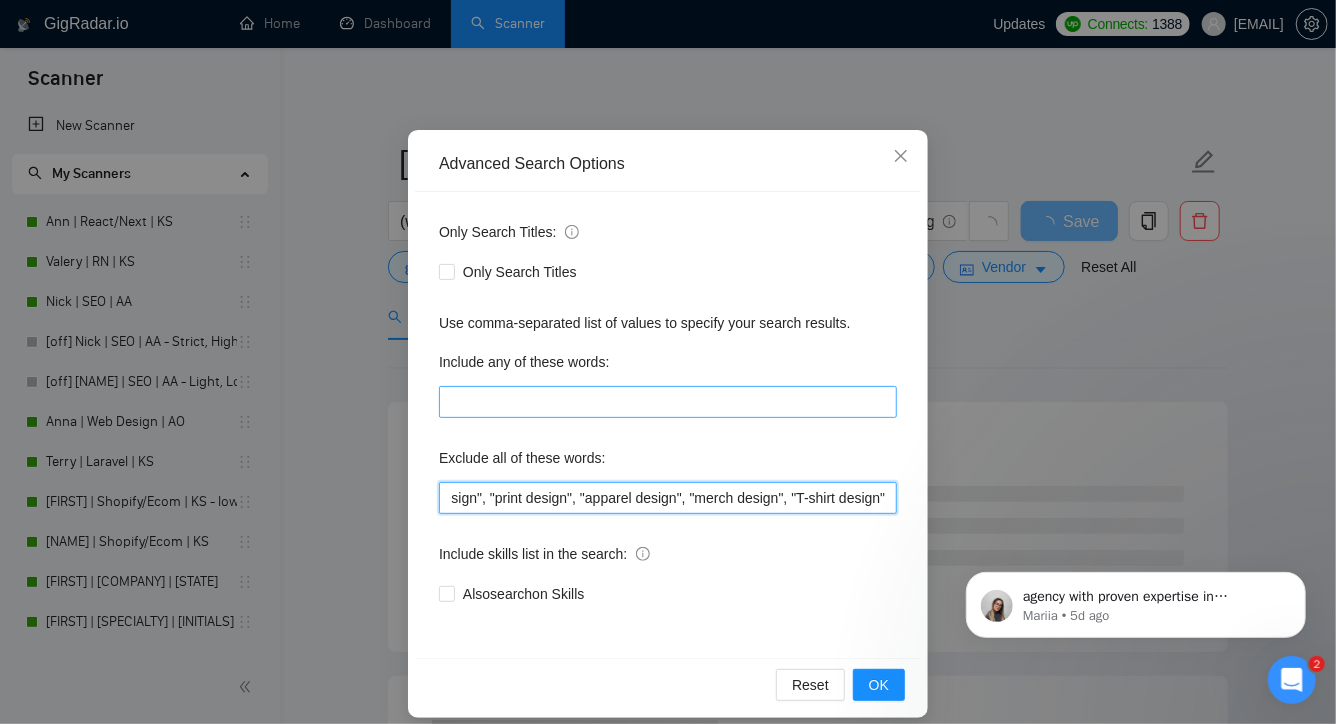 type on ""No agencies", "to join our team", "part of a team ", "join us", "agency environment", "won't be recruiting agencies", "agencies not to apply", CV, resume, "No agency", "No Agencies", "Individual only", "The ideal candidate", "individual to", "individual who", "to join our team", "No agencies please", "(No agencies please)", "Candidate Interviewing", "Candidate Interview Consulting", "this job is not open to teams", "this job is not open to agency", "this job is not open to companies", "NO AGENCY", "Freelancers Only", "NOT AGENCY", "no agency", "no agencies", "individual only", "freelancers only", "No Agencies!", "independent contractors only", "***Freelancers Only", "/Freelancers Only", ".Freelancers Only", ",Freelancers Only", consultant, consultation, consulting, manager, dropshipping, "product design", "virtual assistant", "customer support", "list products", influencer, affiliate, Packaging, "package design", "print design", "apparel design", "merch design", "T-shirt design"" 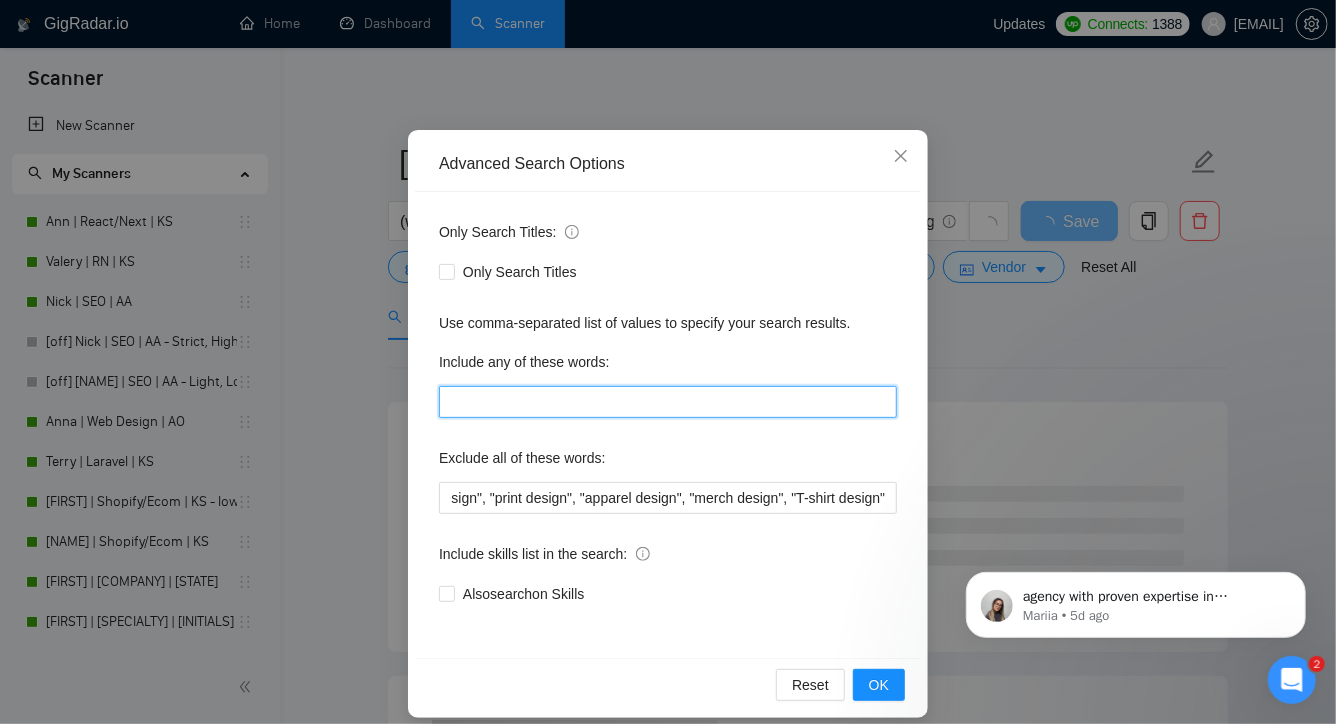 click at bounding box center [668, 402] 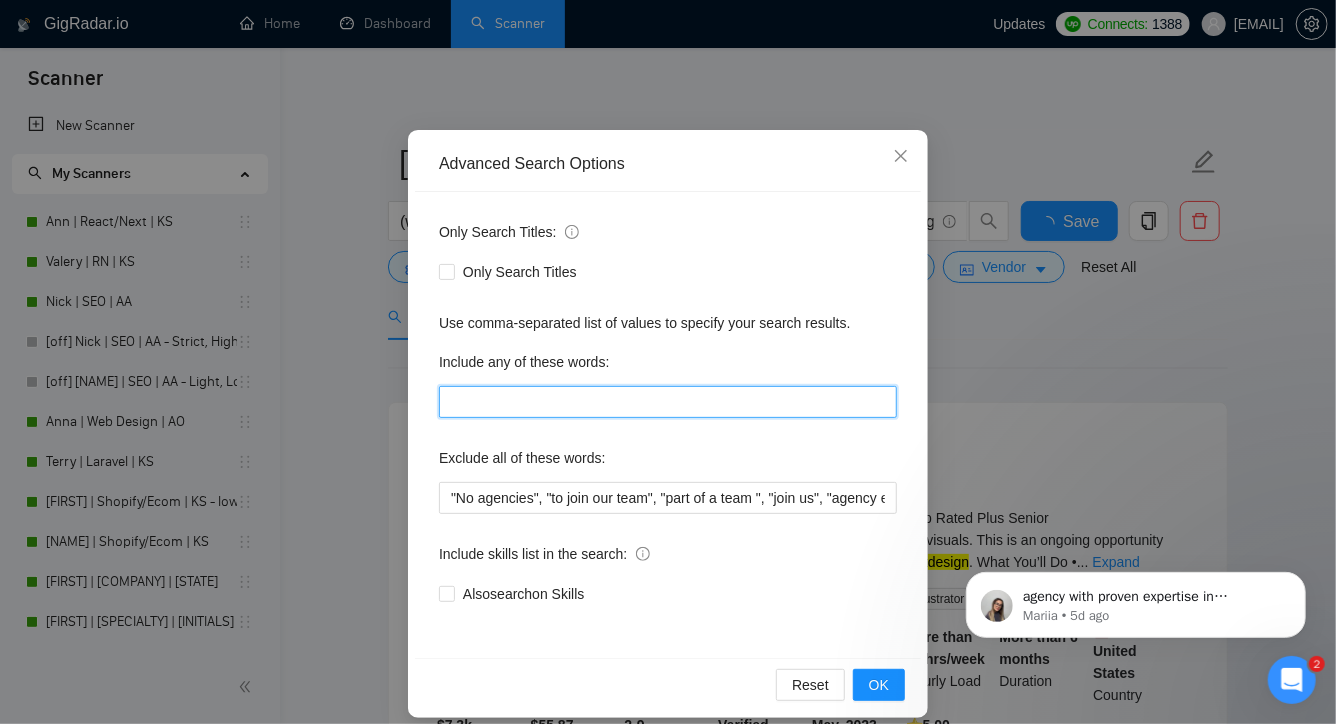 scroll, scrollTop: 107, scrollLeft: 0, axis: vertical 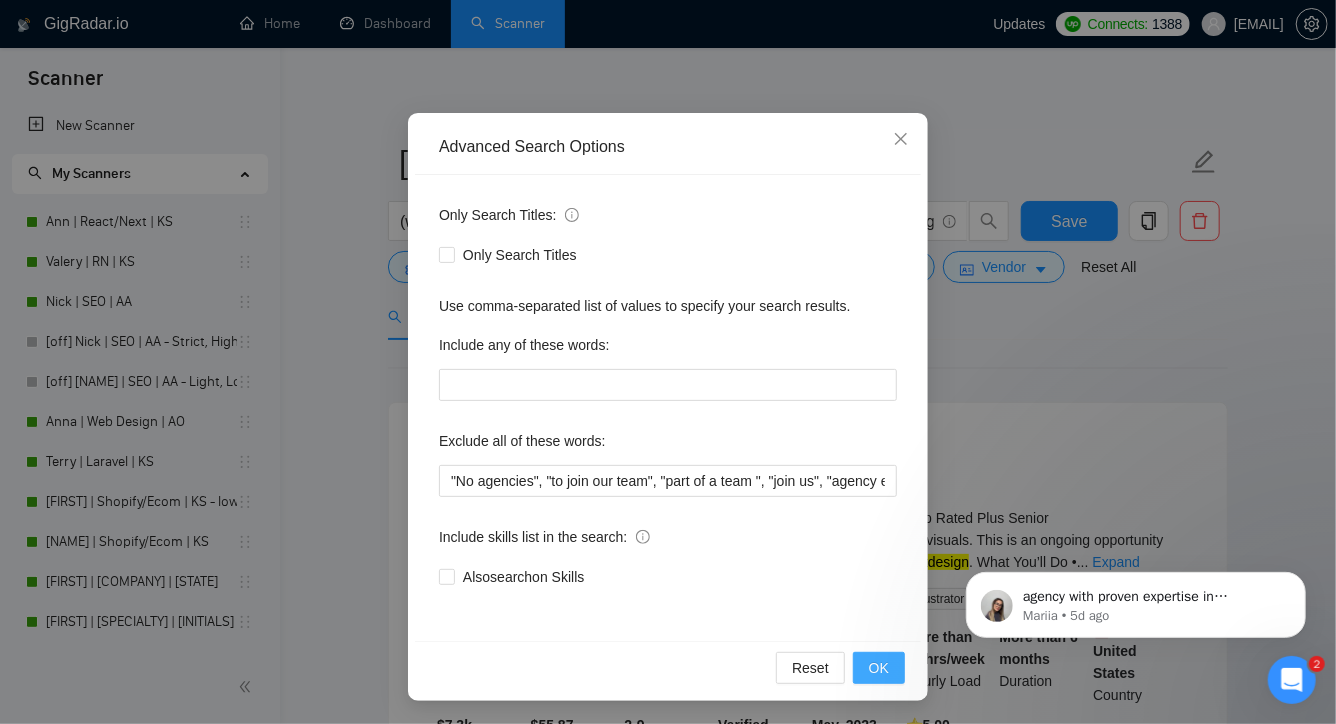 click on "OK" at bounding box center (879, 668) 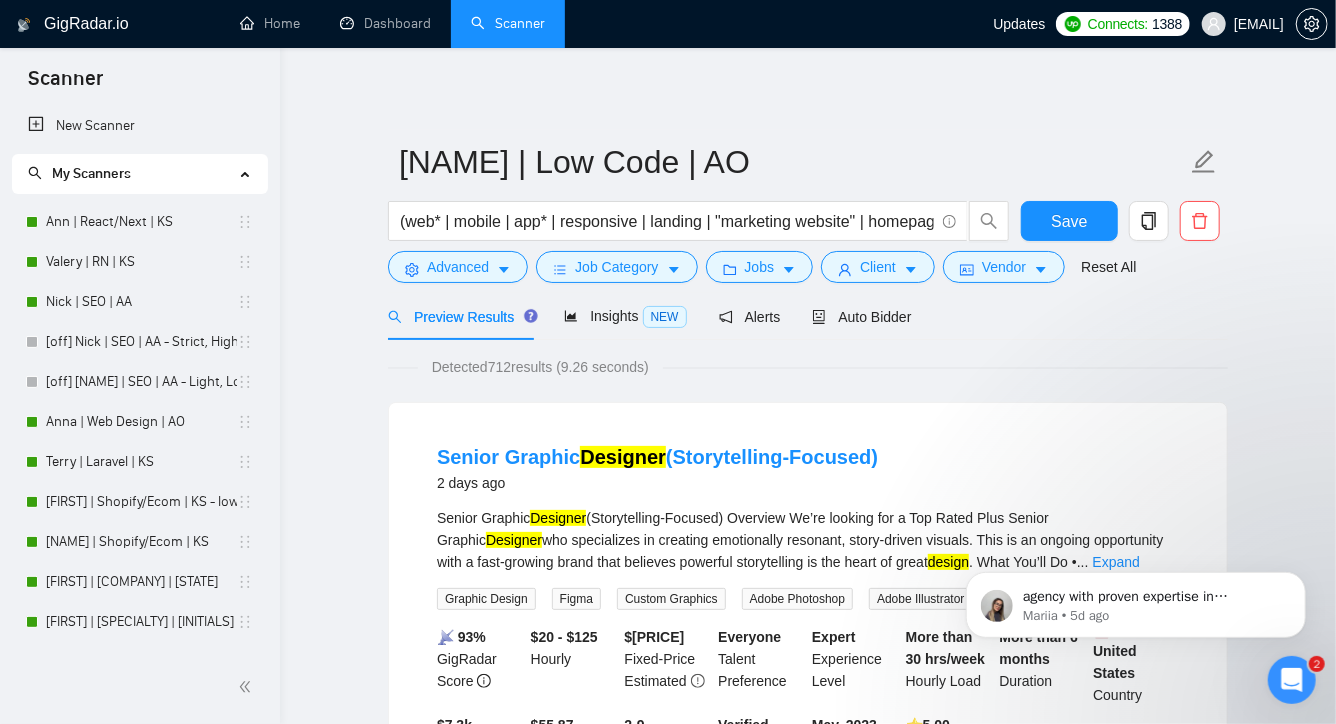 scroll, scrollTop: 7, scrollLeft: 0, axis: vertical 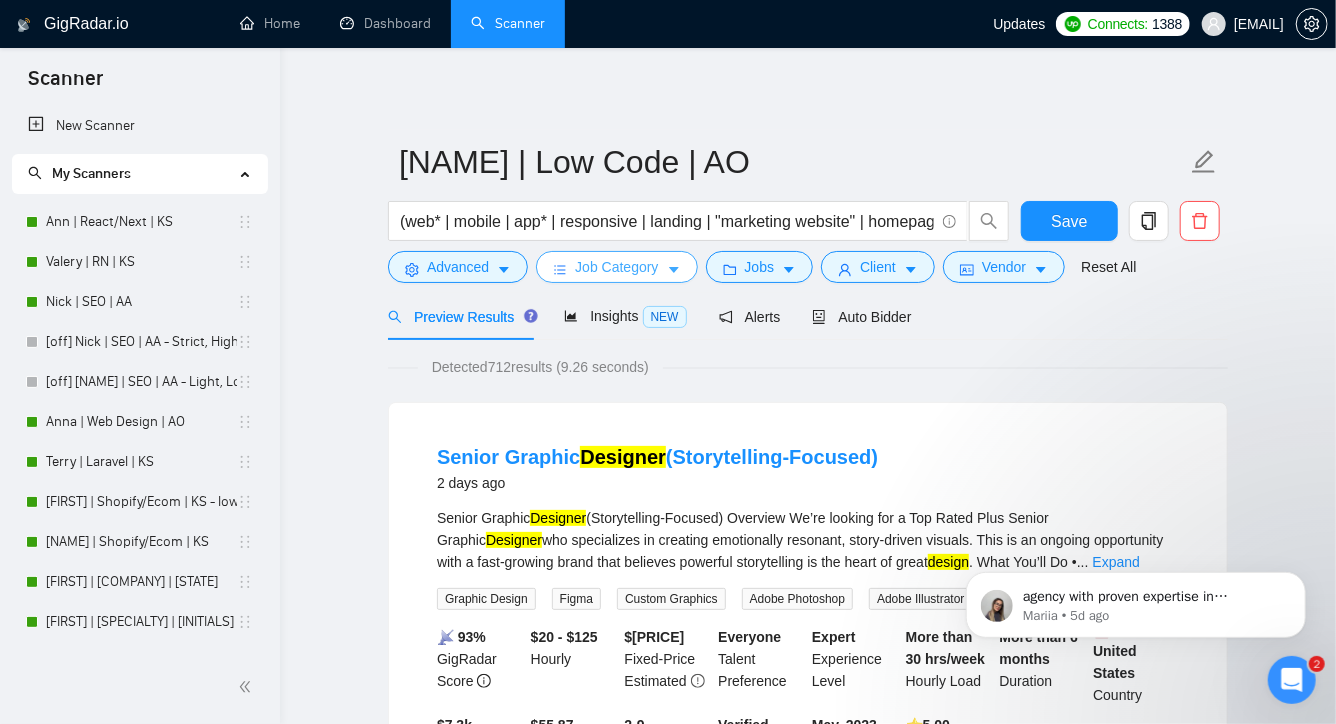 click on "Job Category" at bounding box center [616, 267] 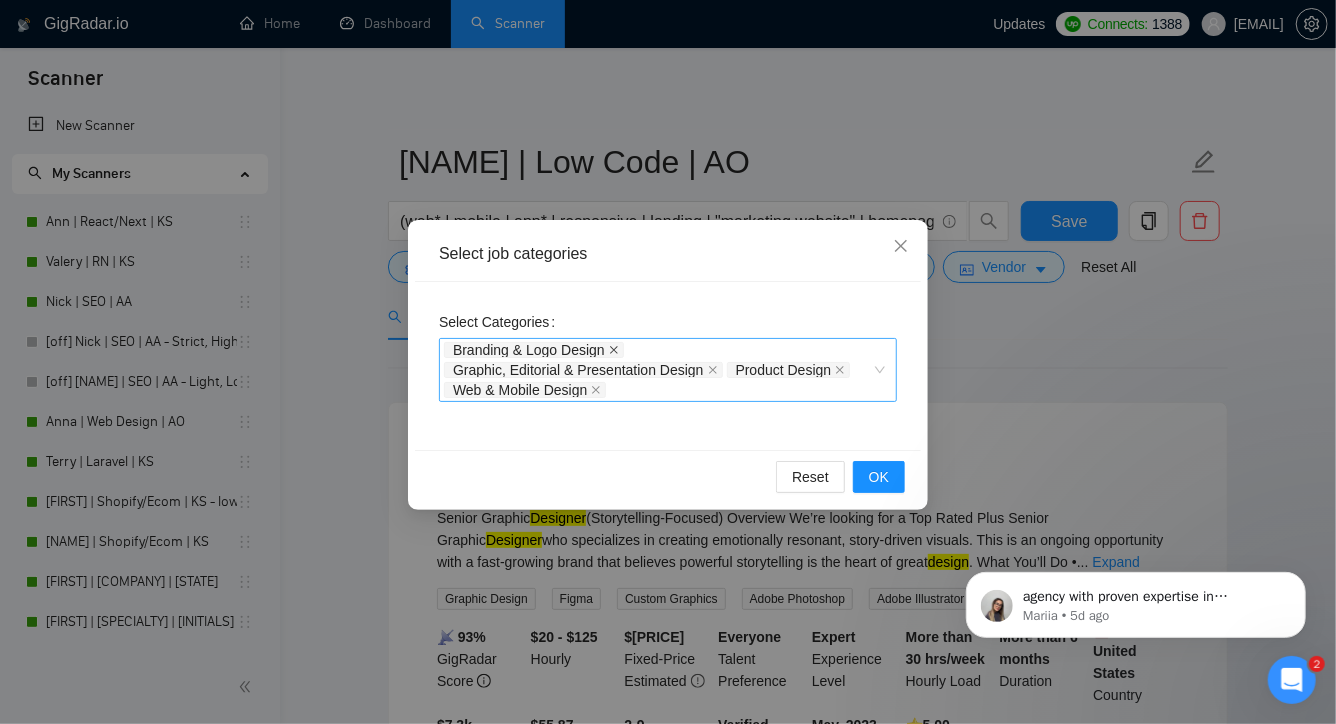 click 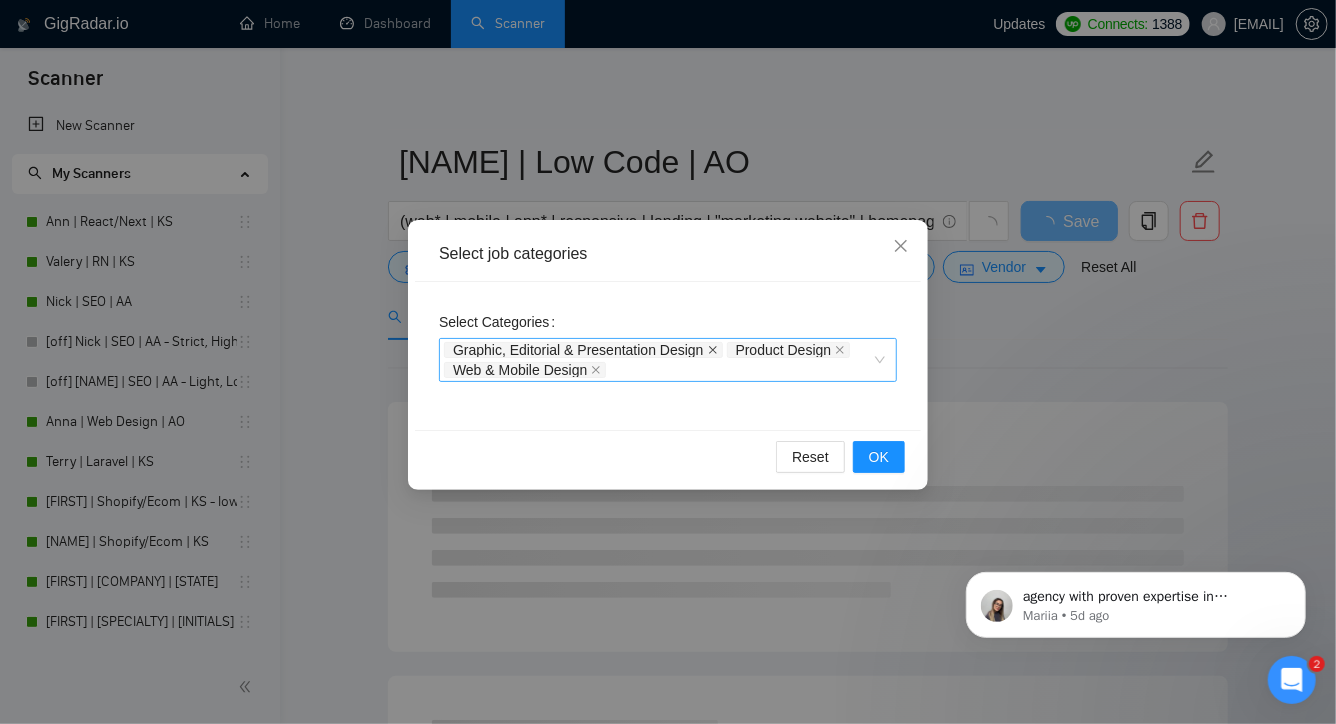 click 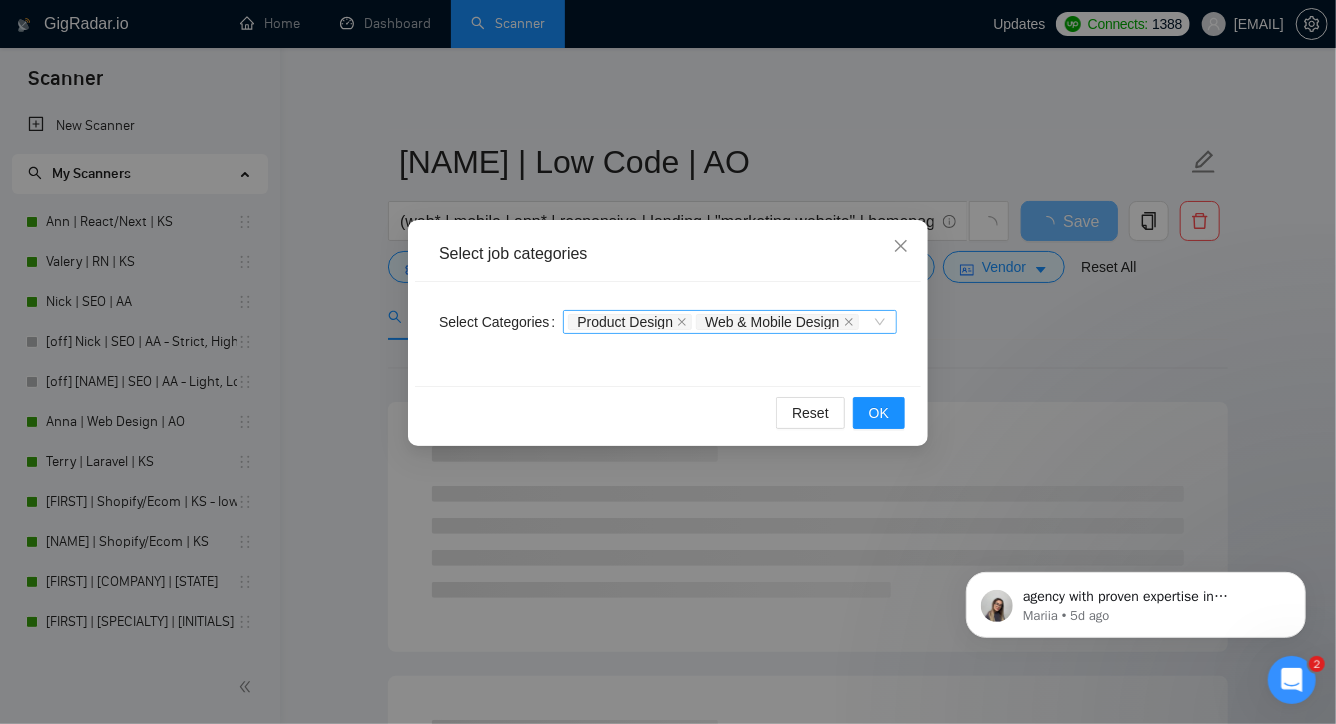 click on "Product Design Web & Mobile Design" at bounding box center (720, 322) 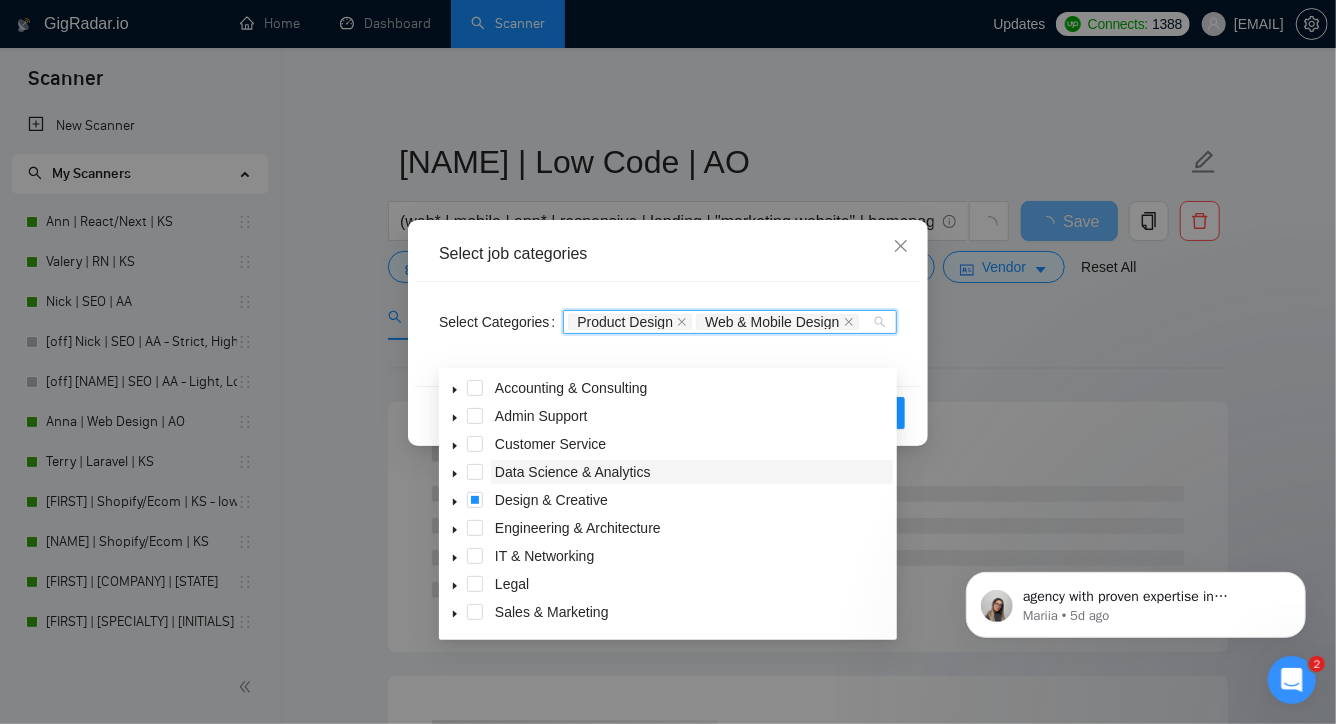 scroll, scrollTop: 0, scrollLeft: 0, axis: both 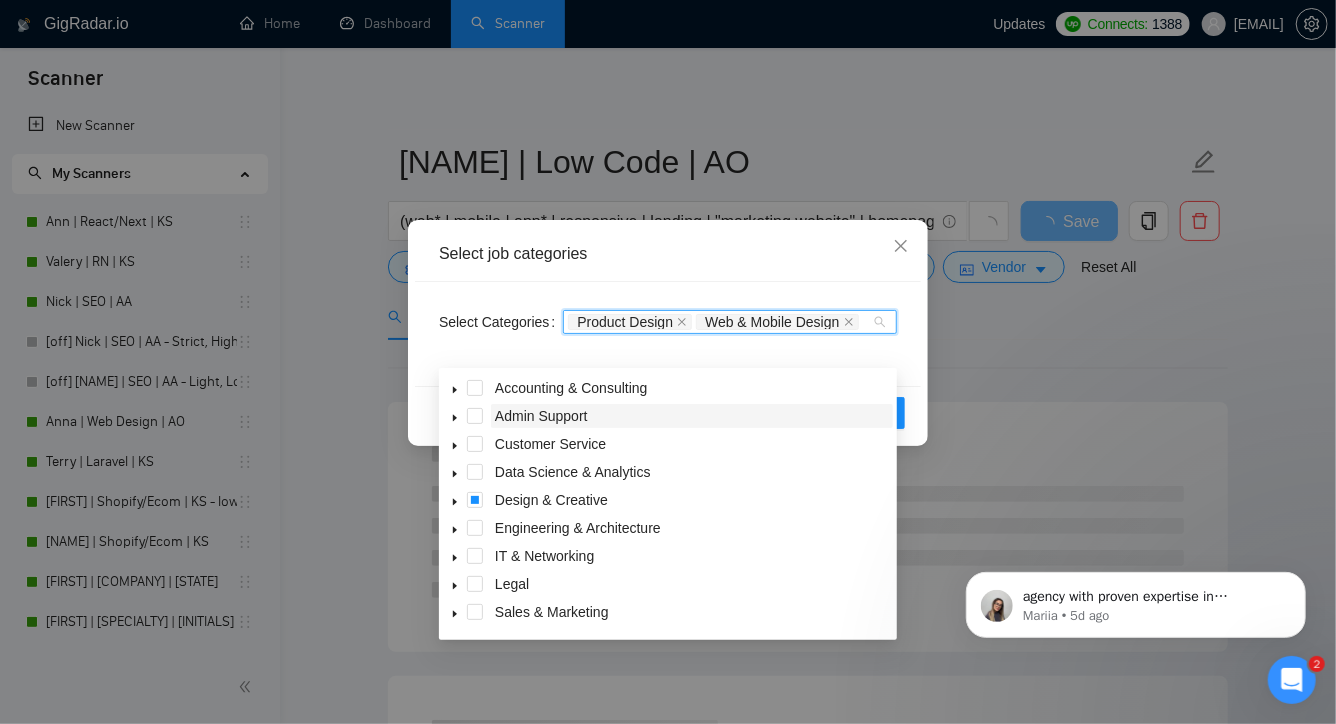 click on "Admin Support" at bounding box center (541, 416) 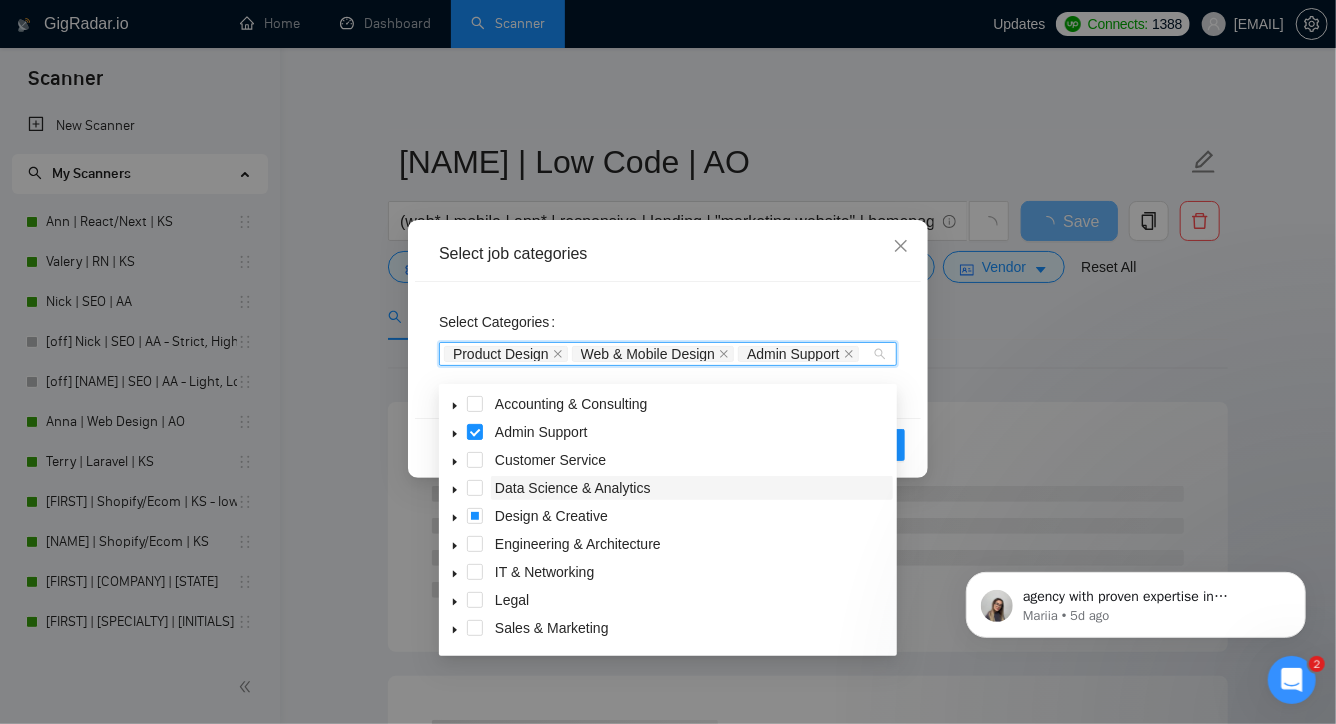 drag, startPoint x: 589, startPoint y: 467, endPoint x: 626, endPoint y: 478, distance: 38.600517 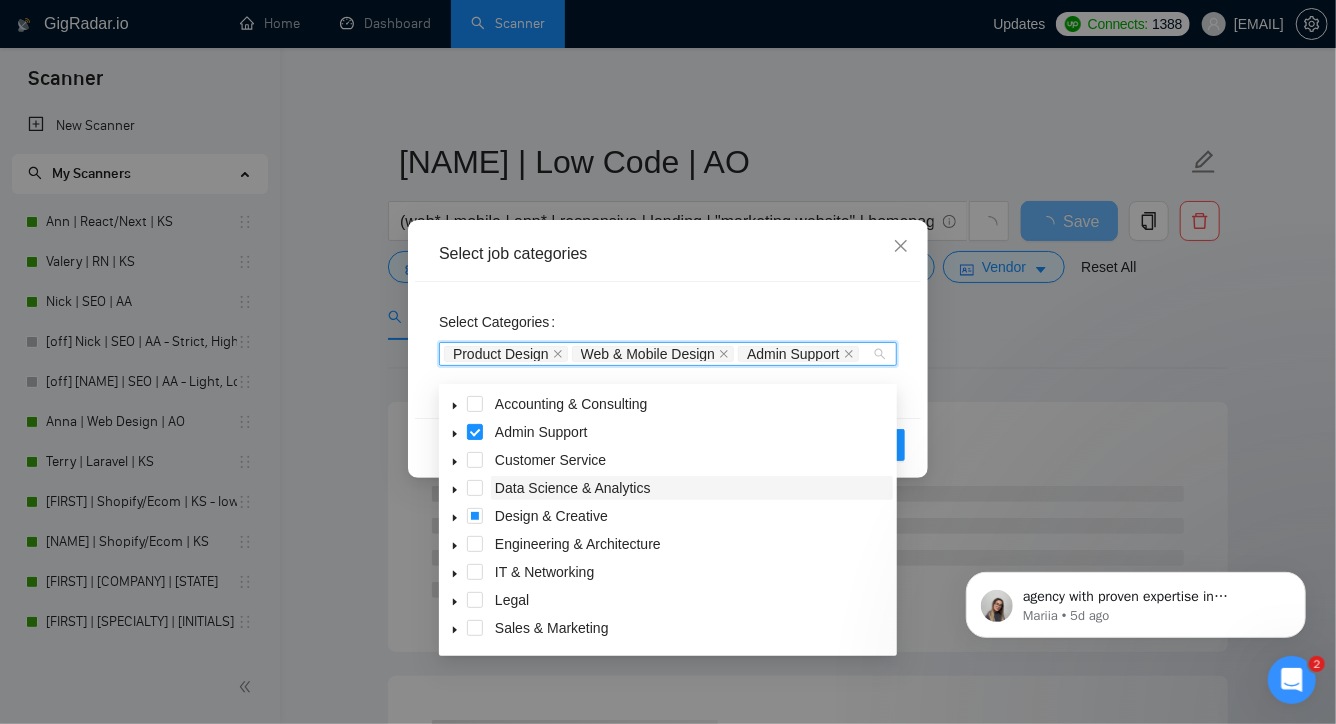 click on "Accounting & Consulting Admin Support Customer Service Data Science & Analytics Design & Creative Engineering & Architecture IT & Networking Legal Sales & Marketing Translation Web, Mobile & Software Dev" at bounding box center (668, 546) 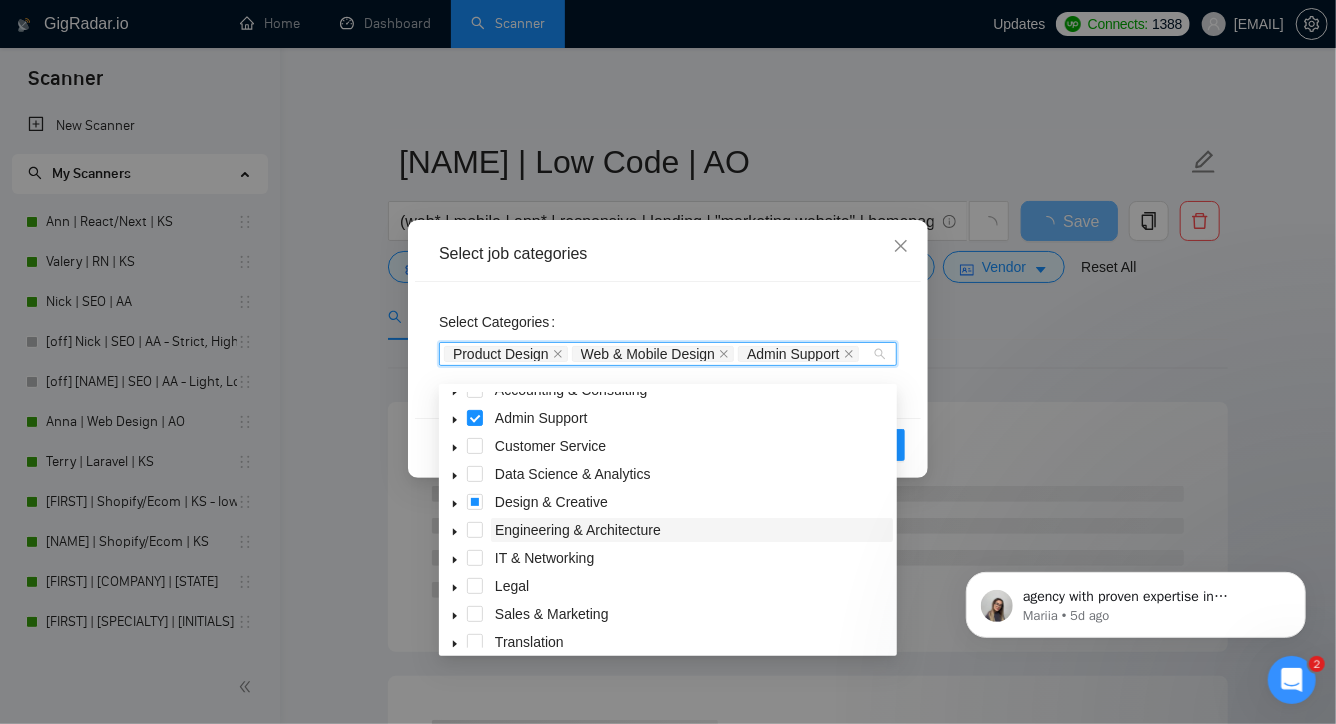 click on "Engineering & Architecture" at bounding box center [578, 530] 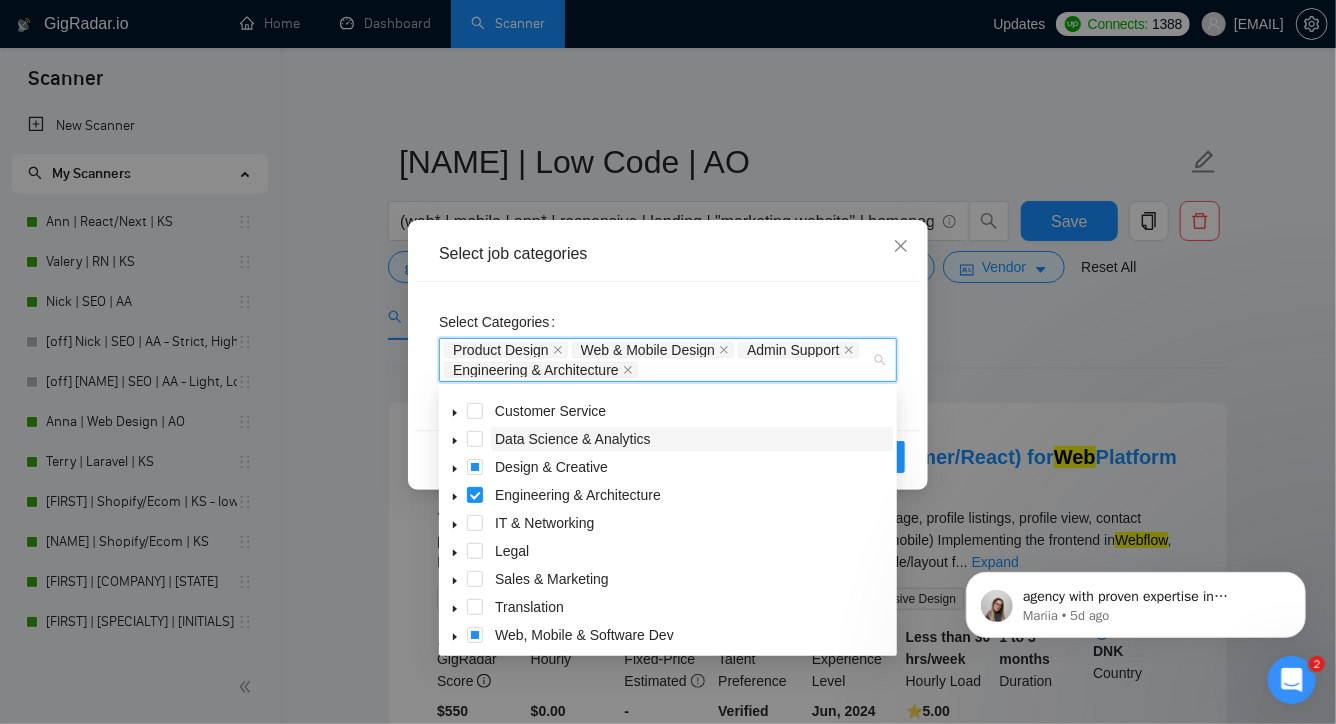 scroll, scrollTop: 0, scrollLeft: 0, axis: both 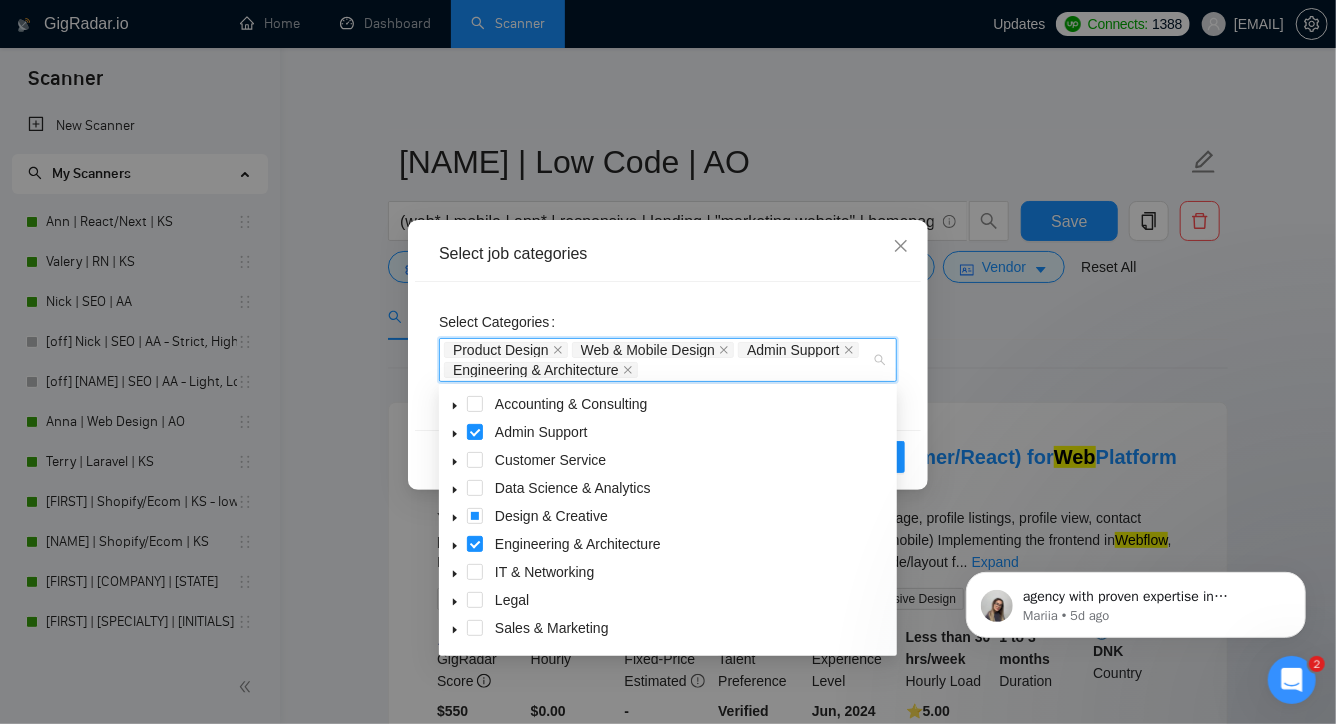 click 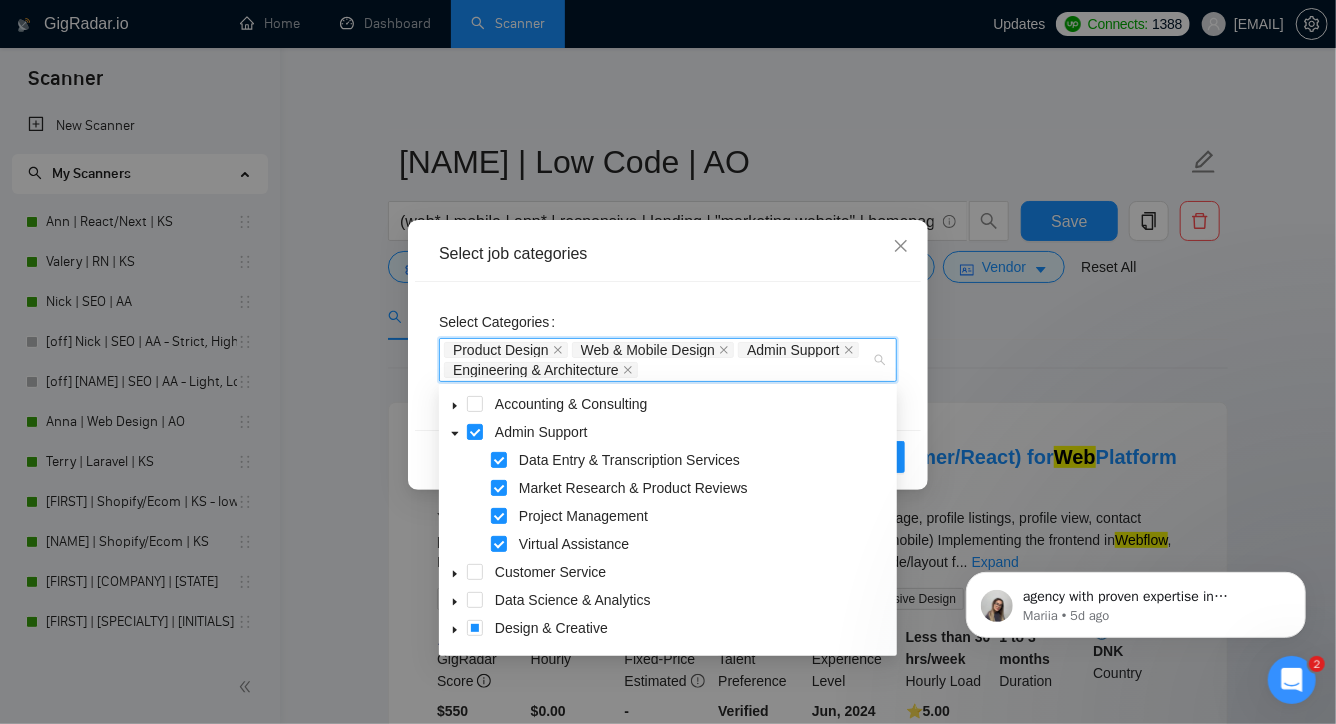 click 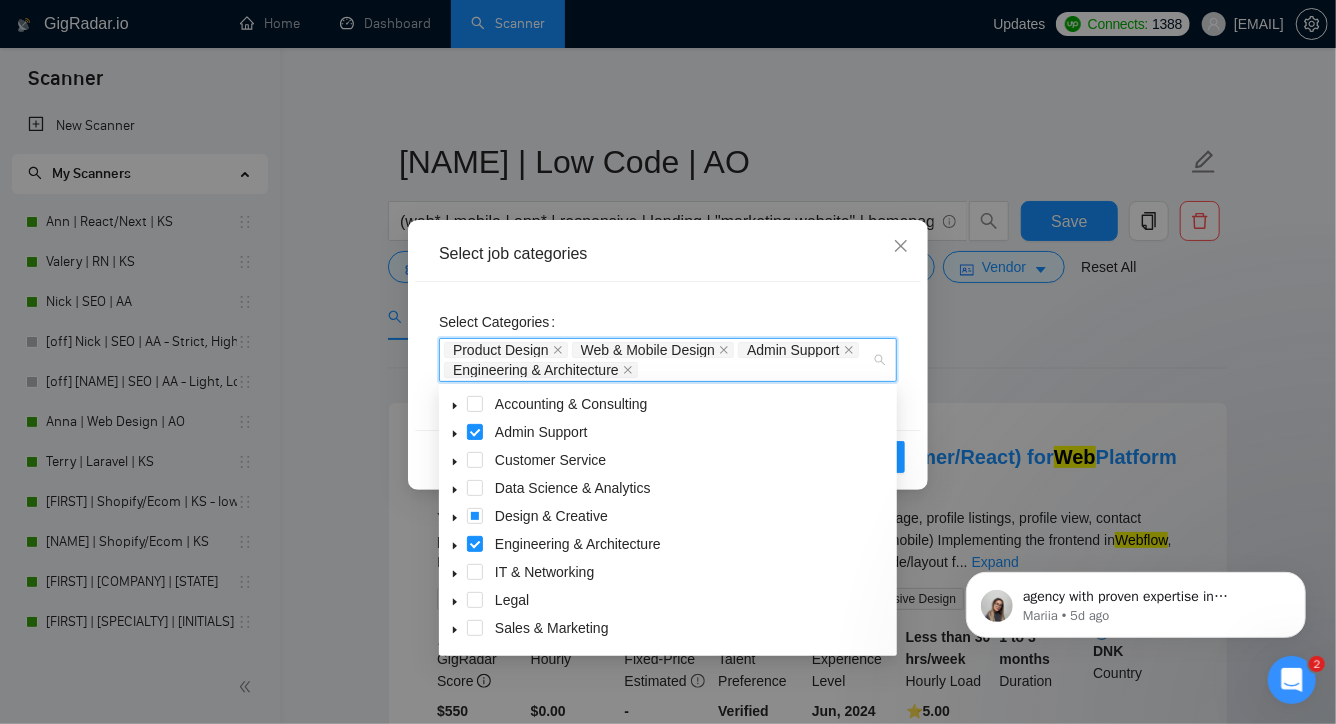 click 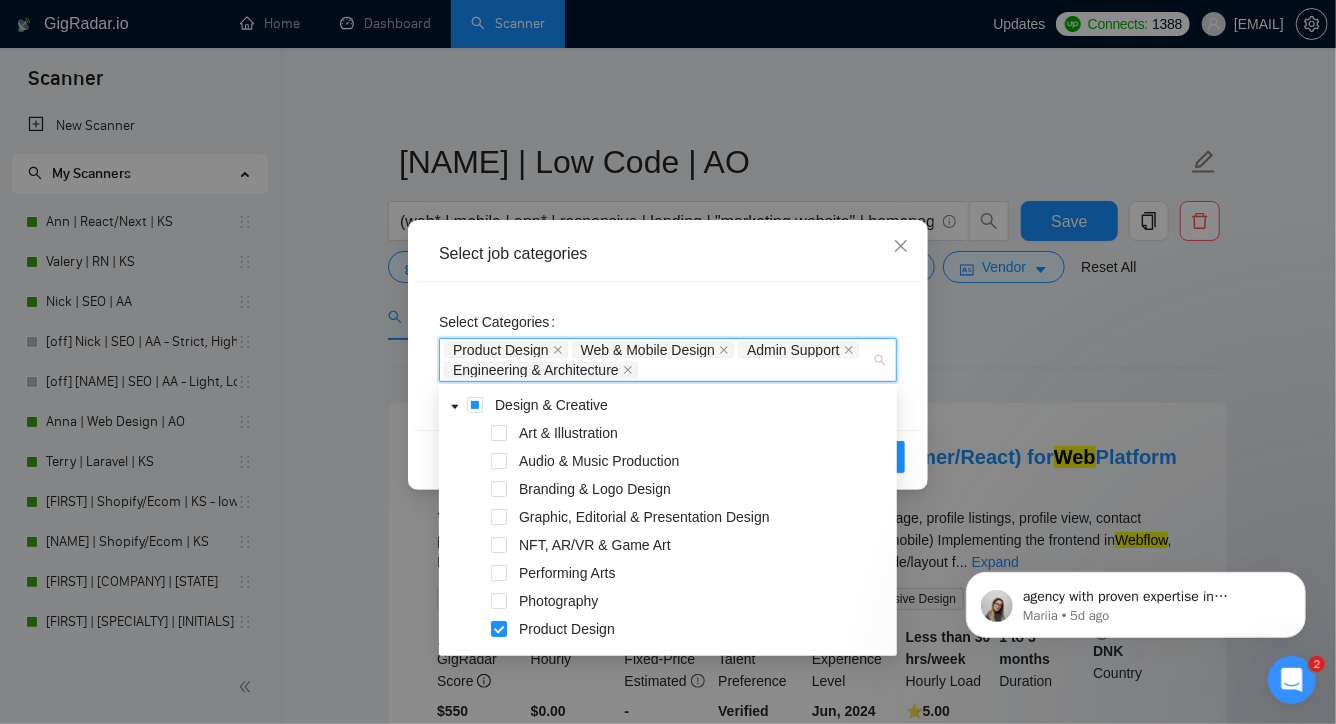 scroll, scrollTop: 109, scrollLeft: 0, axis: vertical 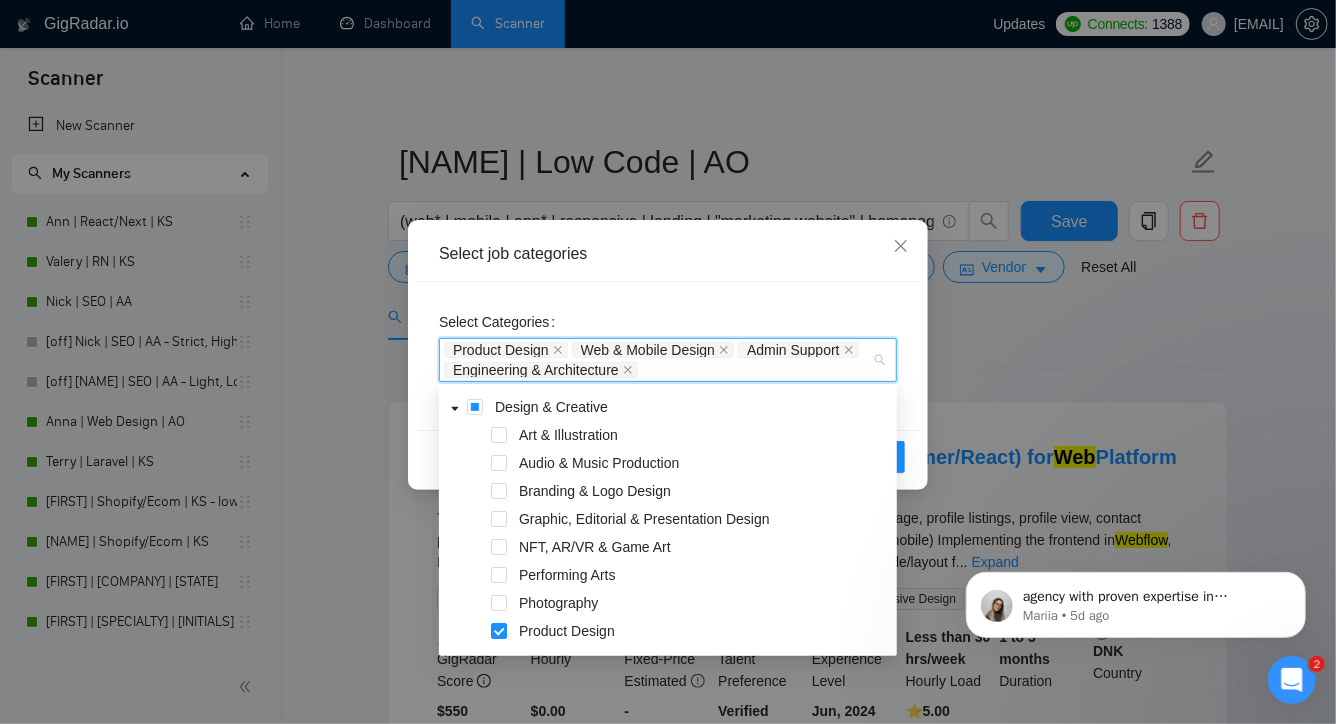 click 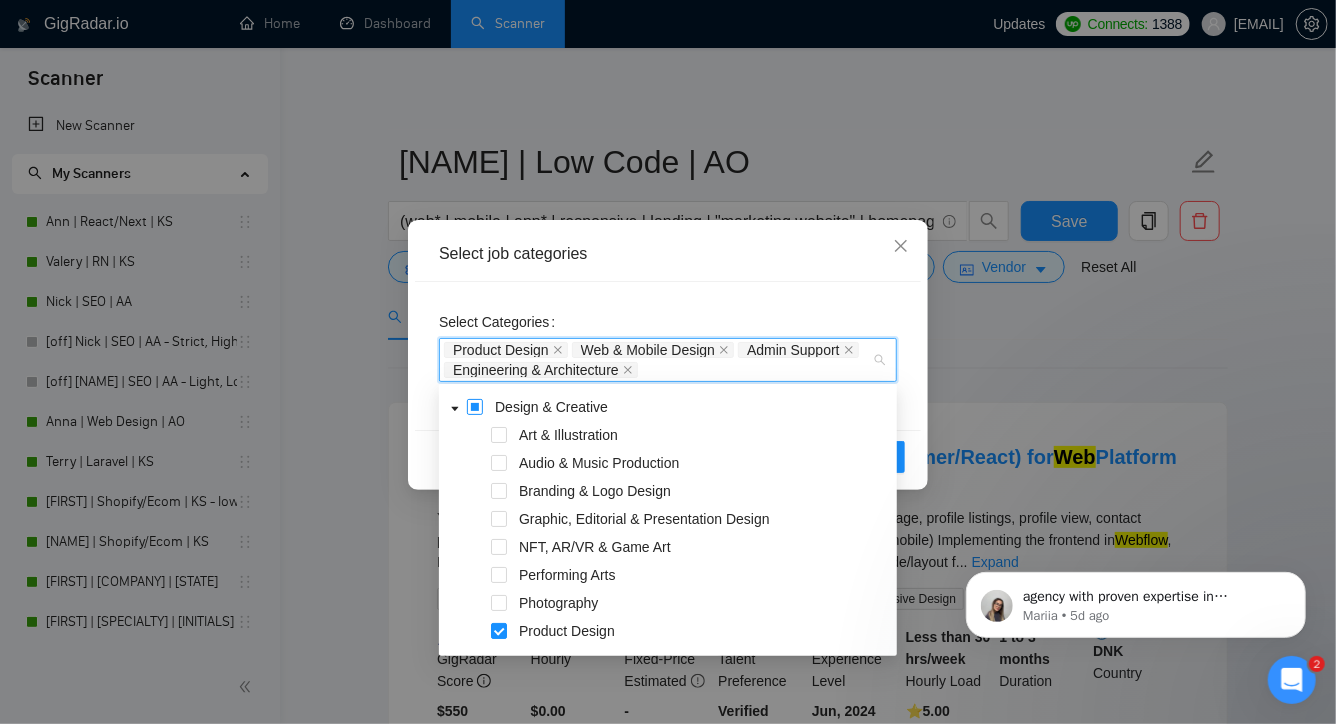 scroll, scrollTop: 80, scrollLeft: 0, axis: vertical 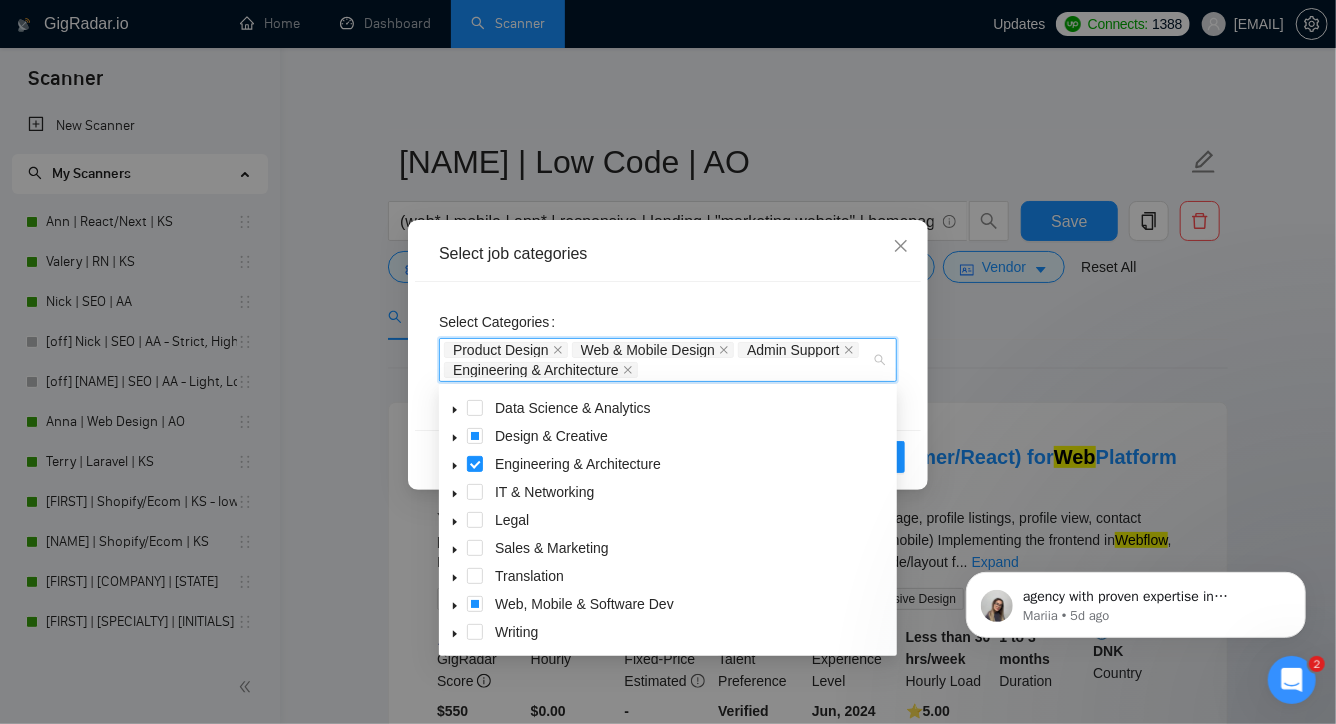 click at bounding box center [455, 492] 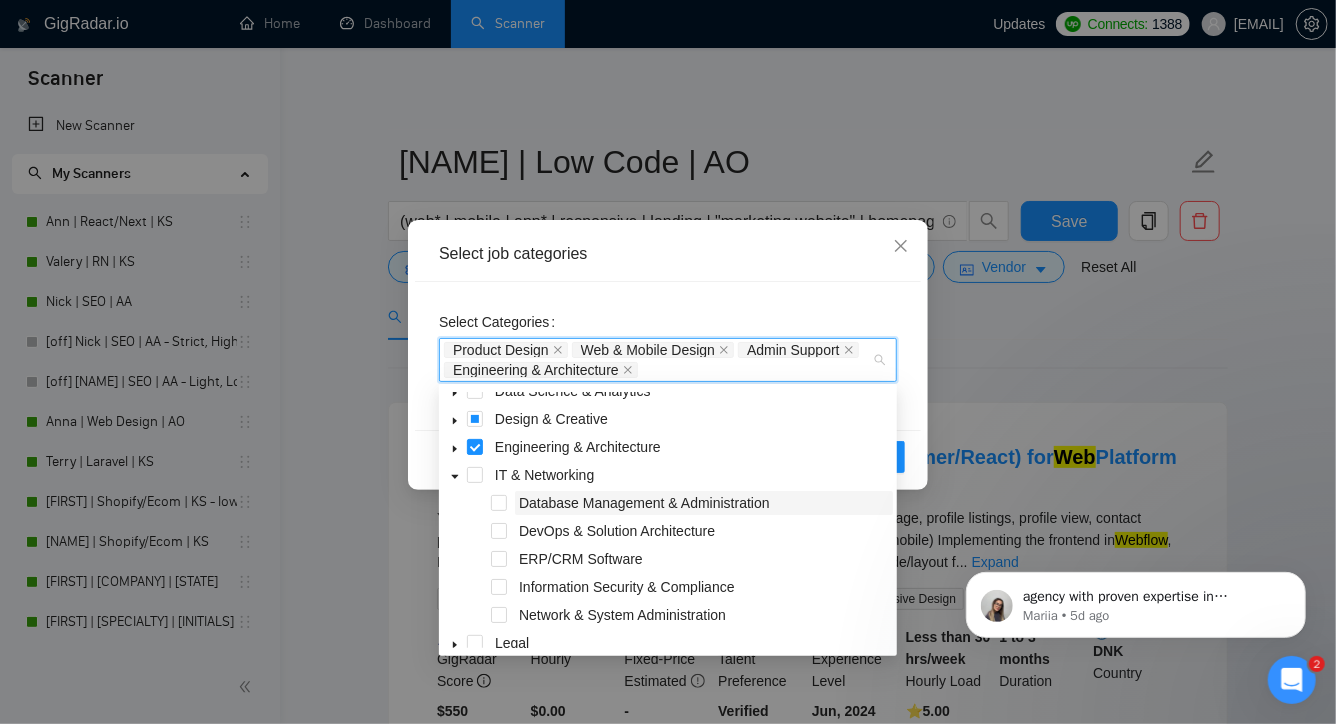 scroll, scrollTop: 100, scrollLeft: 0, axis: vertical 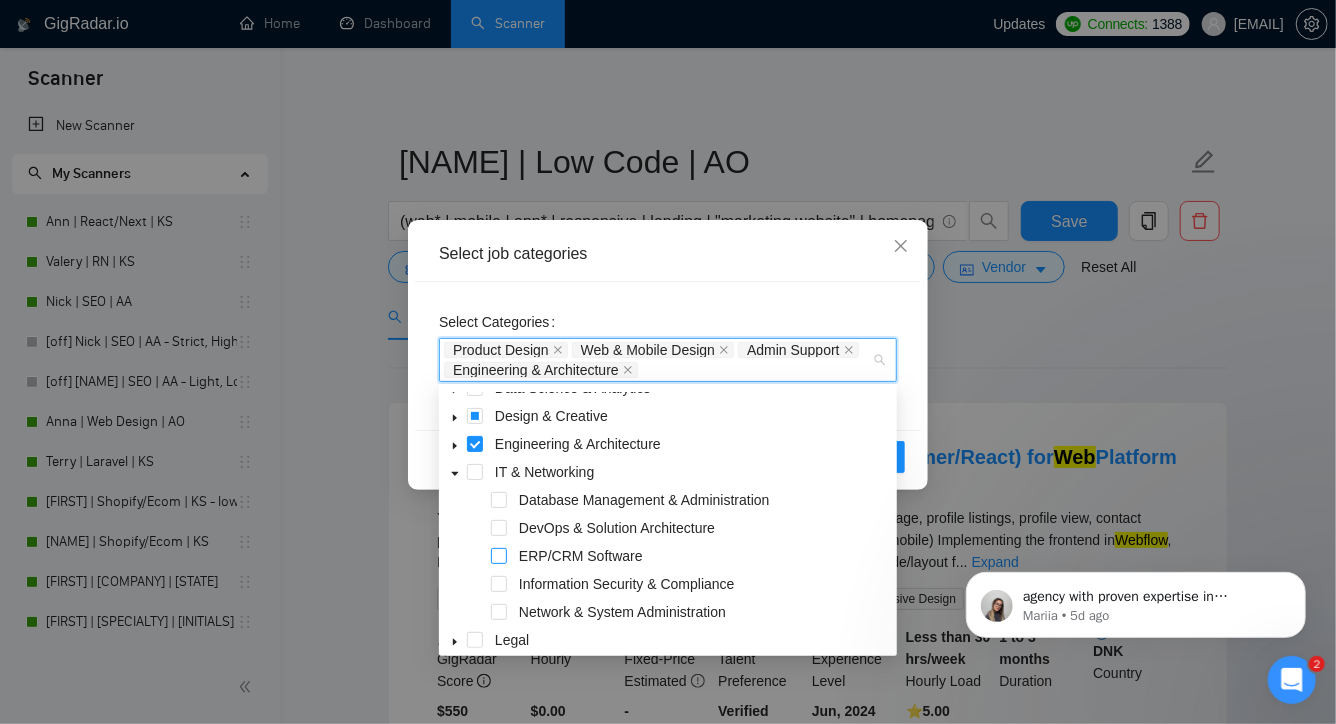 click at bounding box center (499, 556) 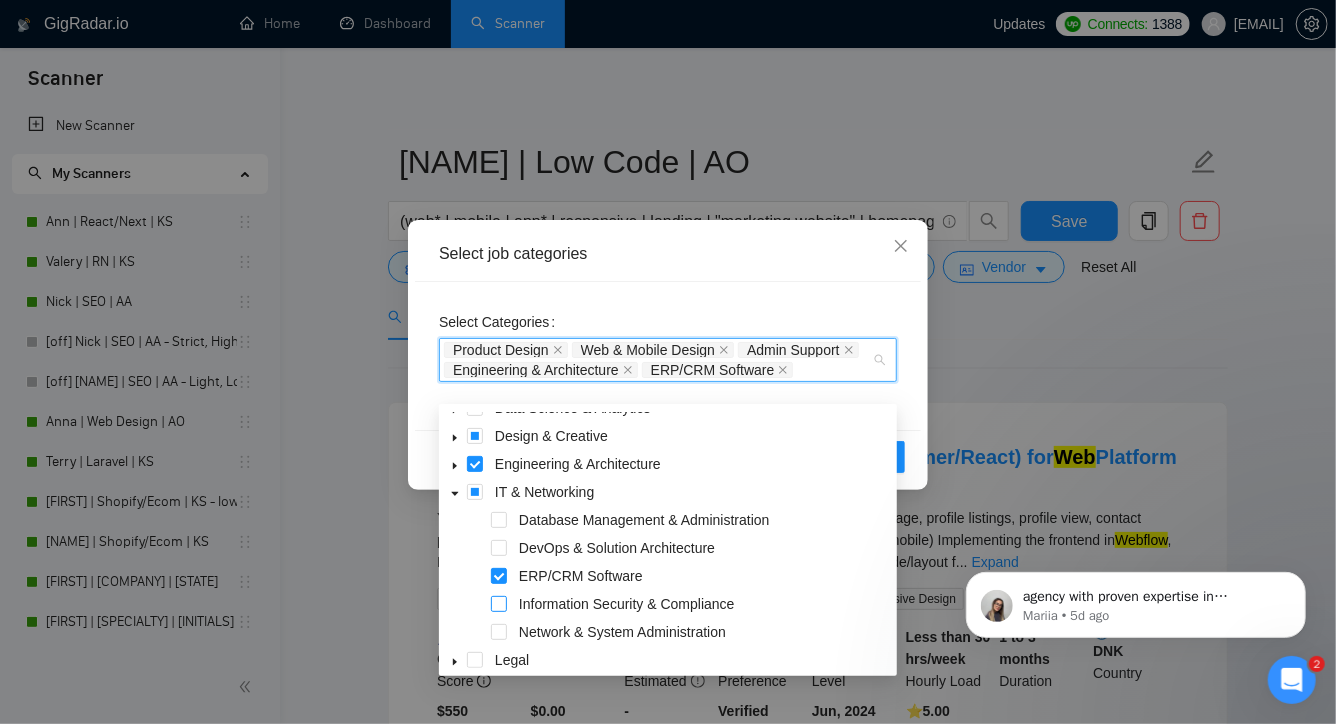 scroll, scrollTop: 129, scrollLeft: 0, axis: vertical 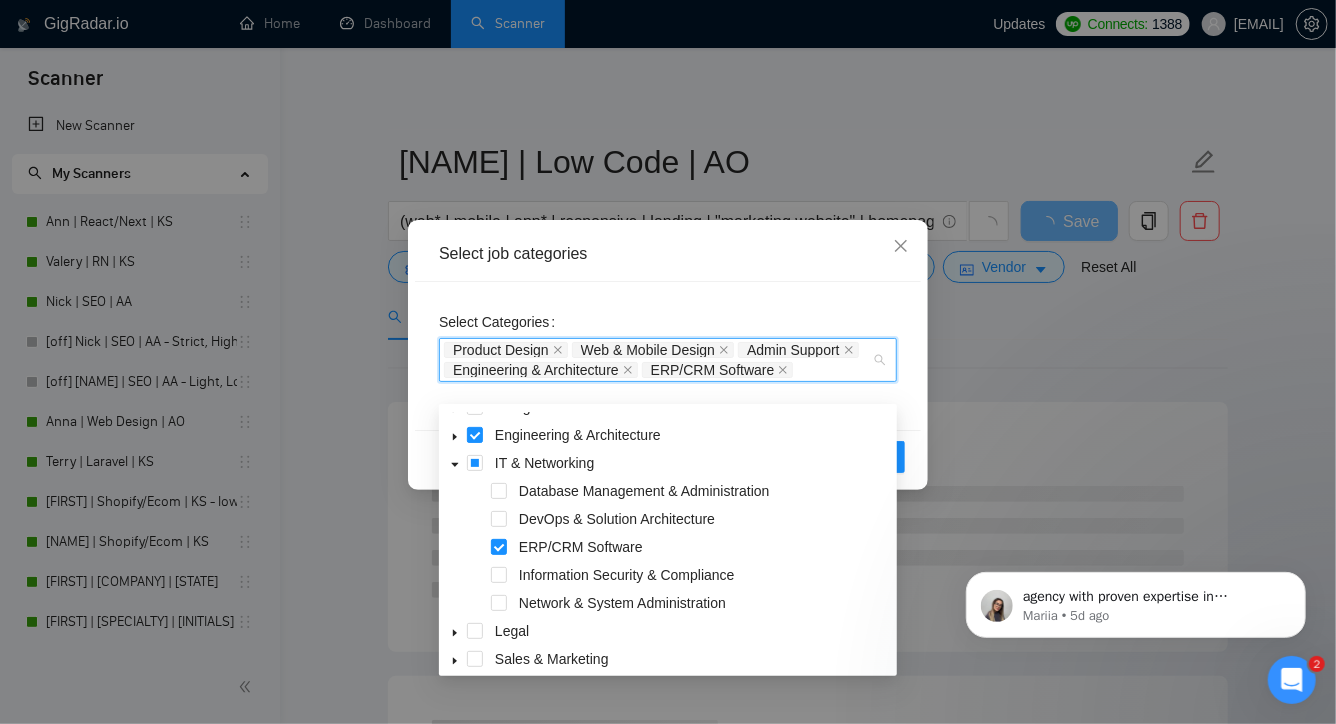 click 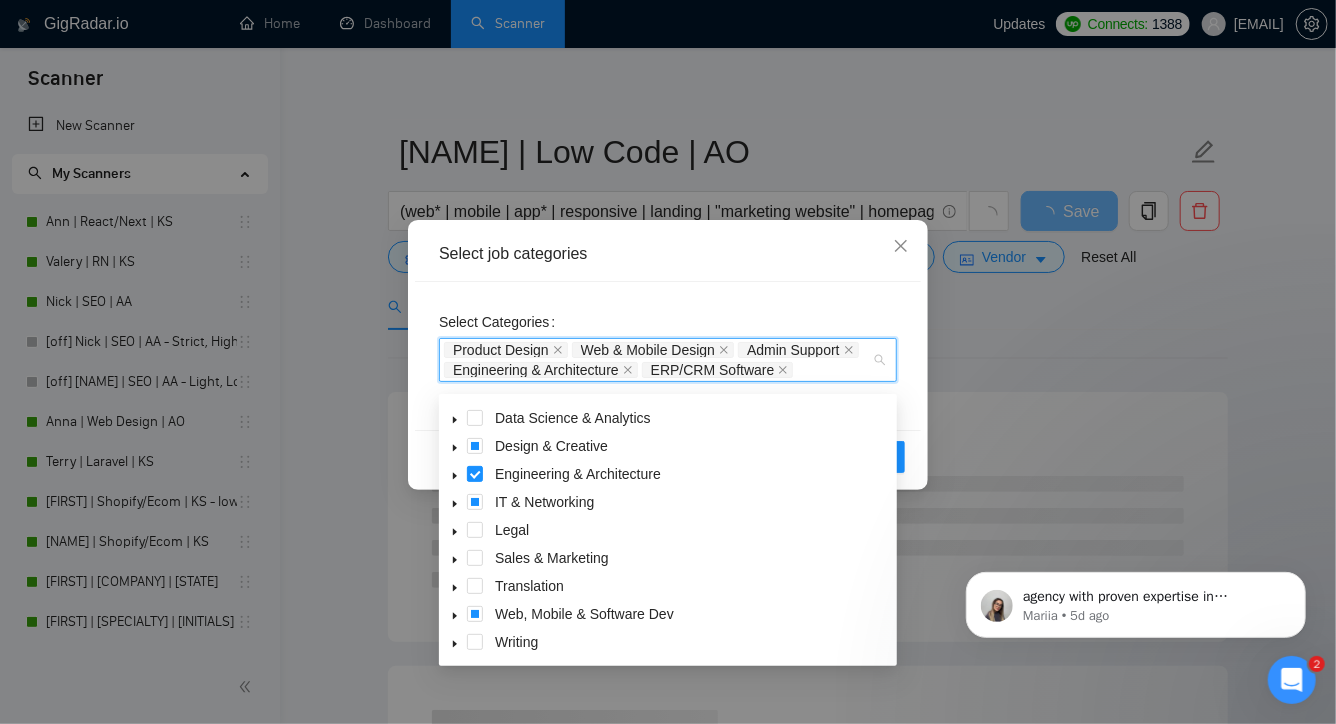 scroll, scrollTop: 11, scrollLeft: 0, axis: vertical 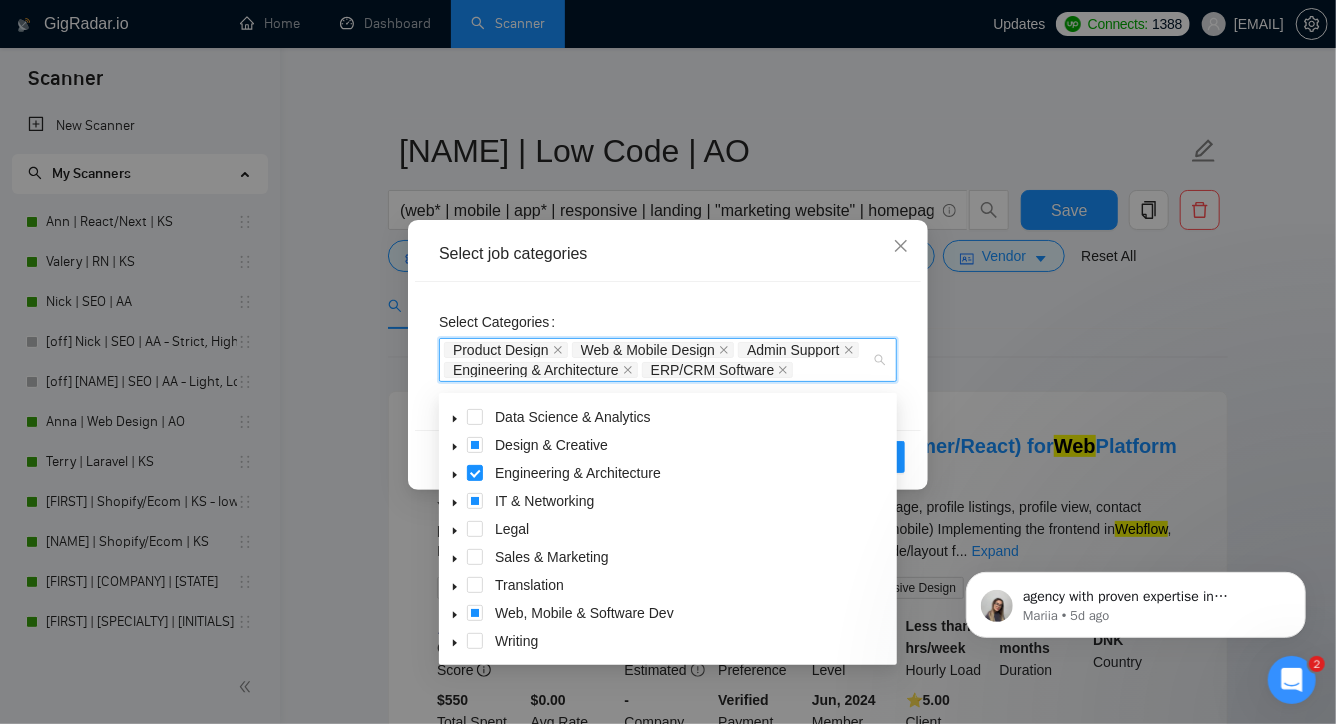 click on "Select Categories Product Design Web & Mobile Design Admin Support Engineering & Architecture ERP/CRM Software" at bounding box center [668, 344] 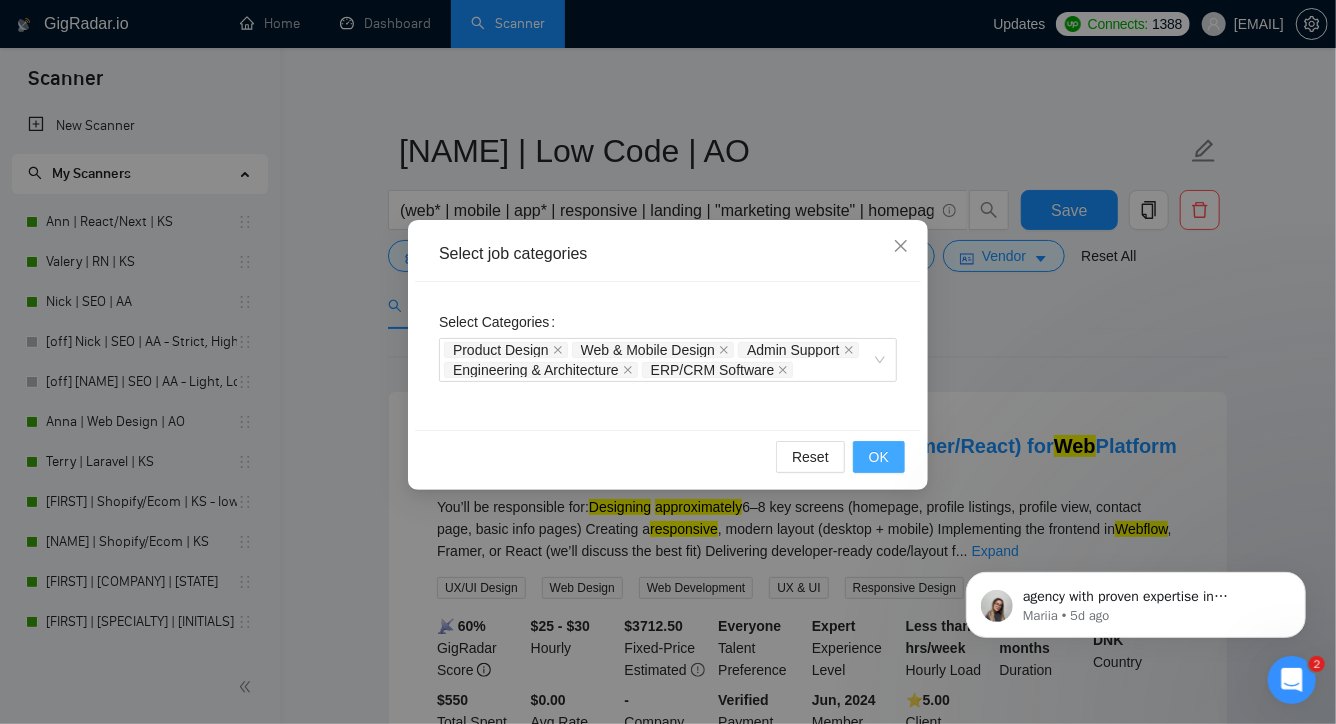 click on "OK" at bounding box center (879, 457) 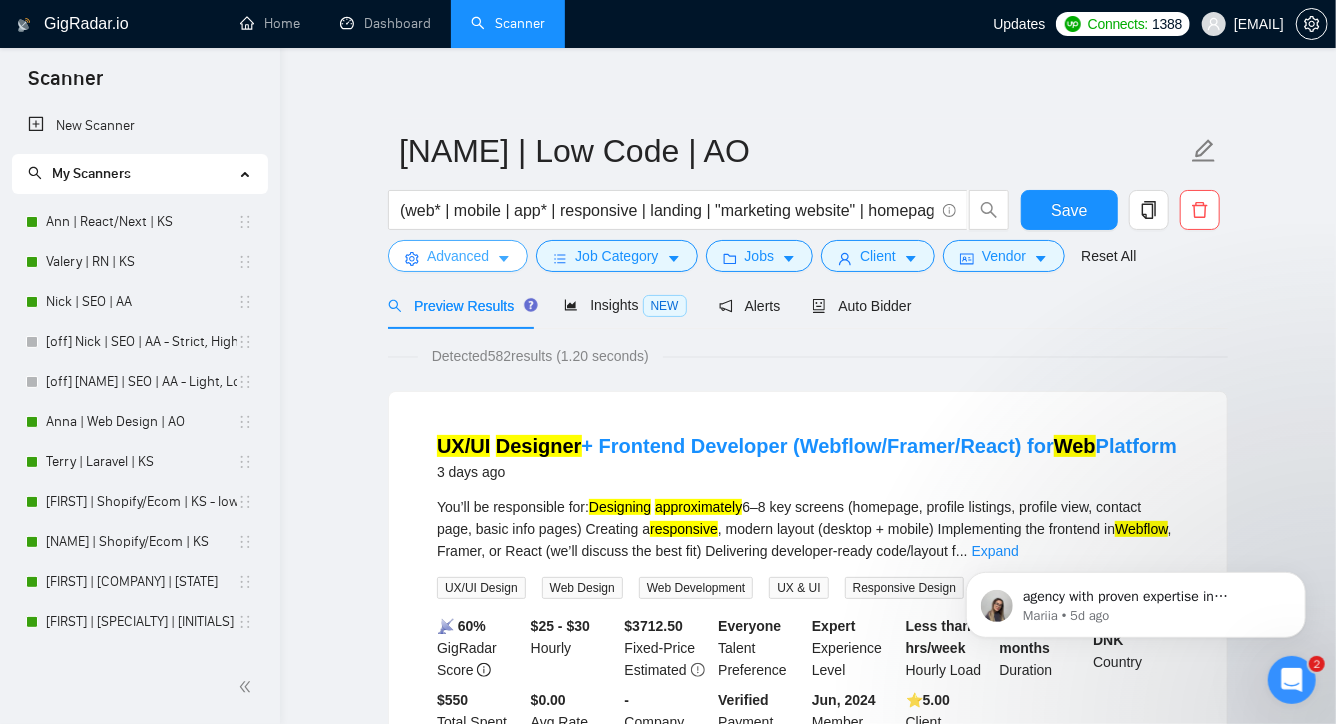 click on "Advanced" at bounding box center [458, 256] 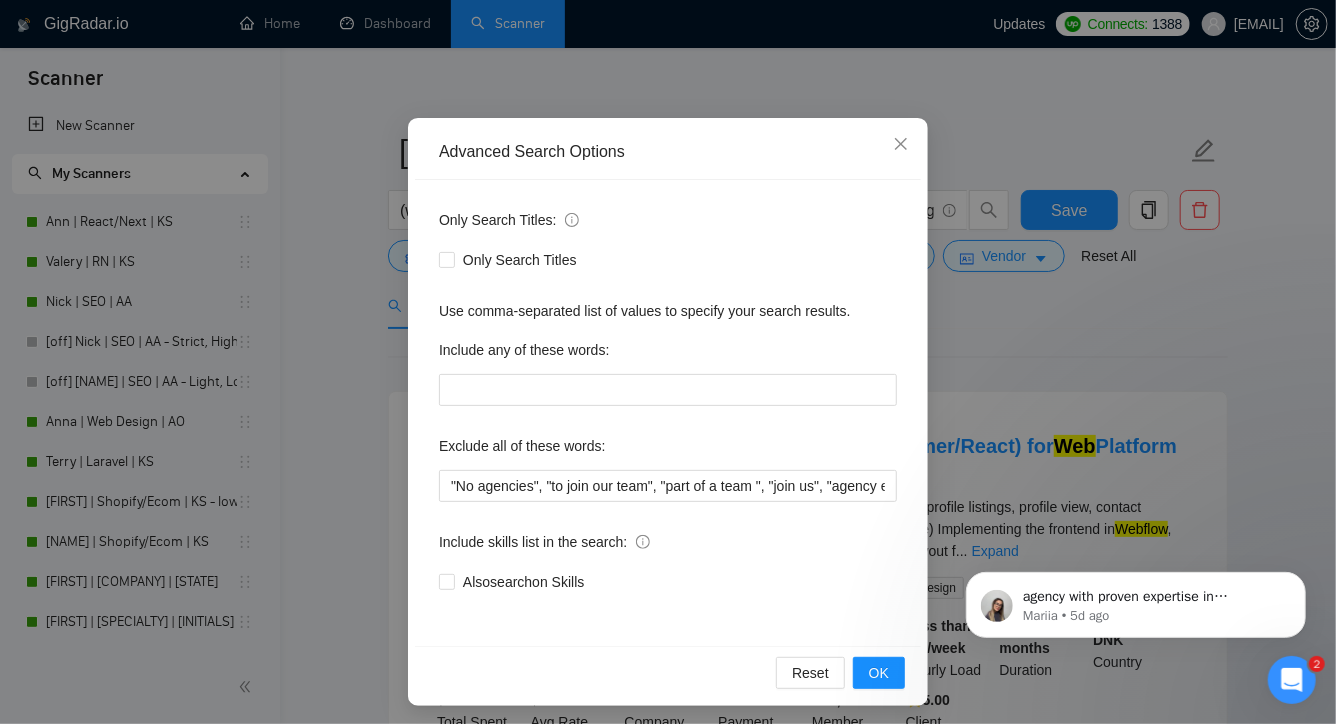 scroll, scrollTop: 107, scrollLeft: 0, axis: vertical 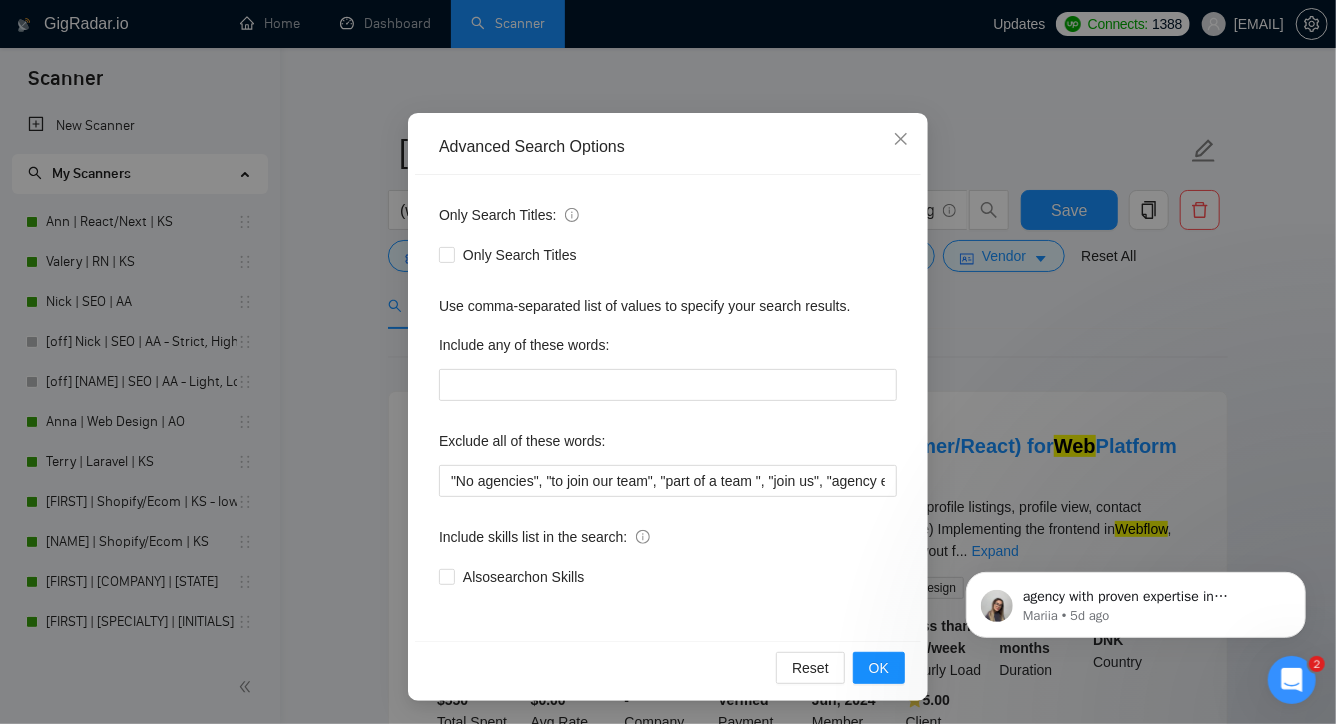 click on "Advanced Search Options Only Search Titles:   Only Search Titles Use comma-separated list of values to specify your search results. Include any of these words: Exclude all of these words: Include skills list in the search:   Also  search  on Skills Reset OK" at bounding box center [668, 362] 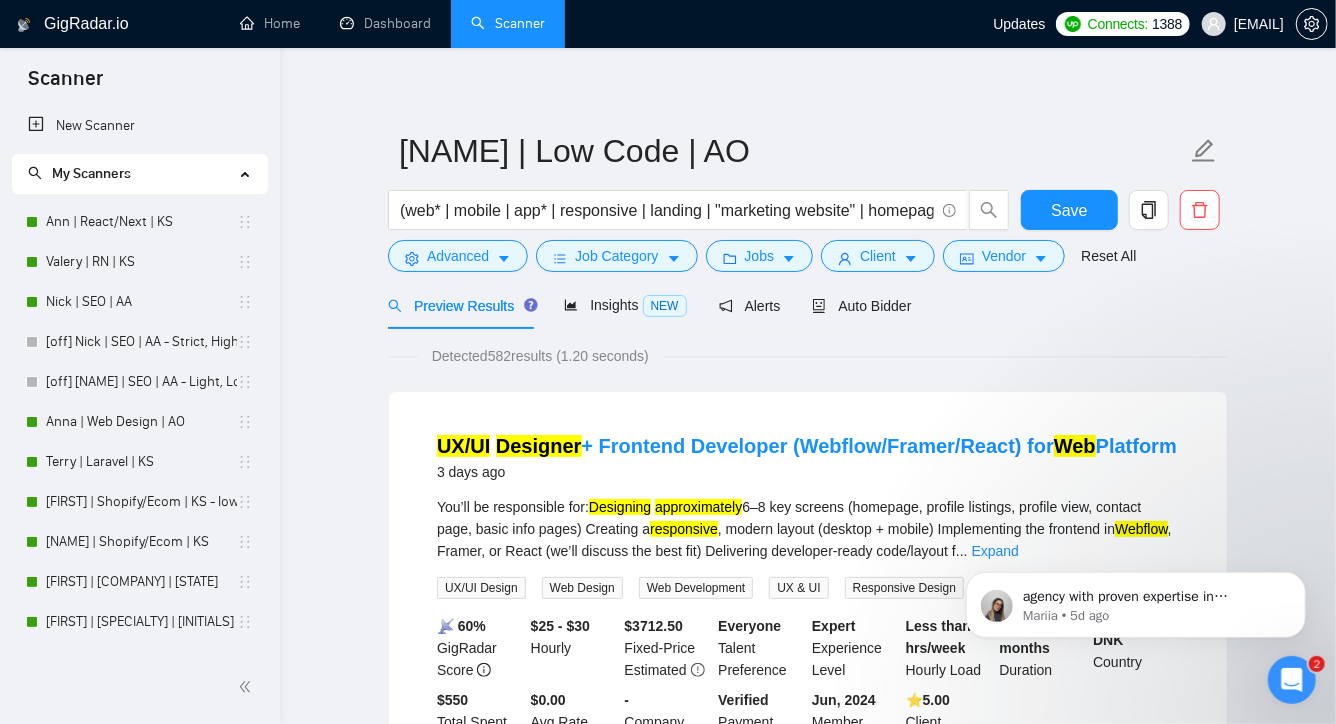 scroll, scrollTop: 7, scrollLeft: 0, axis: vertical 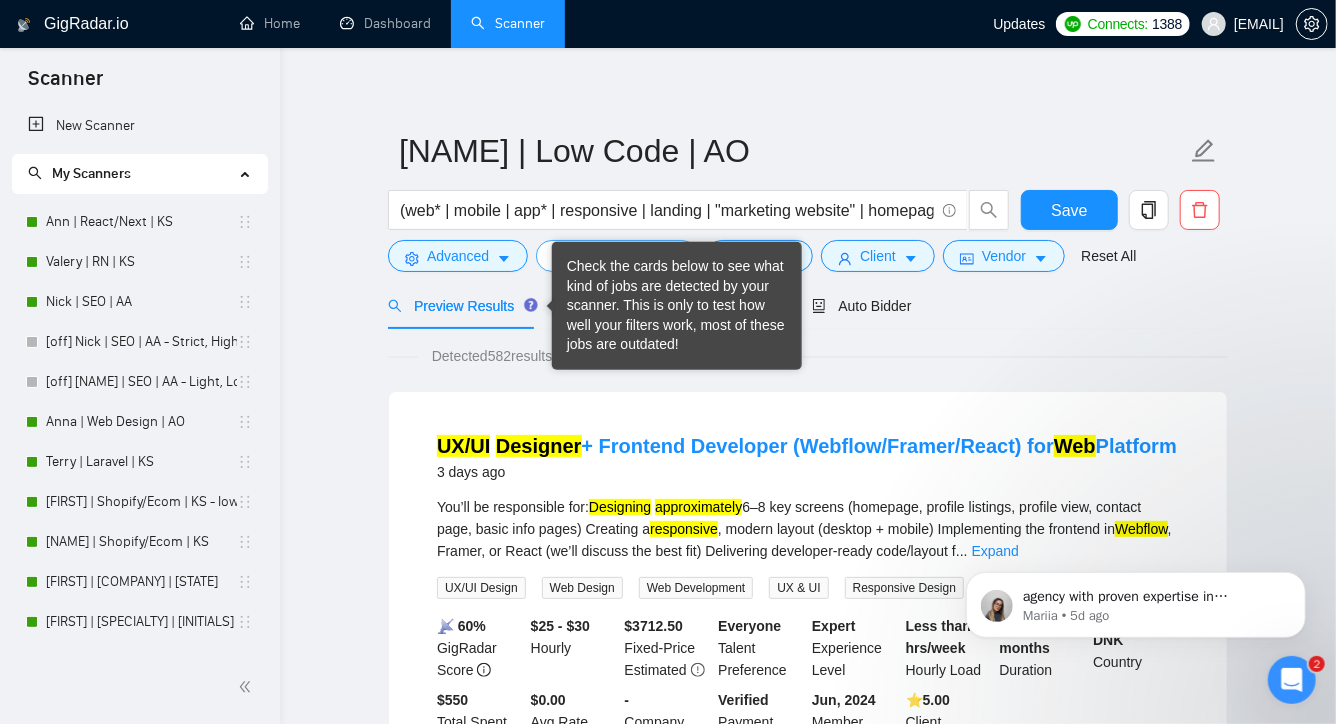 click on "Job Category" at bounding box center (616, 256) 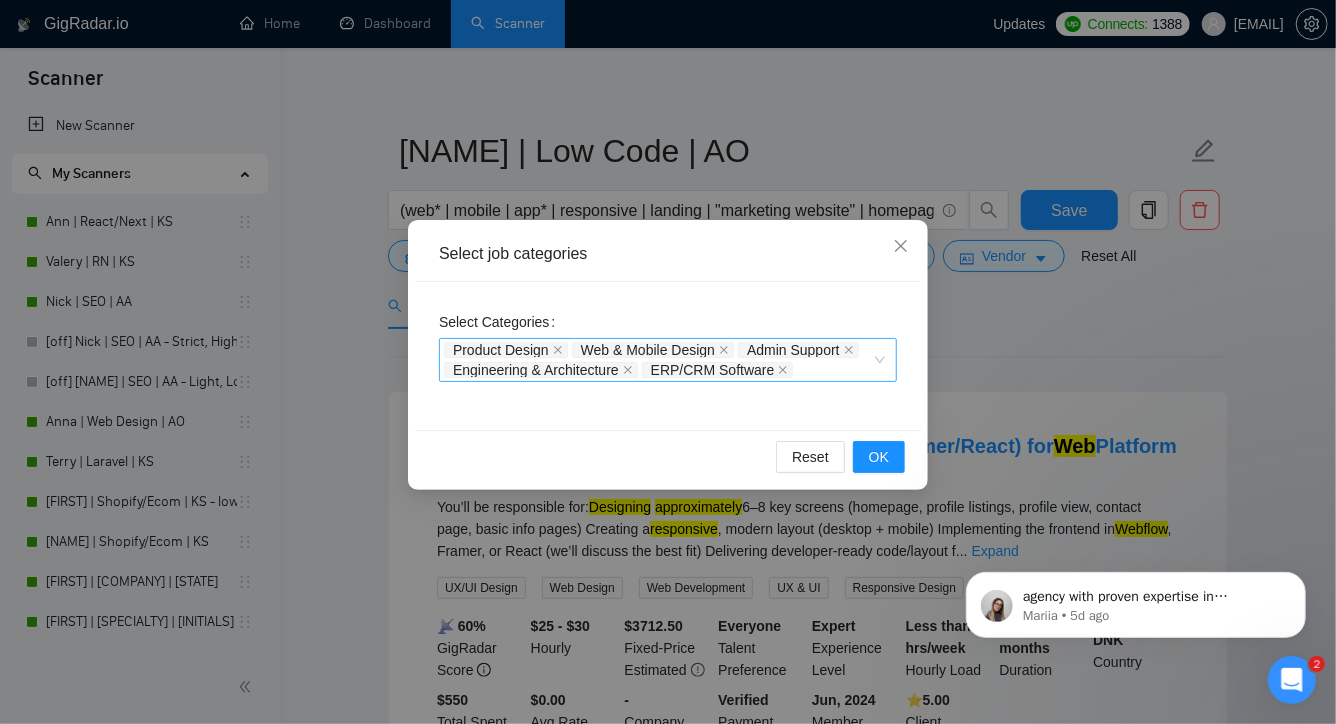 click on "Product Design" at bounding box center [501, 350] 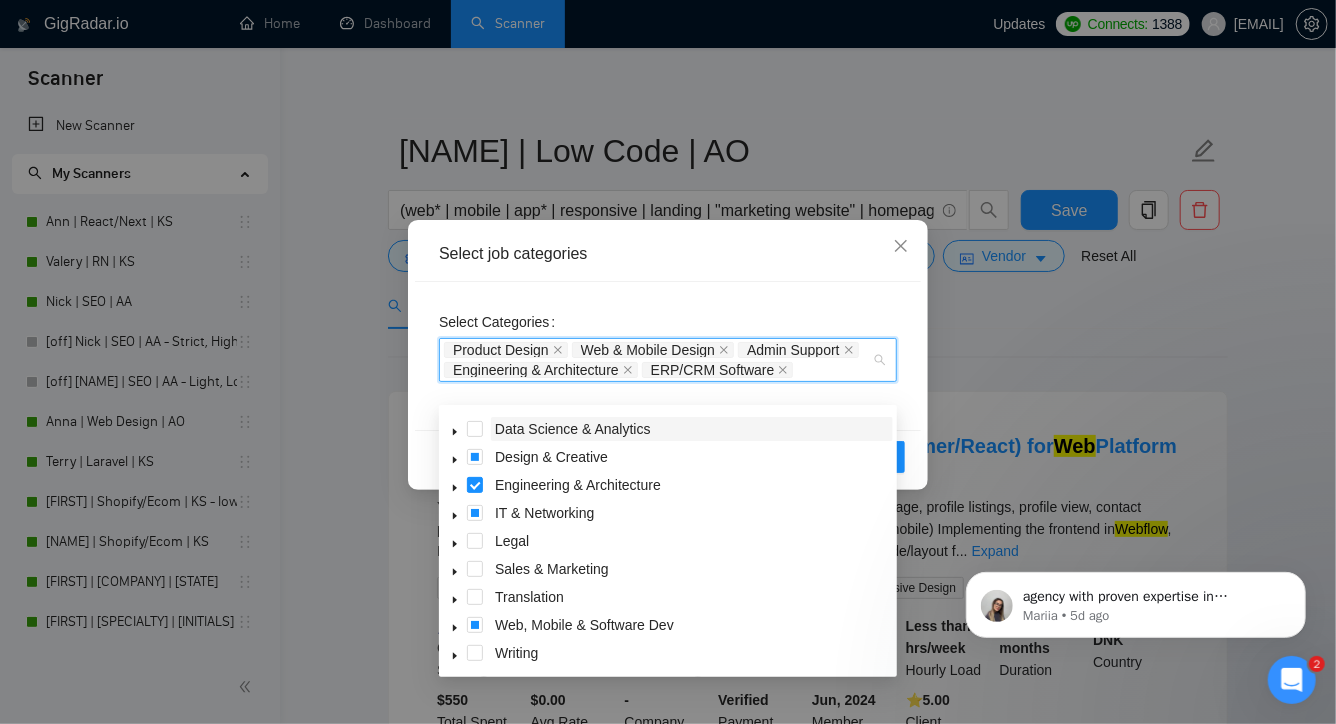 click on "Data Science & Analytics" at bounding box center (573, 429) 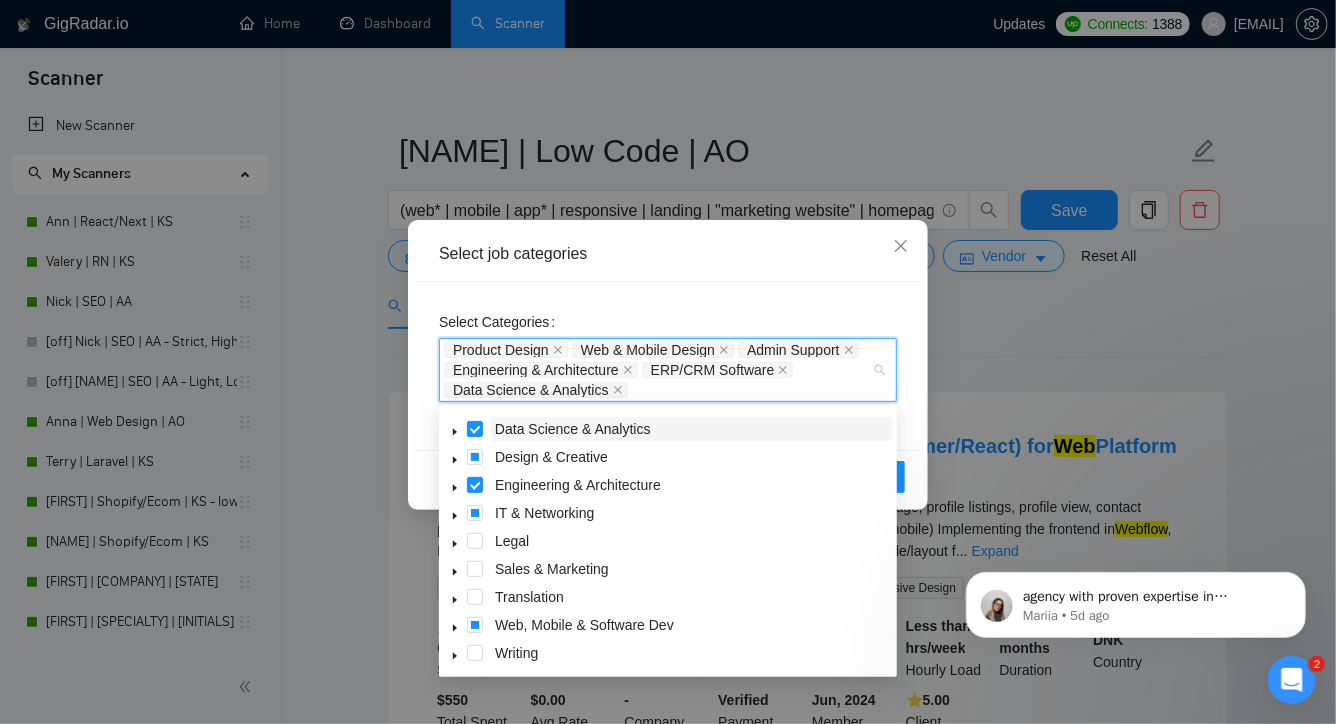 click on "Data Science & Analytics" at bounding box center [573, 429] 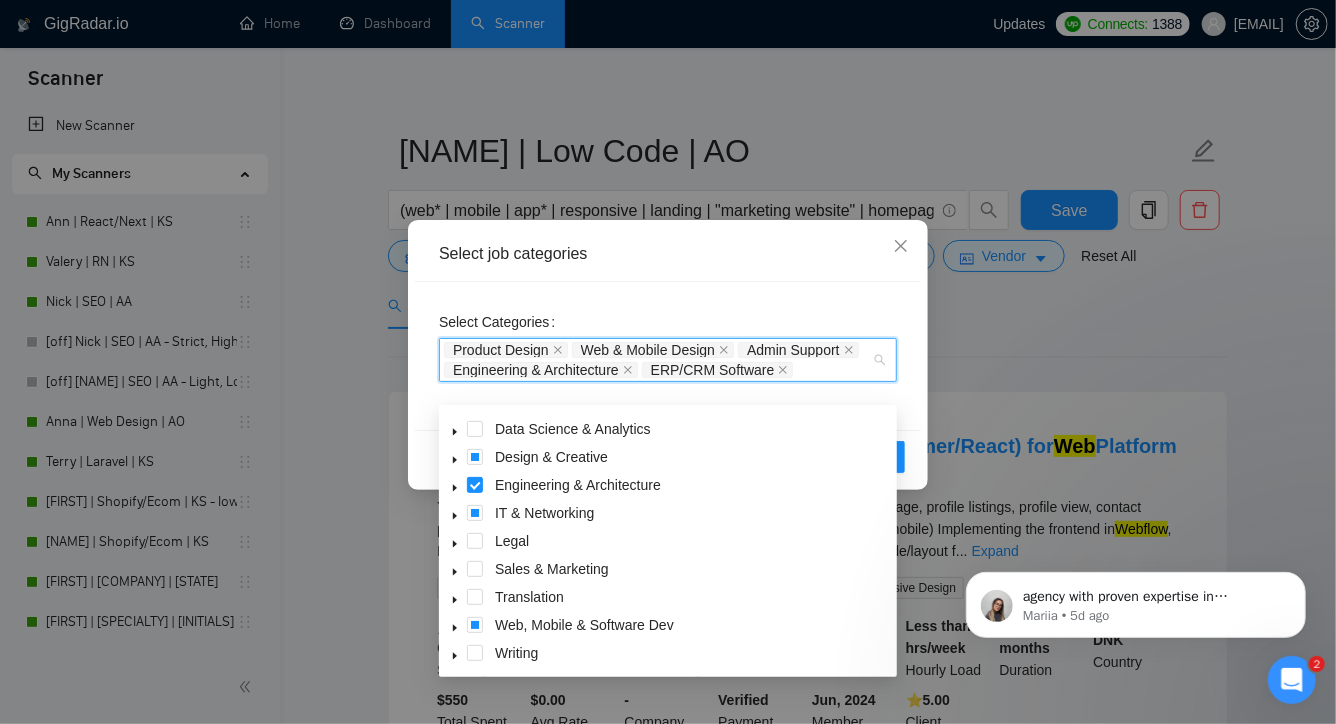 click at bounding box center (455, 429) 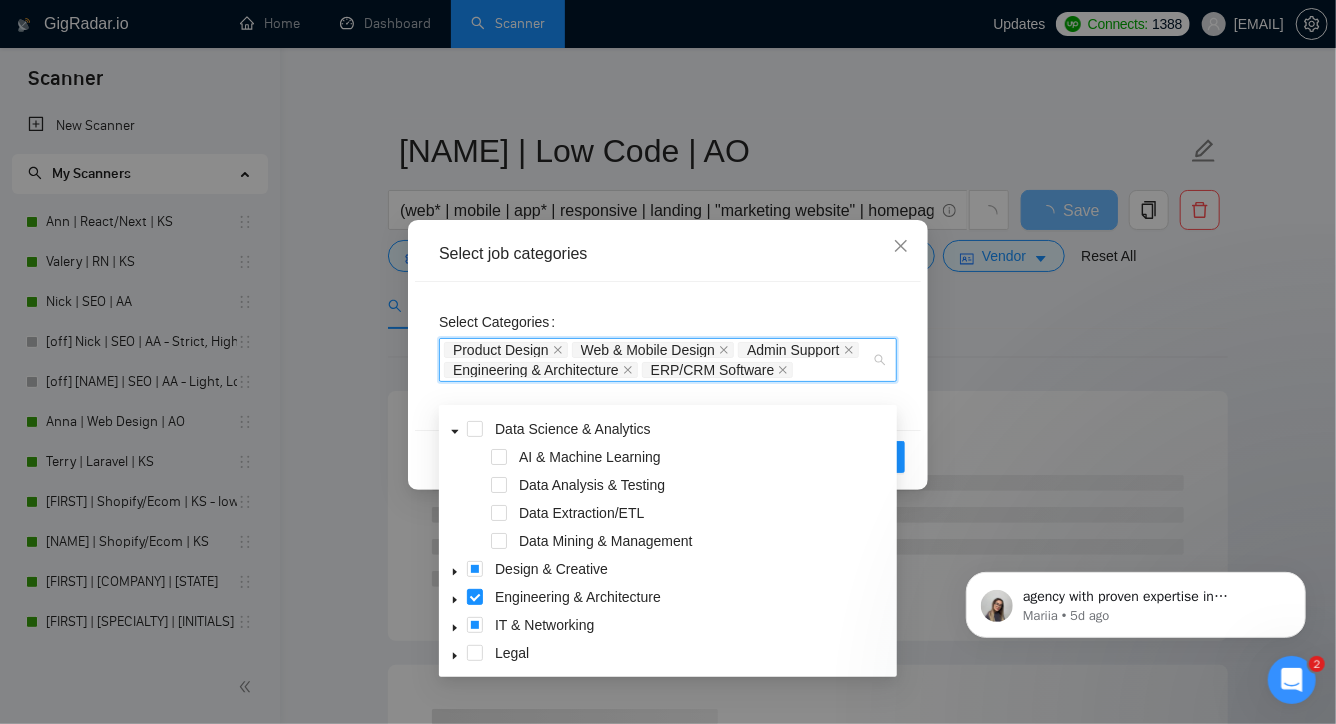 click 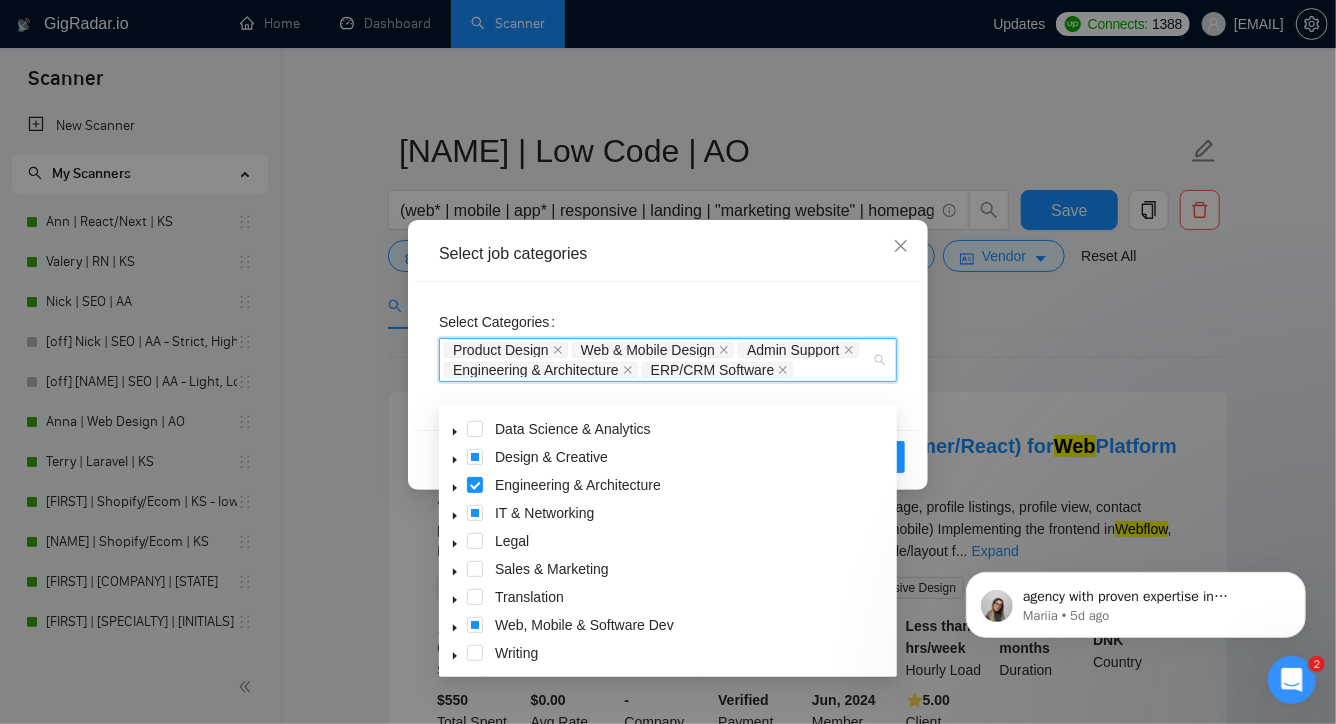 click 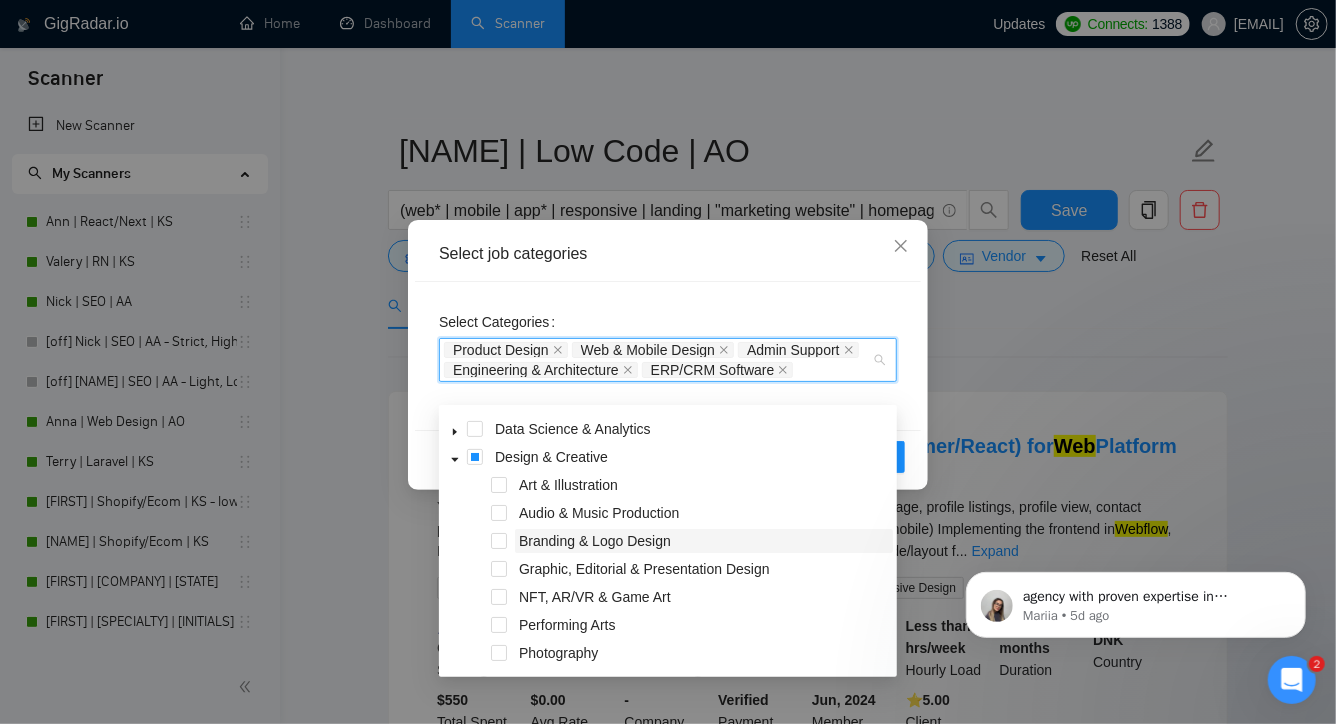 scroll, scrollTop: 96, scrollLeft: 0, axis: vertical 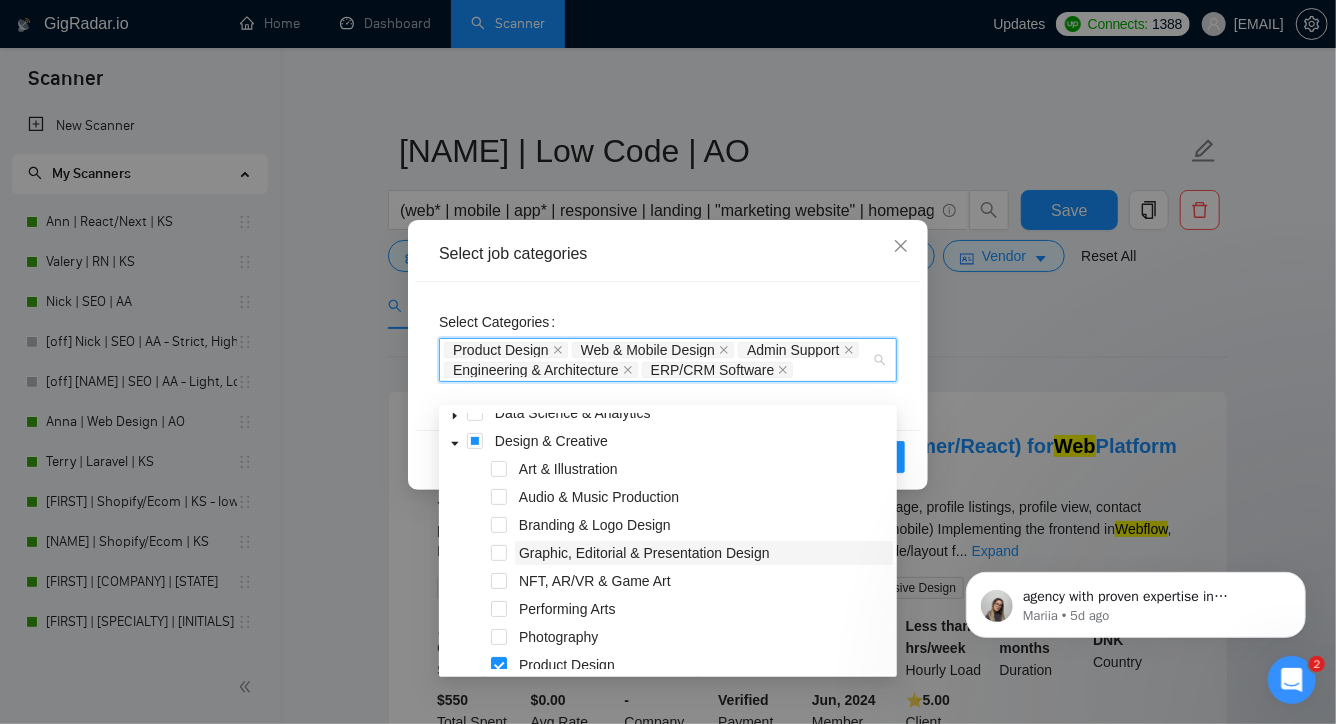 click on "Graphic, Editorial & Presentation Design" at bounding box center (644, 553) 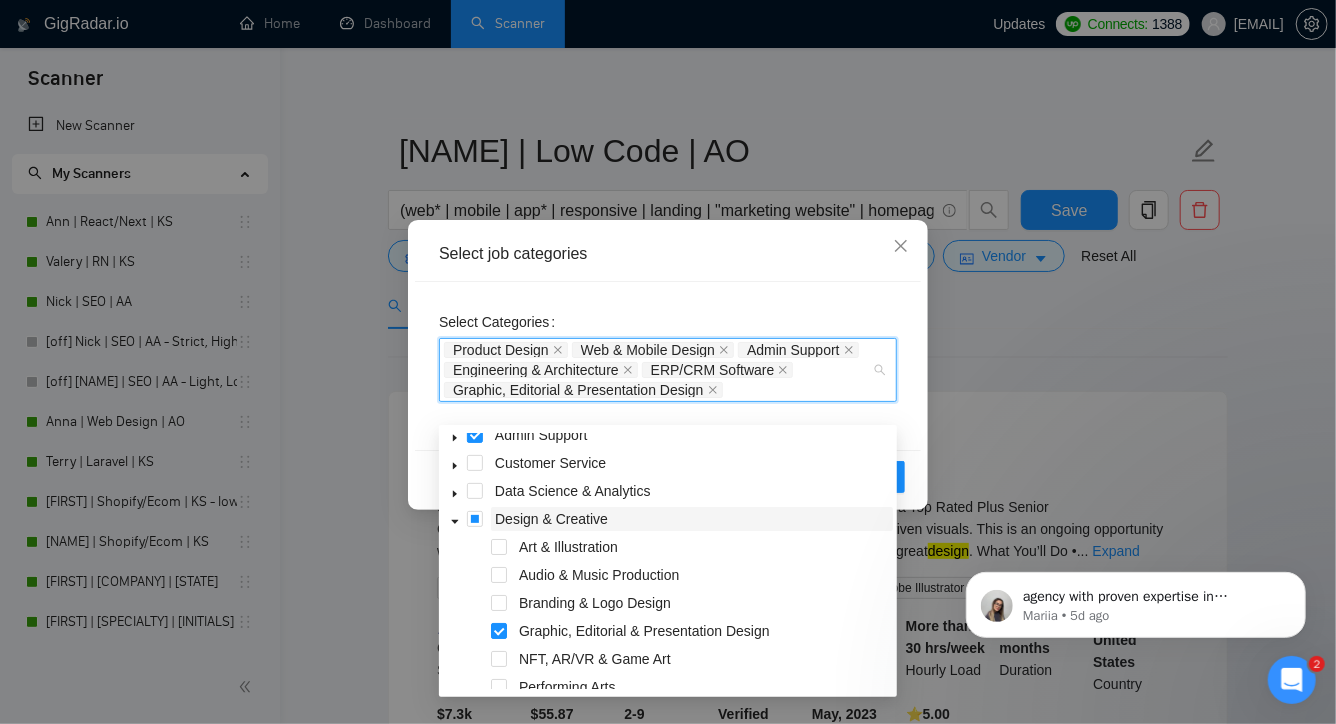 scroll, scrollTop: 19, scrollLeft: 0, axis: vertical 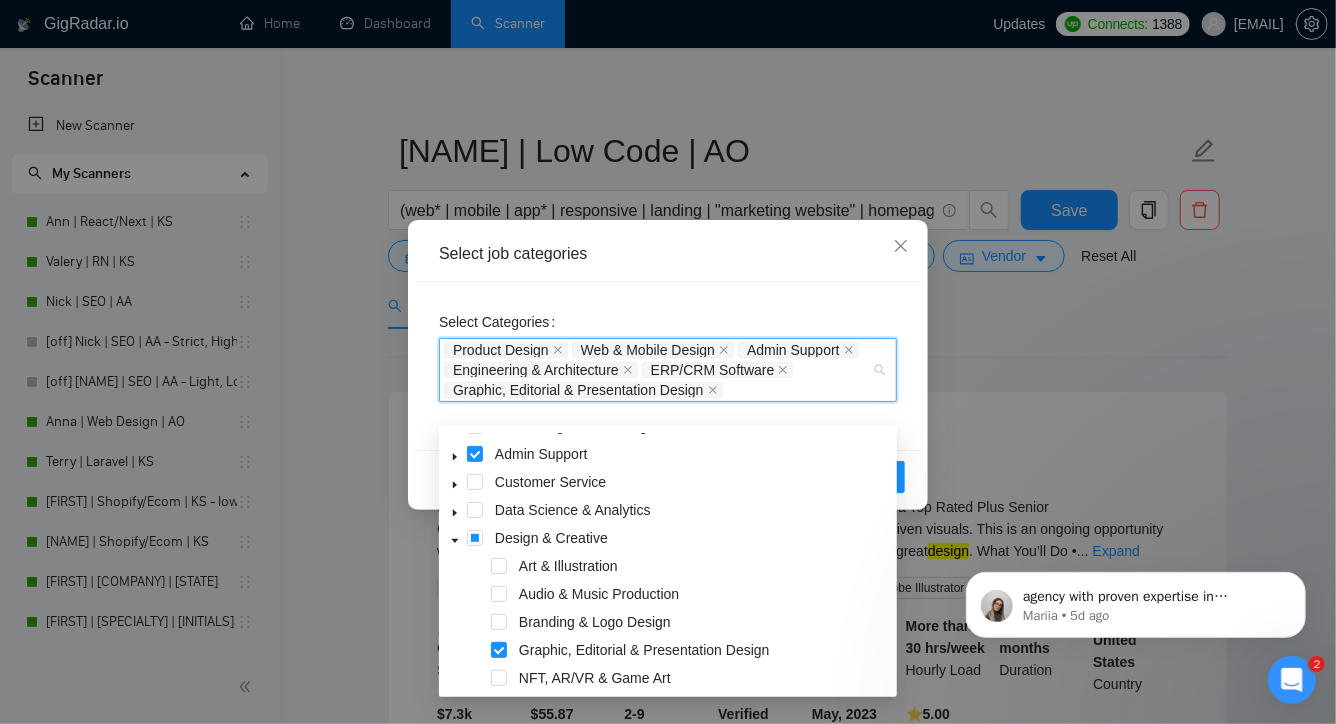 click 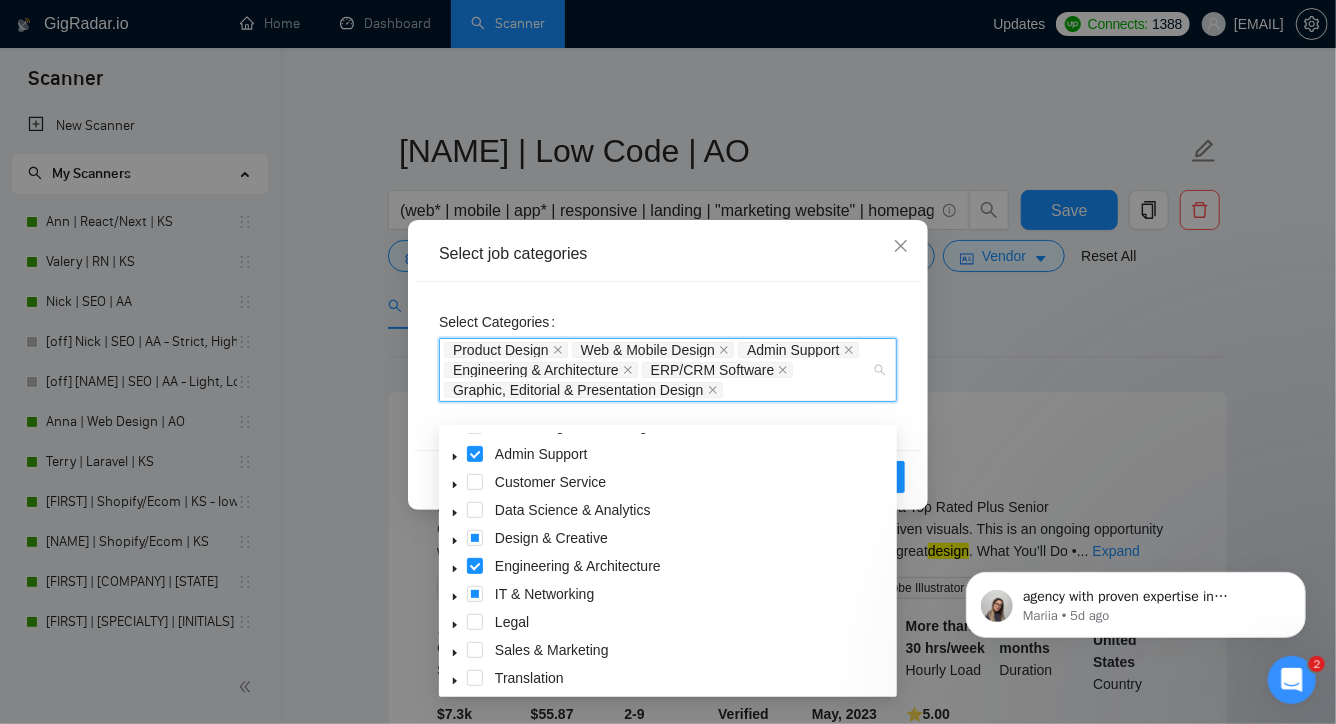 click 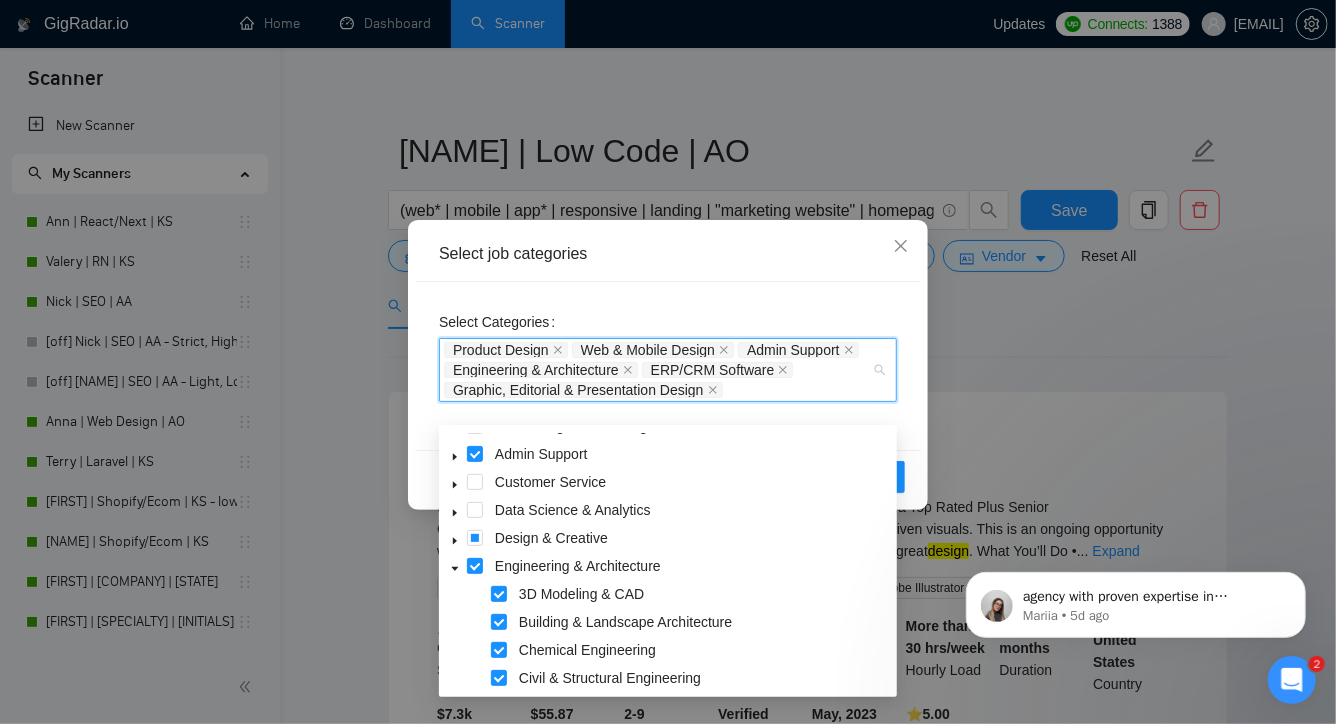 scroll, scrollTop: 70, scrollLeft: 0, axis: vertical 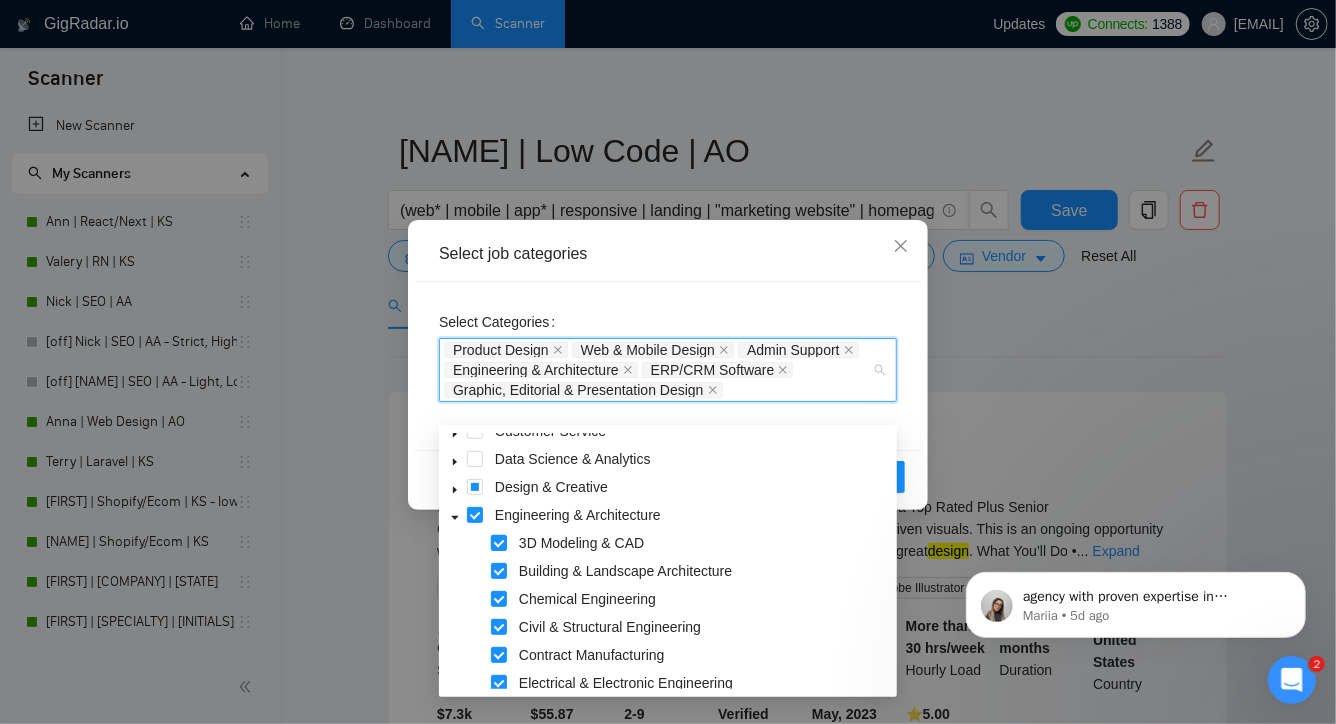 click at bounding box center (499, 543) 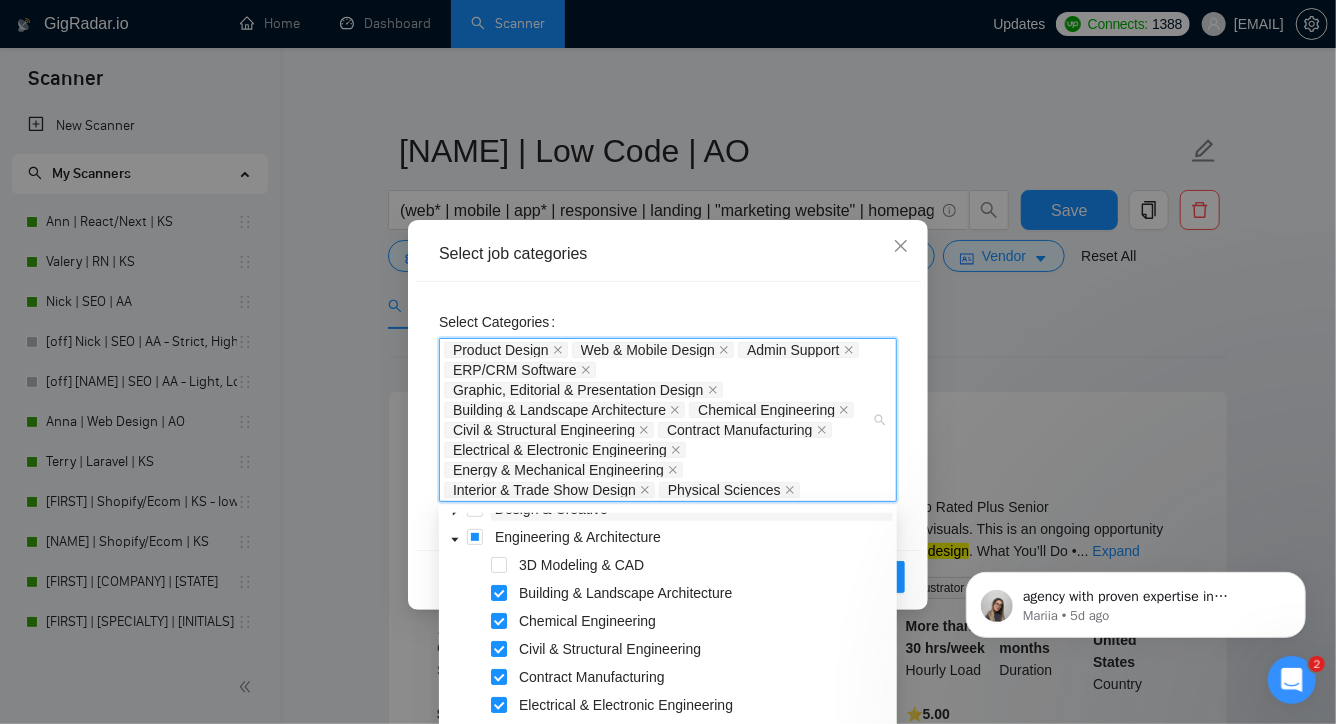 scroll, scrollTop: 127, scrollLeft: 0, axis: vertical 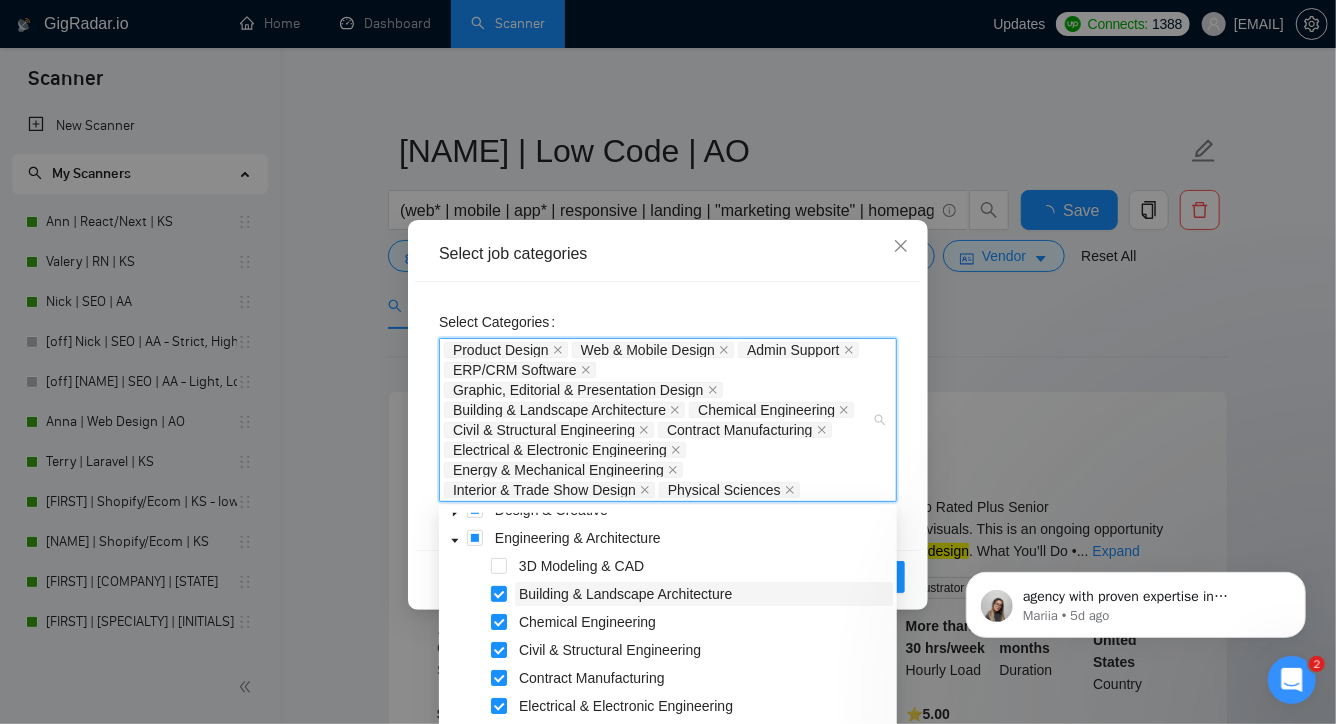 click on "Building & Landscape Architecture" at bounding box center (625, 594) 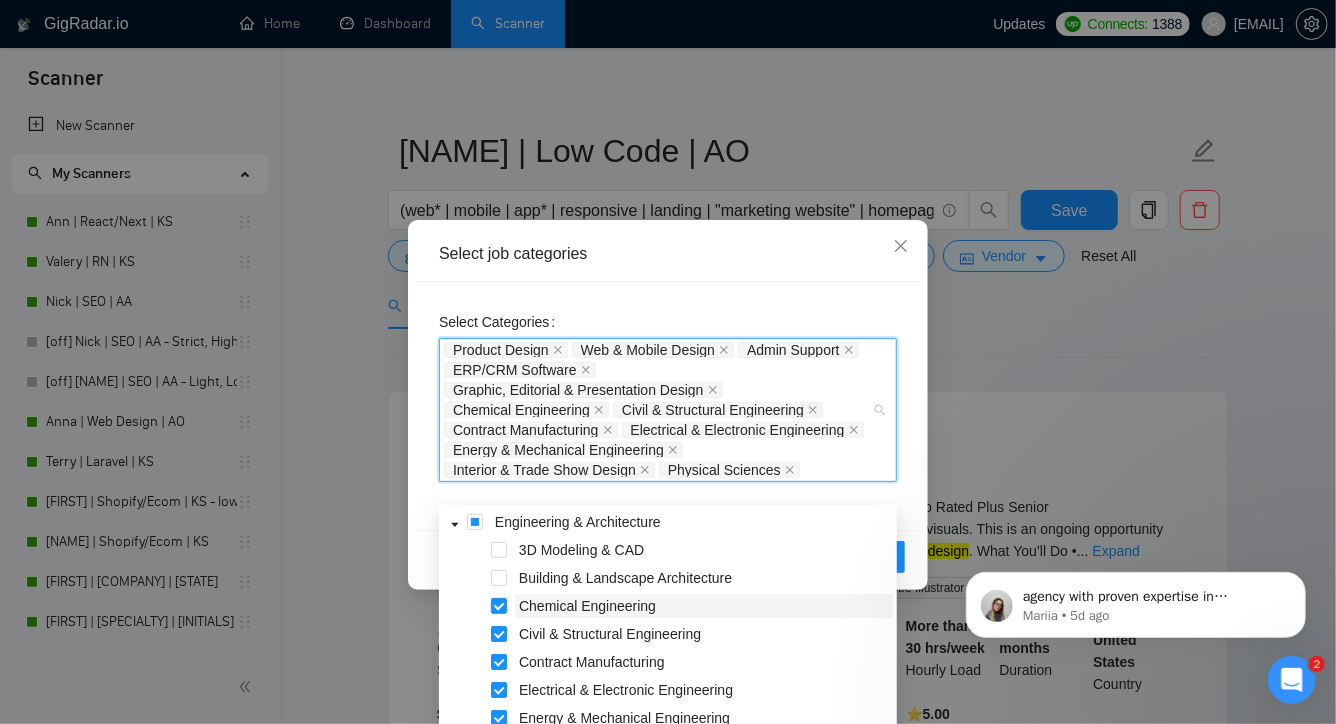 scroll, scrollTop: 144, scrollLeft: 0, axis: vertical 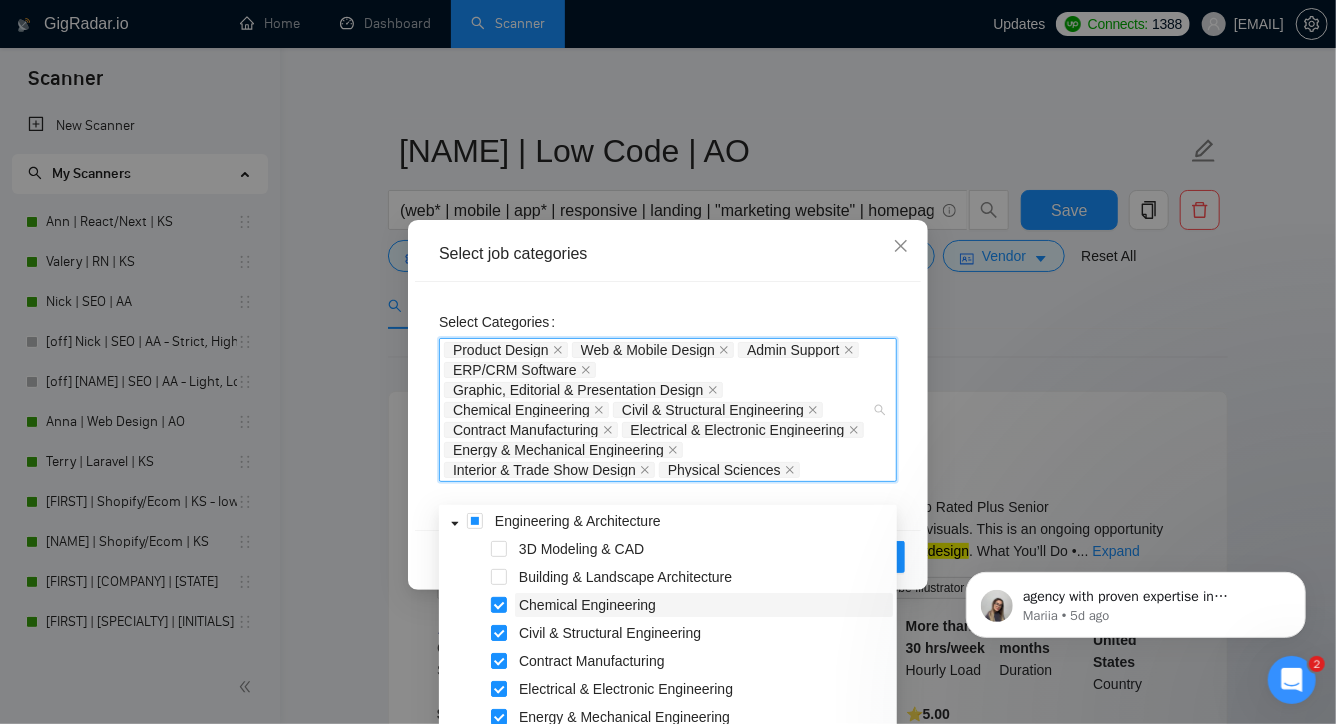 click on "Chemical Engineering" at bounding box center (587, 605) 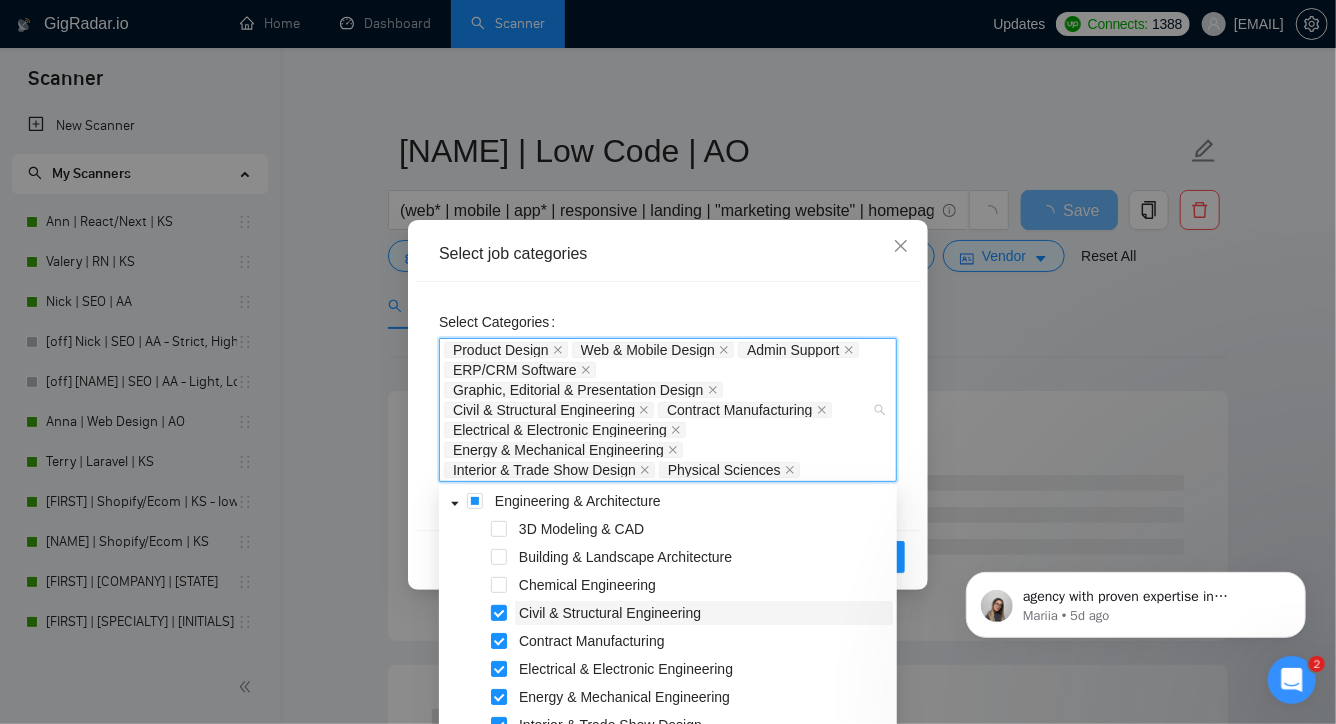click on "Civil & Structural Engineering" at bounding box center [610, 613] 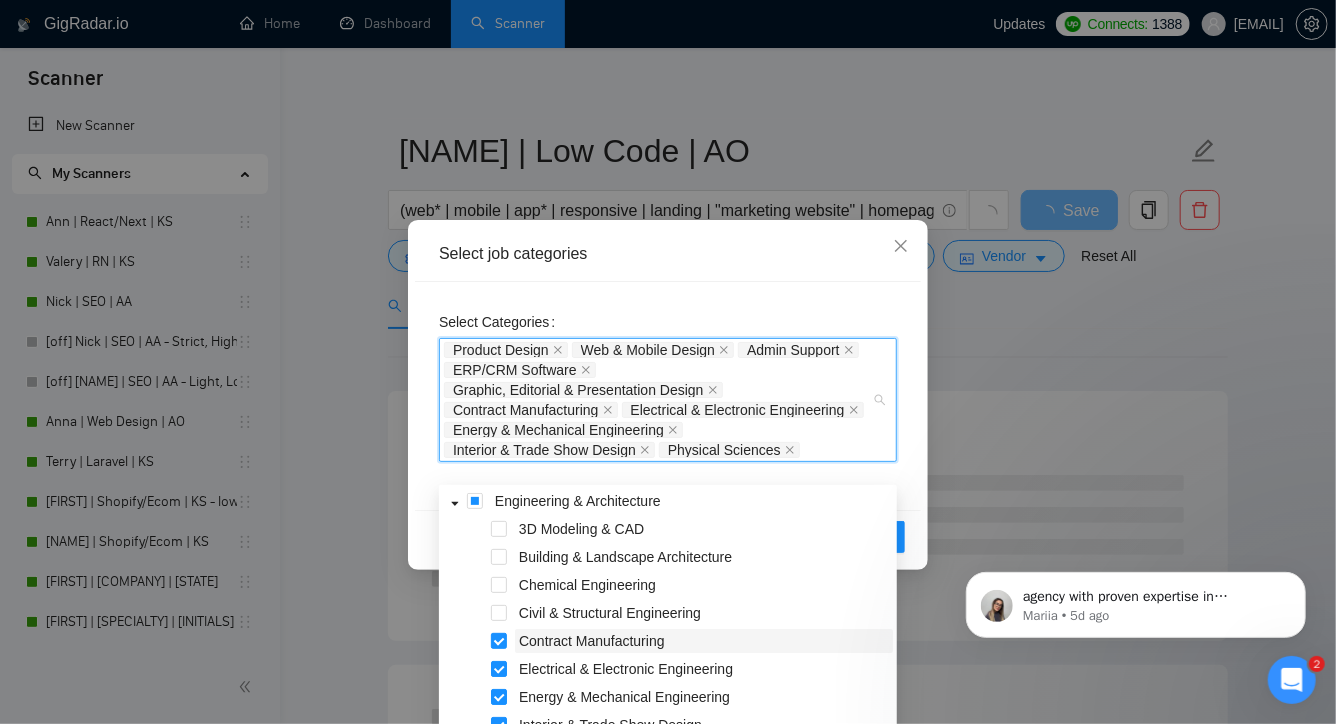click on "Contract Manufacturing" at bounding box center (592, 641) 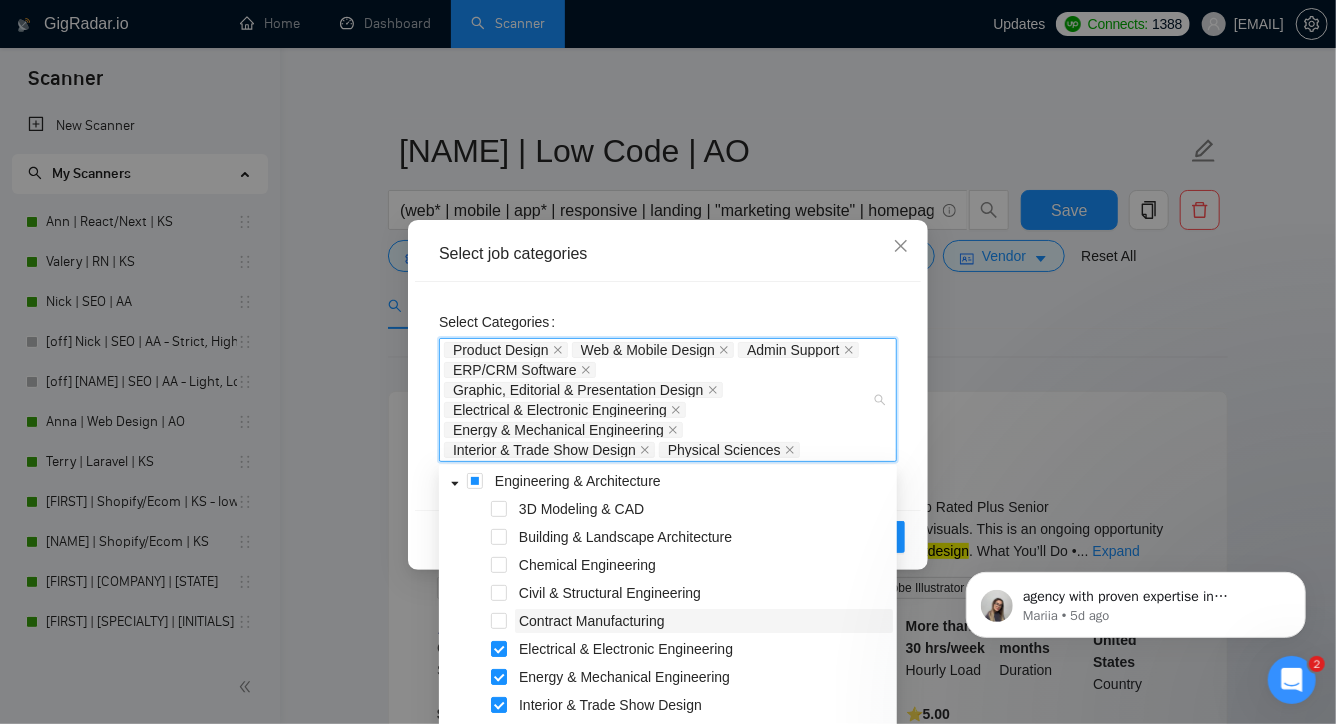 scroll, scrollTop: 224, scrollLeft: 0, axis: vertical 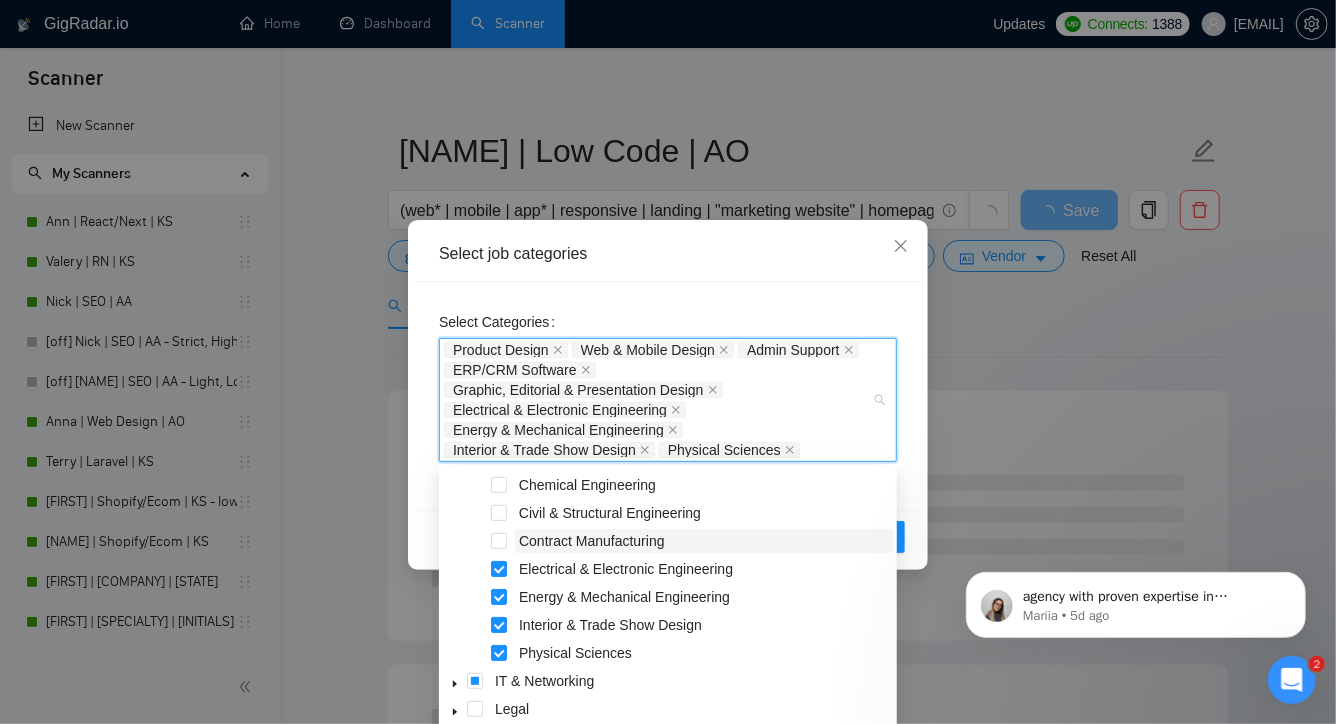 click on "Contract Manufacturing" at bounding box center [592, 541] 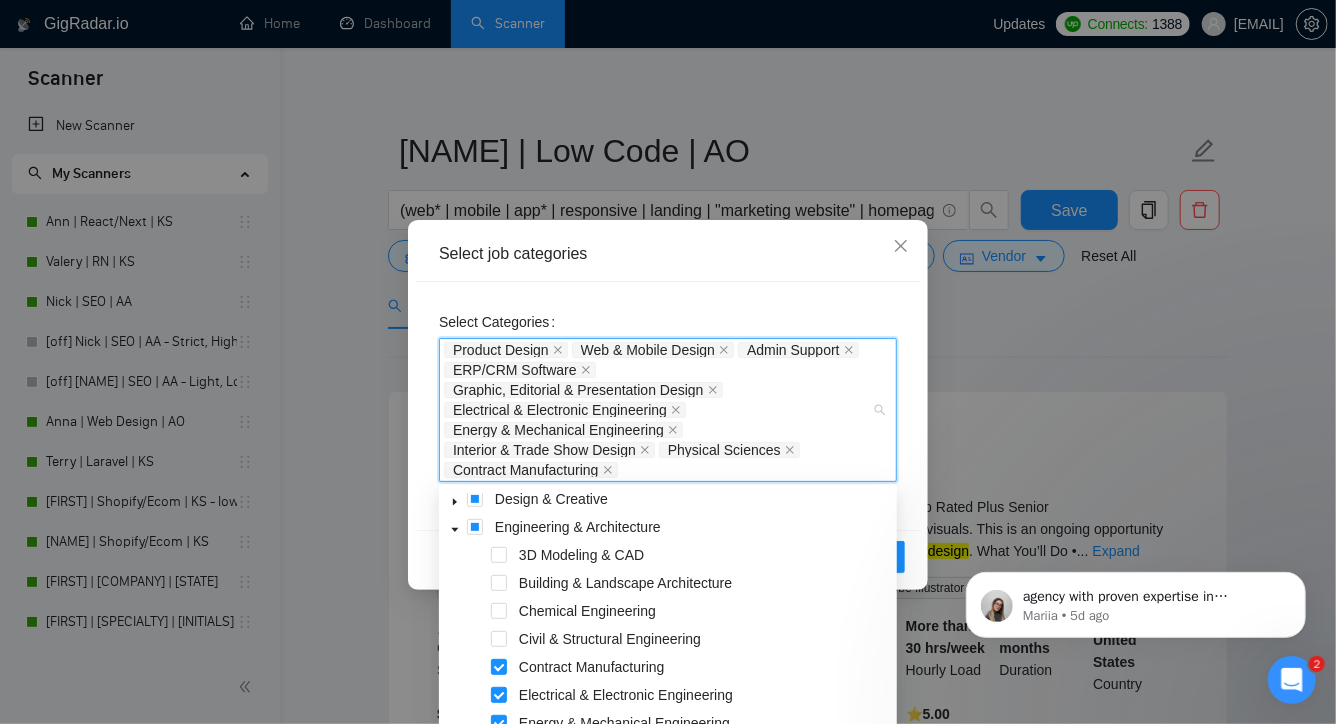 click at bounding box center [455, 527] 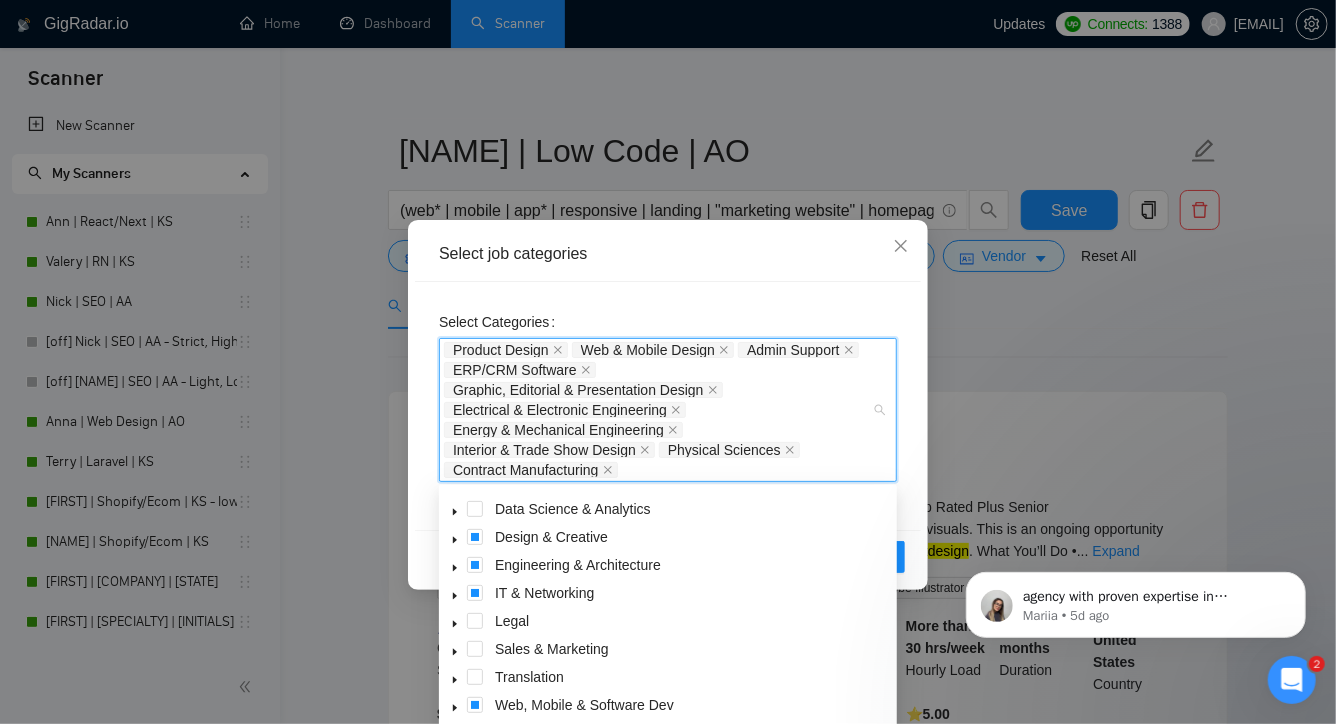 scroll, scrollTop: 80, scrollLeft: 0, axis: vertical 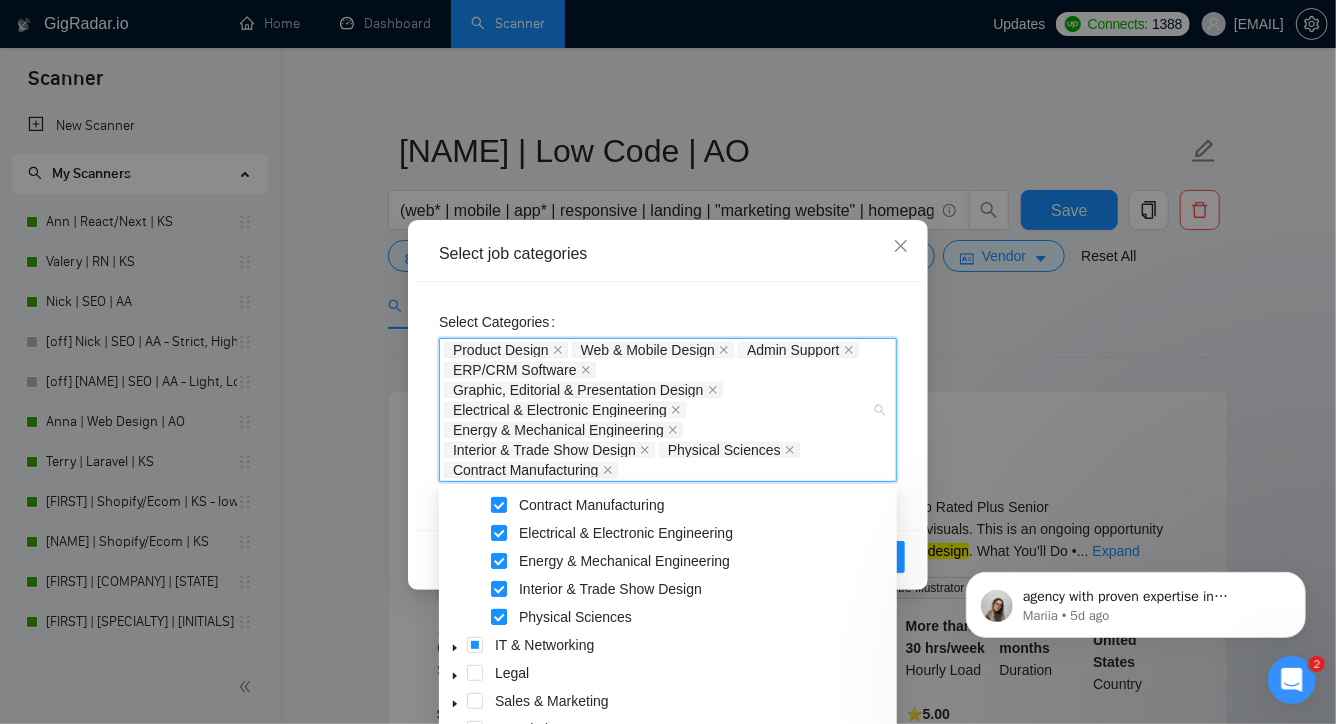 click at bounding box center [499, 617] 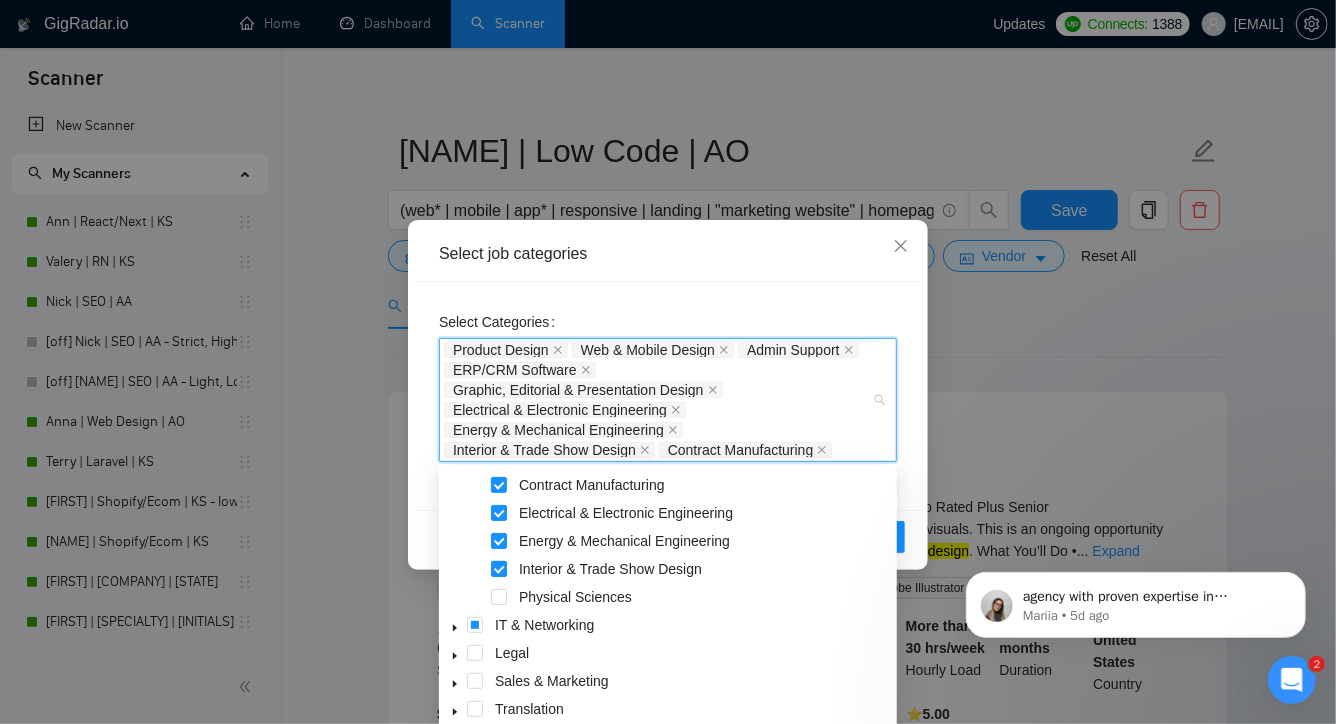 click at bounding box center [499, 569] 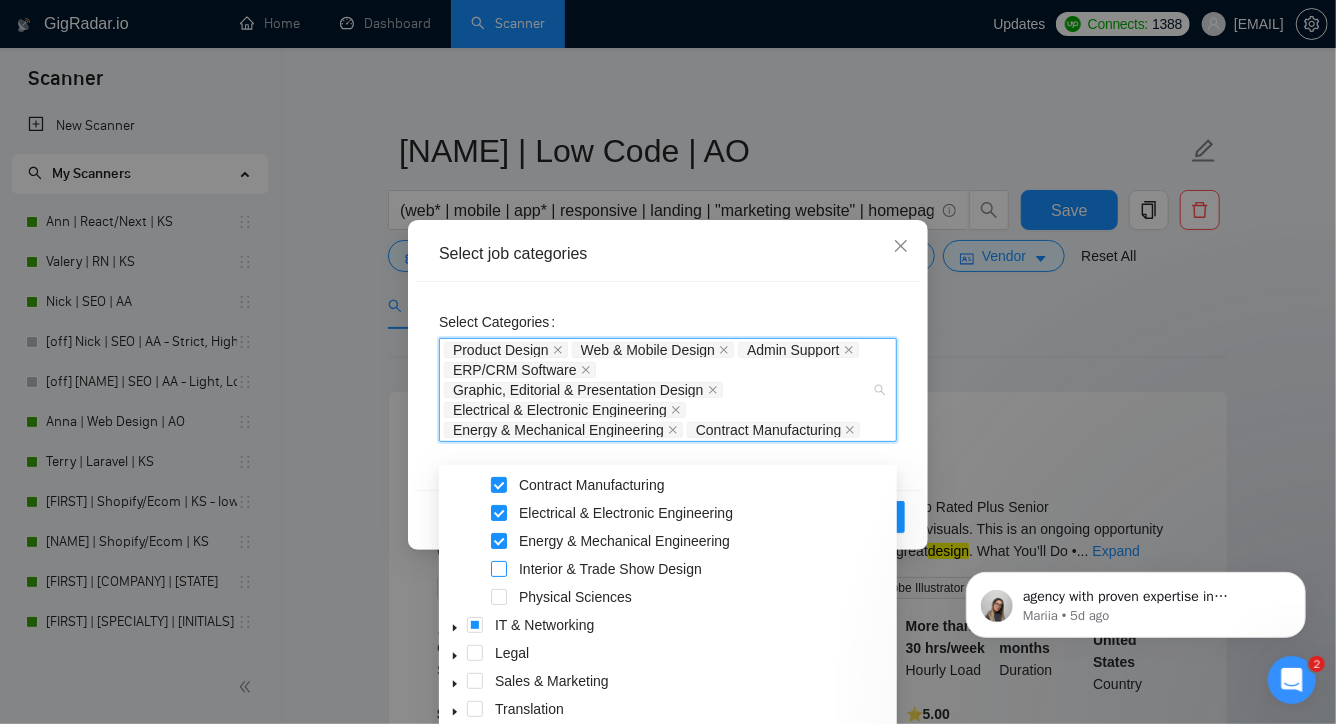scroll, scrollTop: 255, scrollLeft: 0, axis: vertical 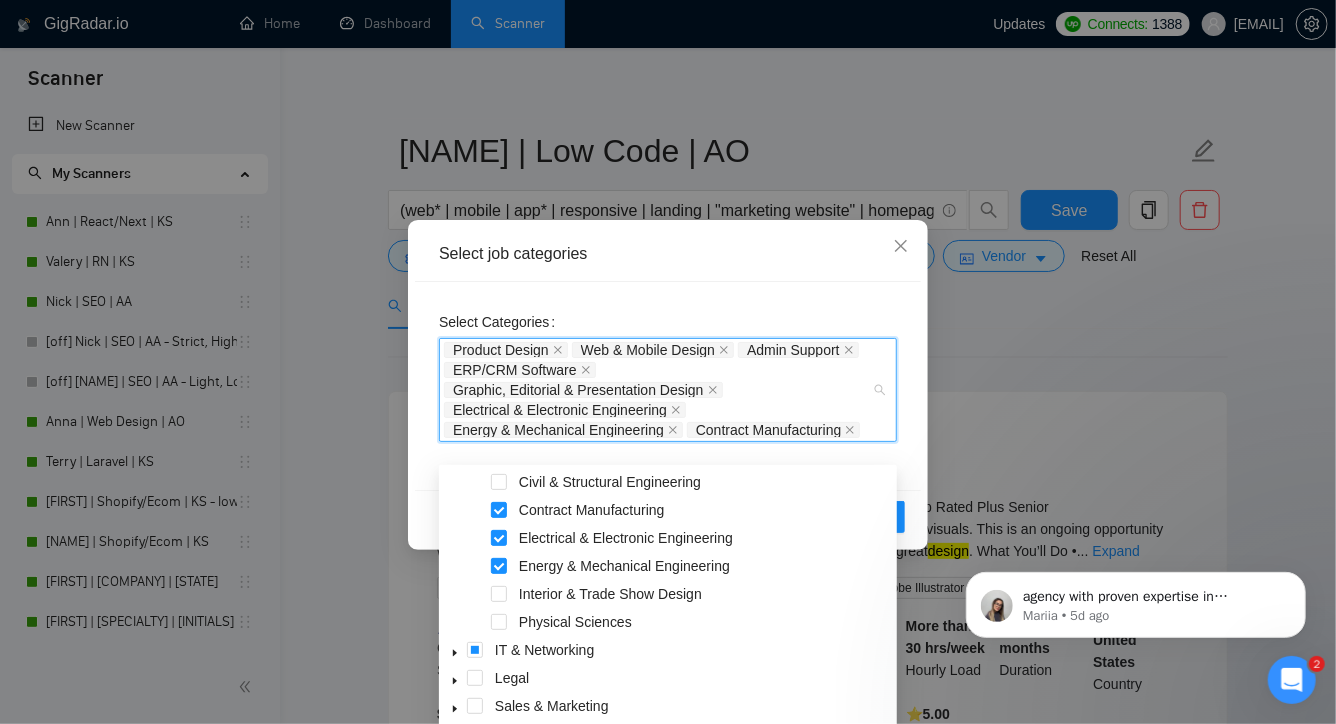 click on "Electrical & Electronic Engineering" at bounding box center (668, 540) 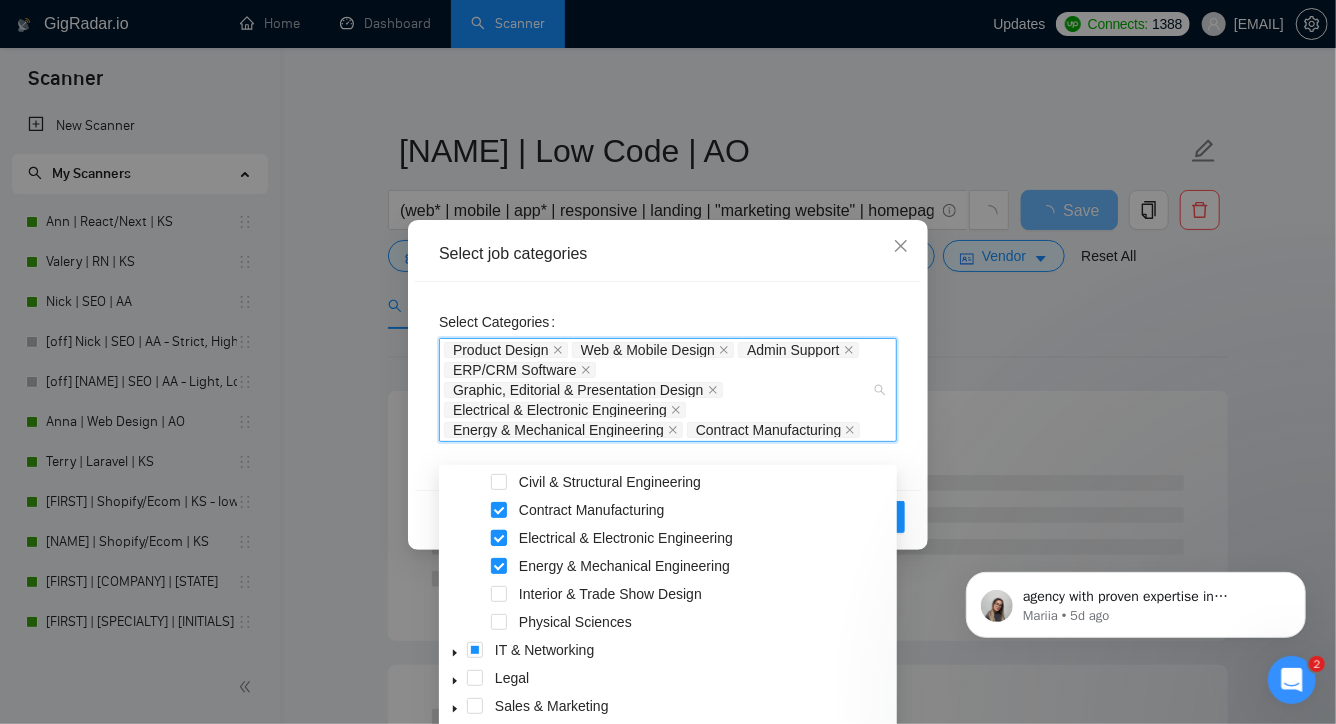 click at bounding box center (499, 538) 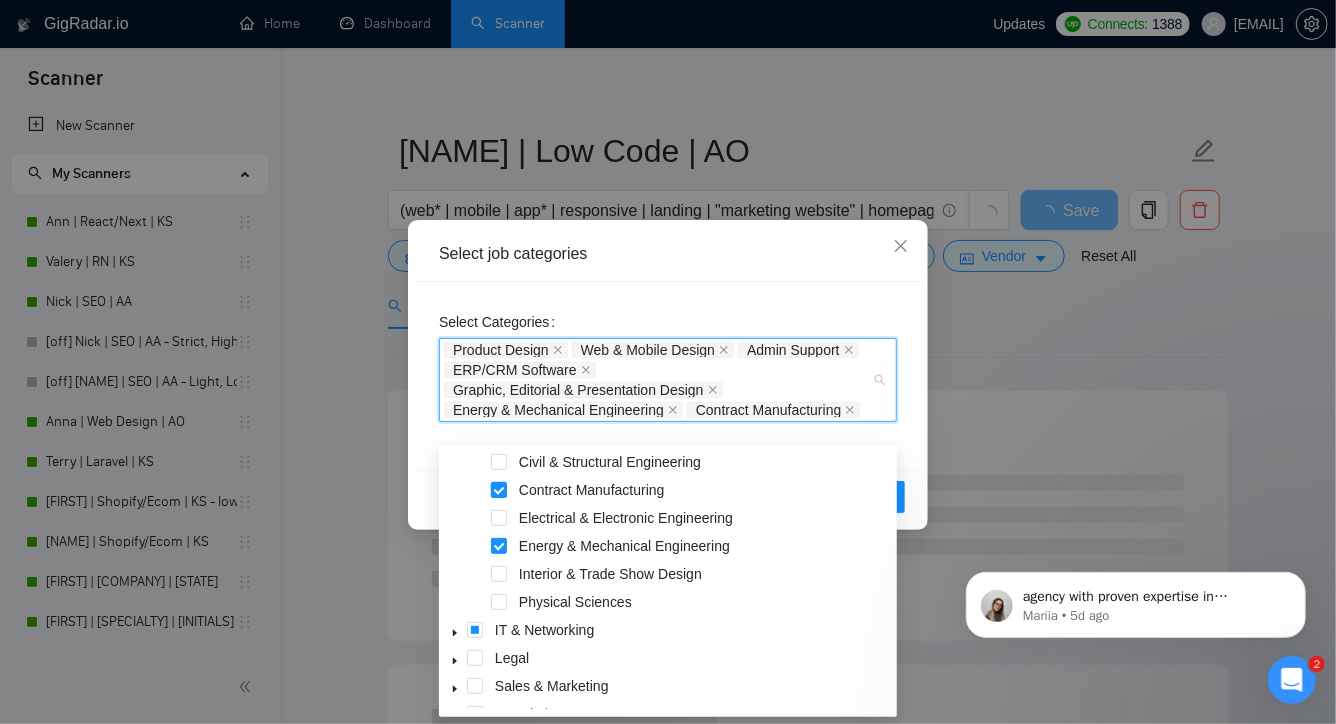 click at bounding box center [499, 490] 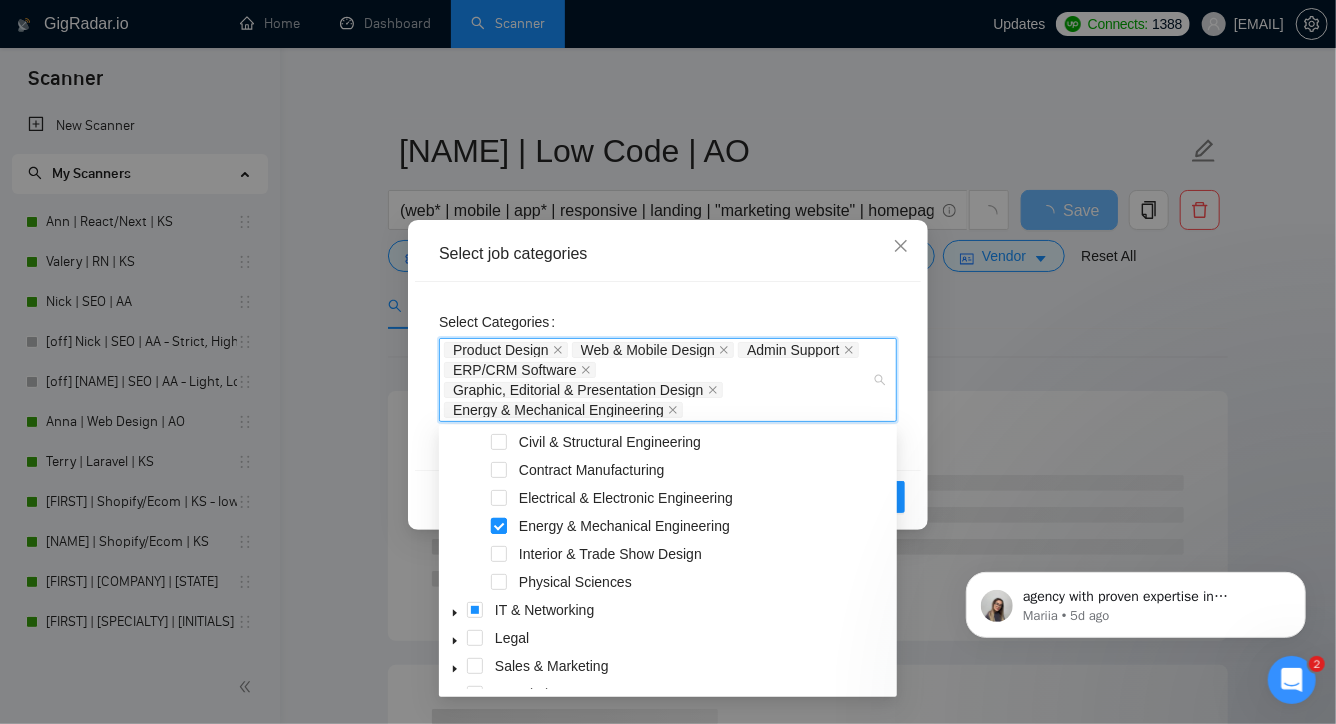click at bounding box center [499, 526] 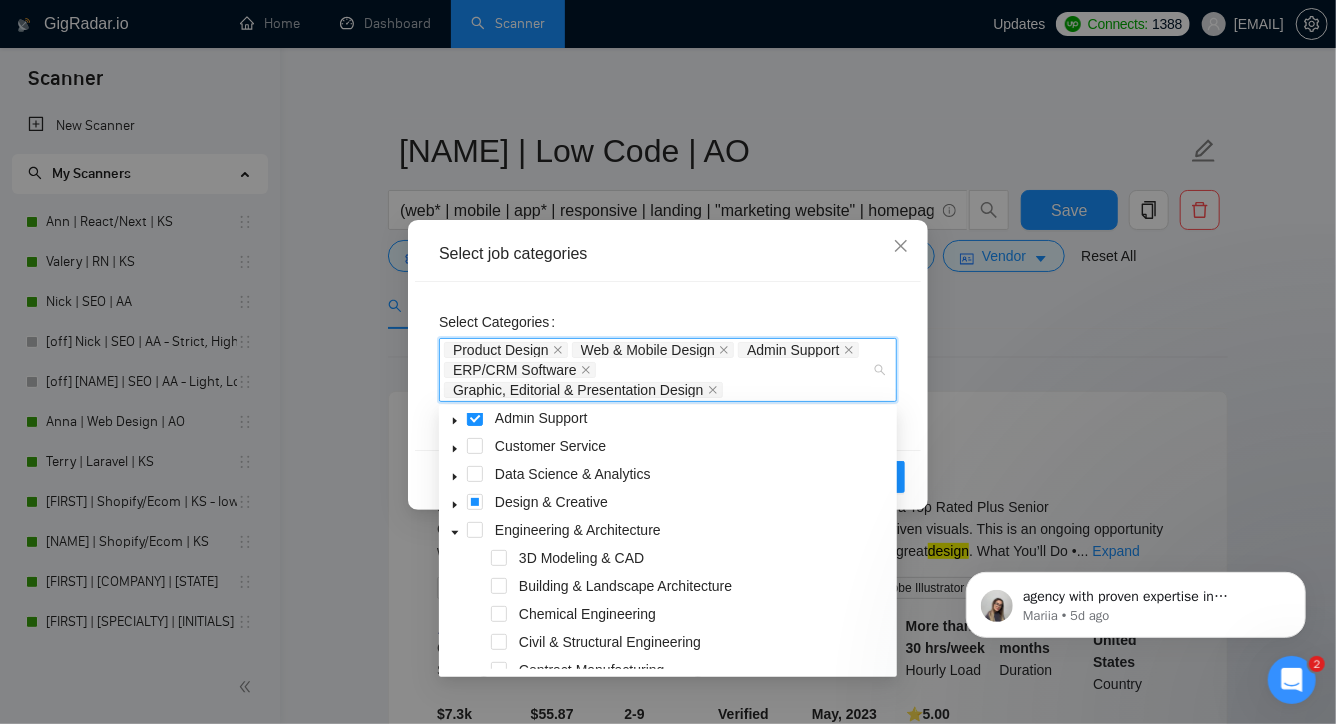 scroll, scrollTop: 30, scrollLeft: 0, axis: vertical 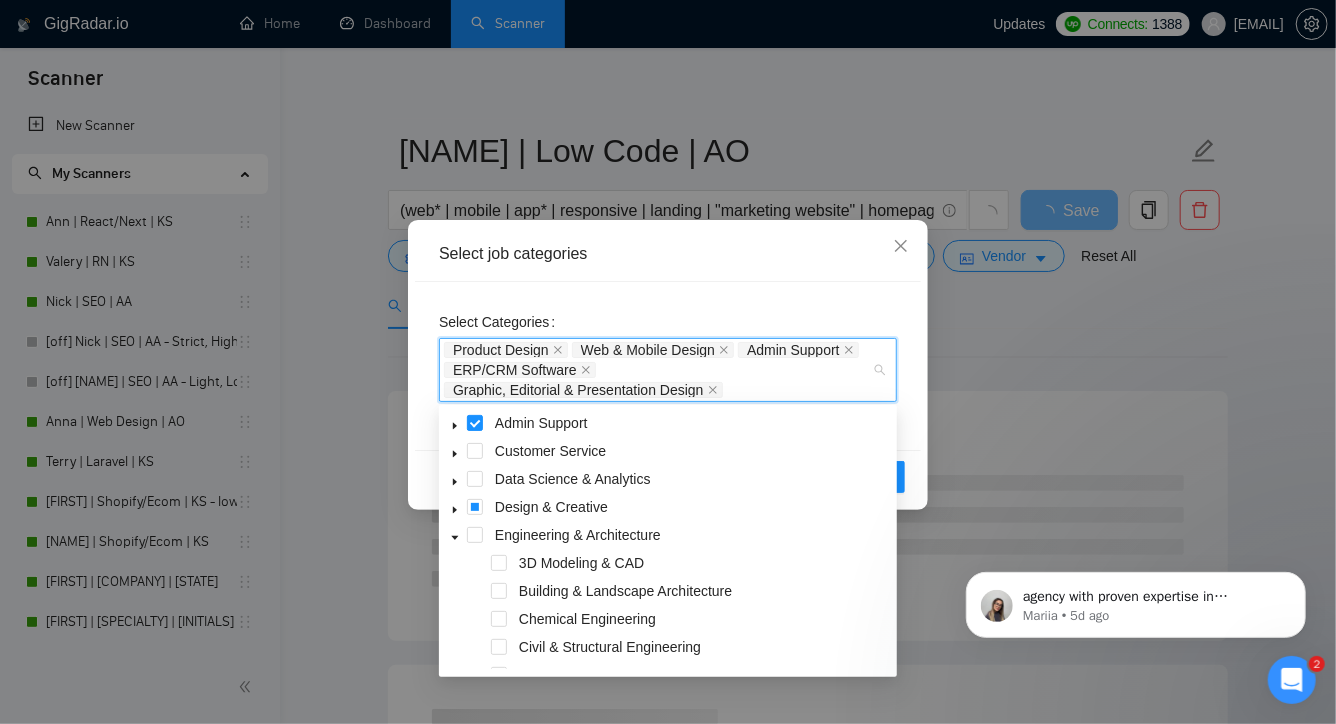 click at bounding box center [455, 535] 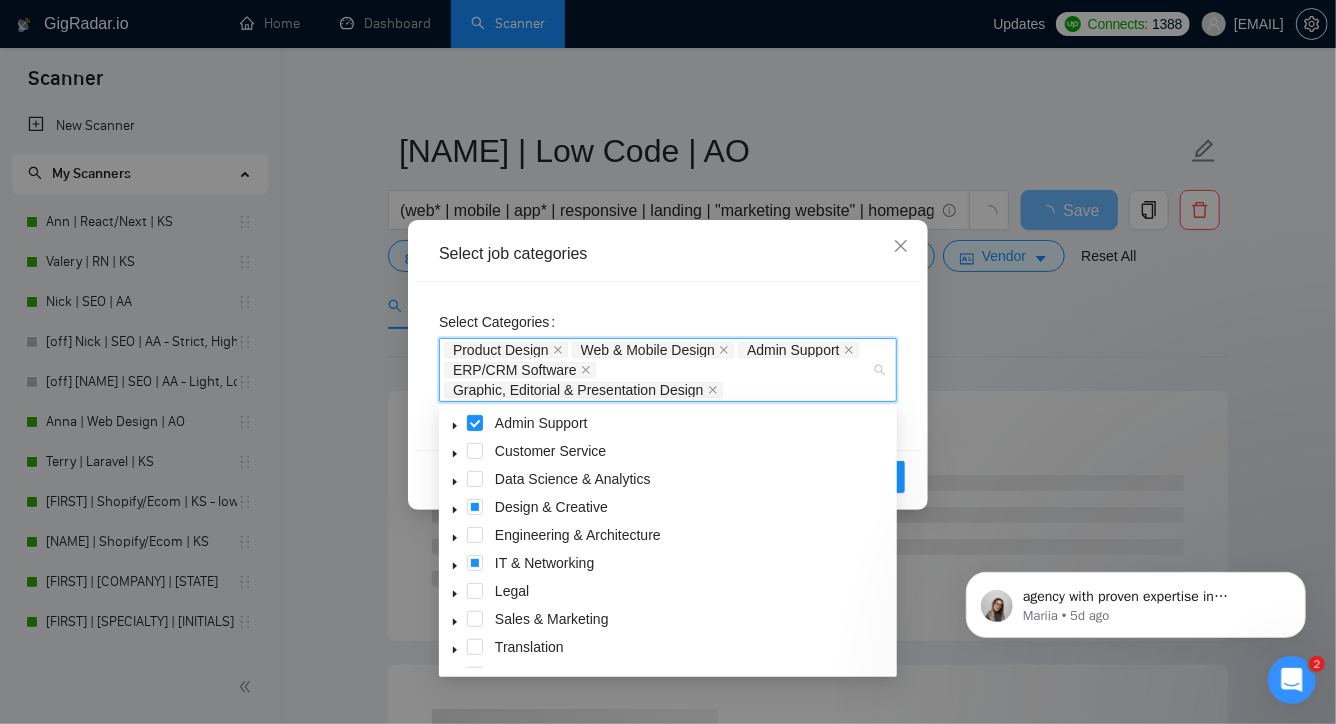 click 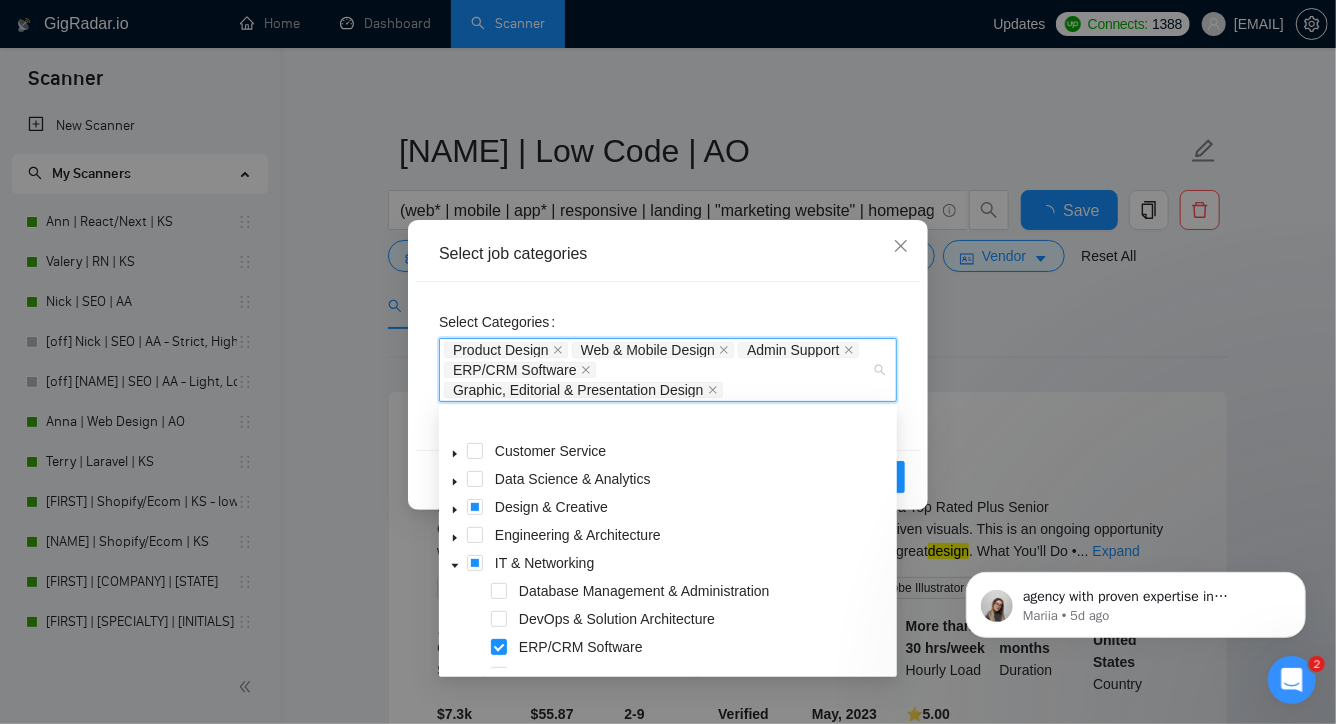 scroll, scrollTop: 79, scrollLeft: 0, axis: vertical 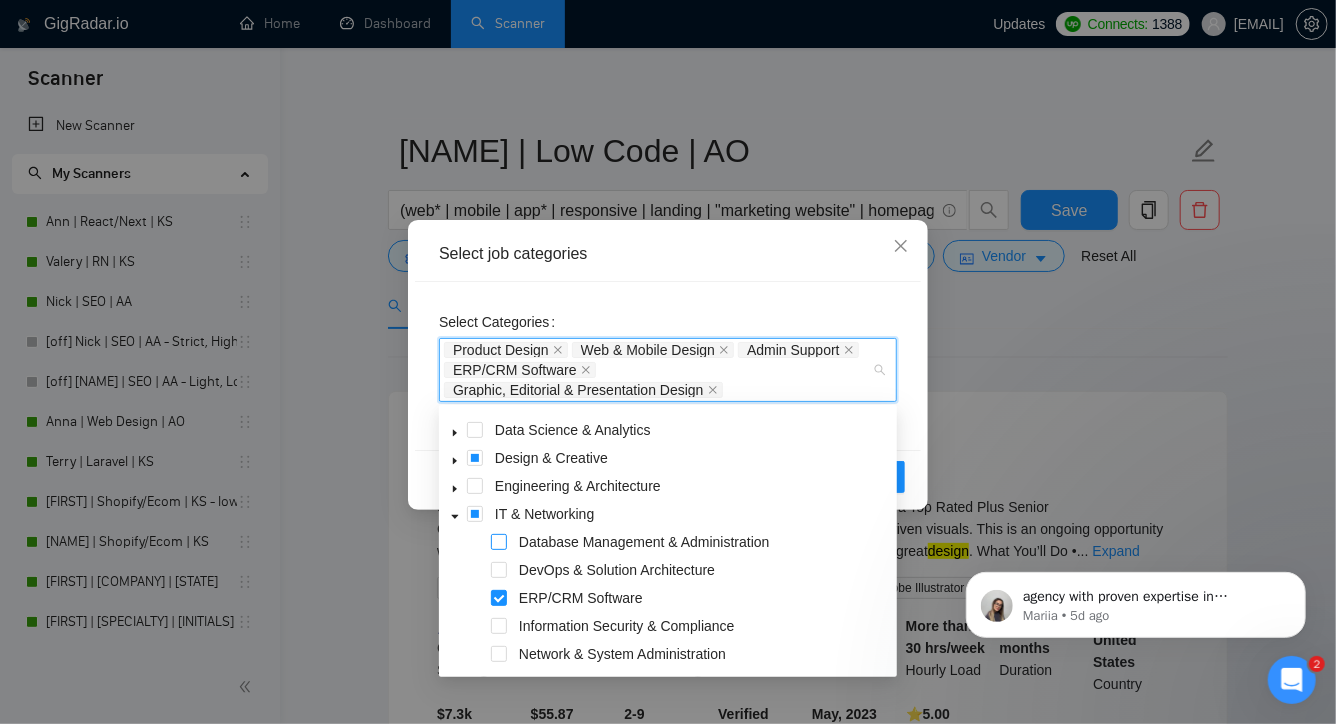 click at bounding box center (499, 542) 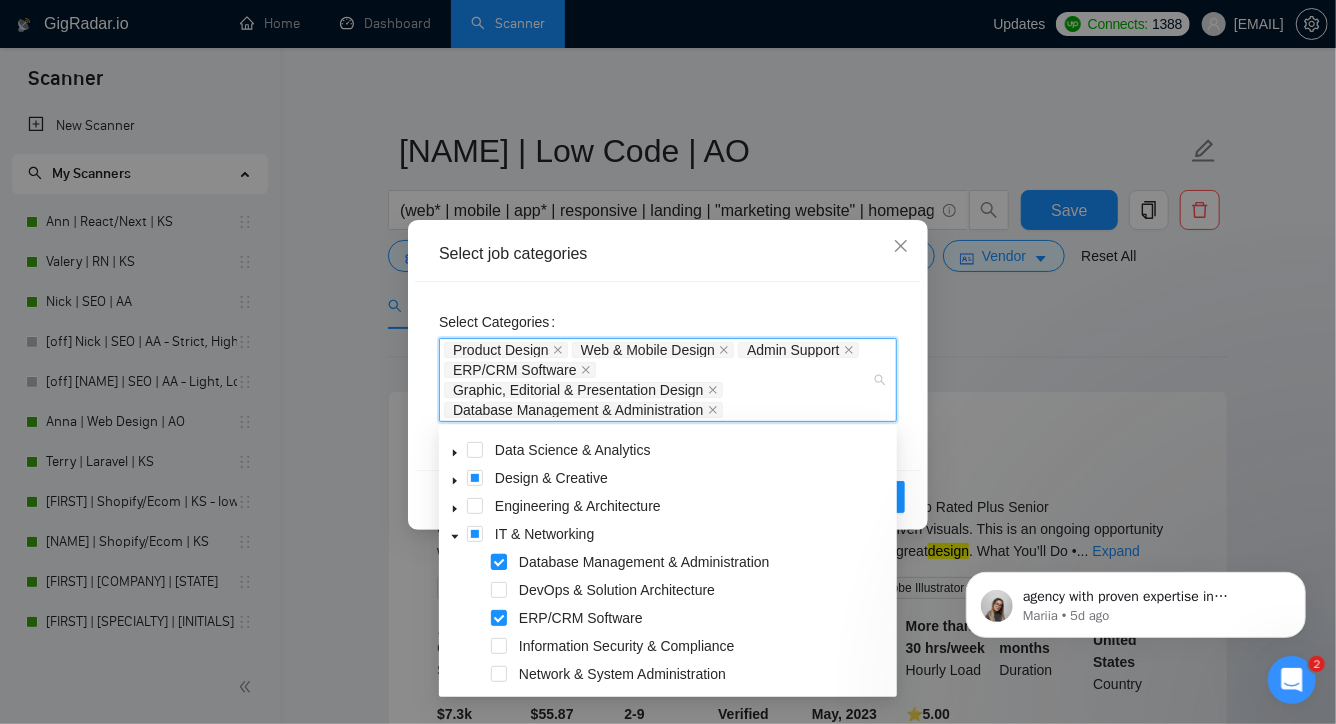 click at bounding box center (499, 562) 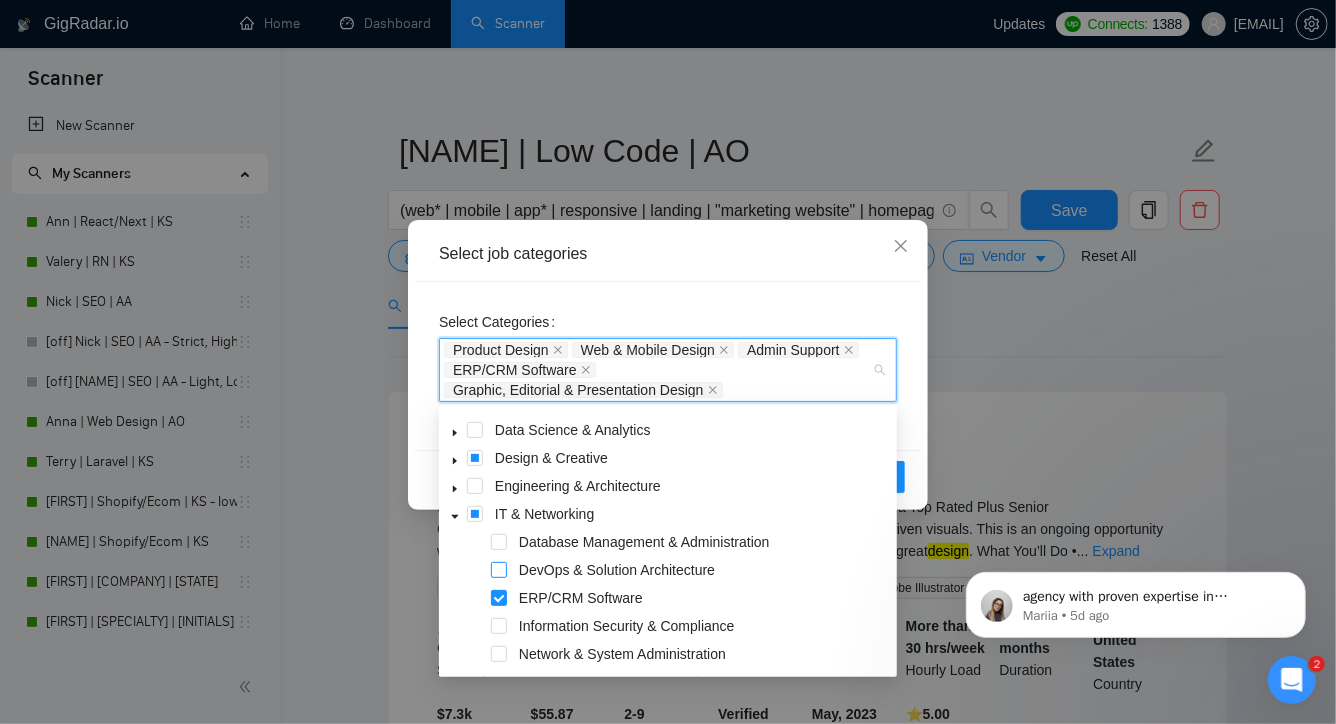 click at bounding box center (499, 570) 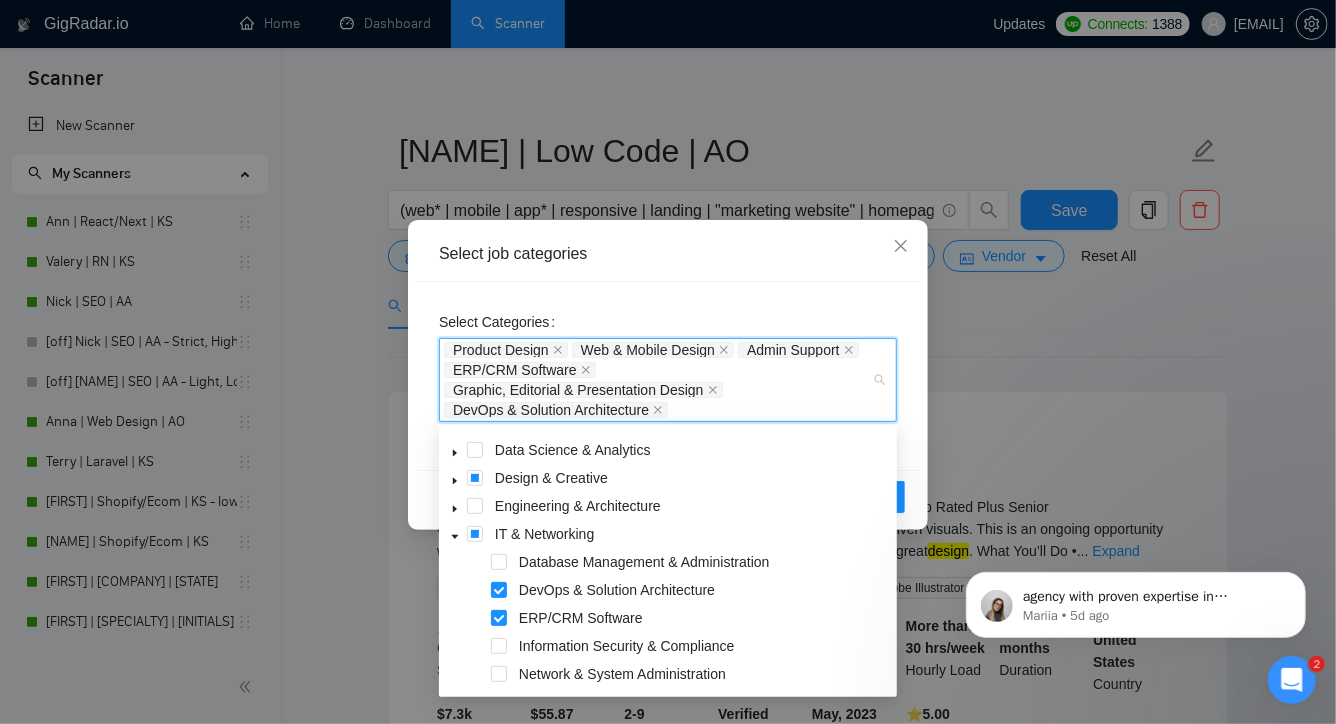 click on "IT & Networking" at bounding box center (668, 536) 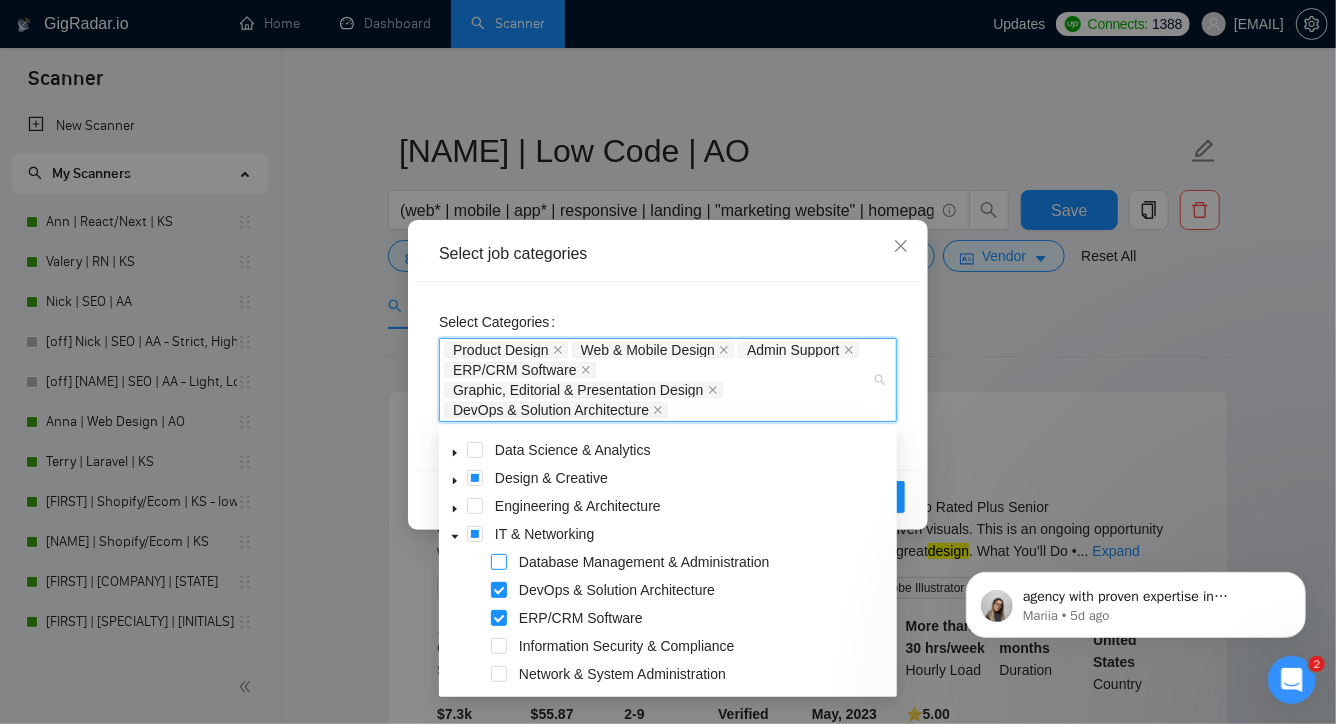 click at bounding box center [499, 562] 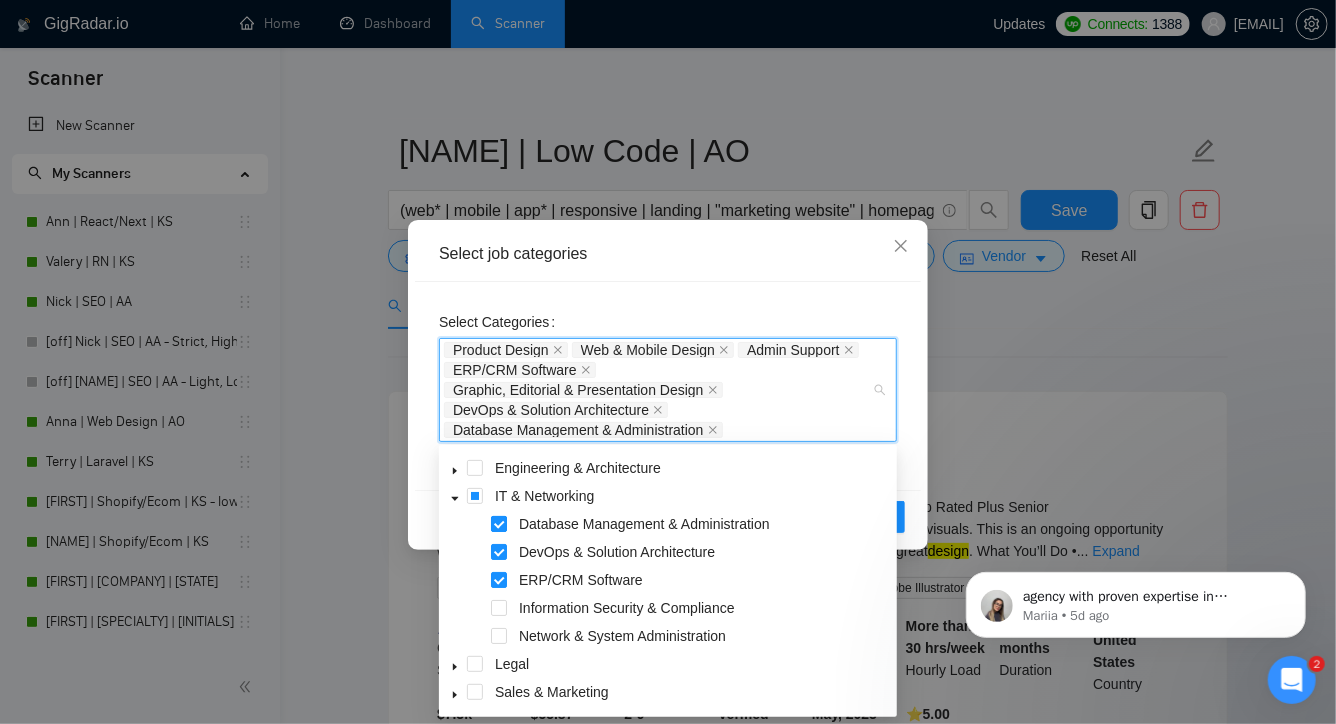 scroll, scrollTop: 164, scrollLeft: 0, axis: vertical 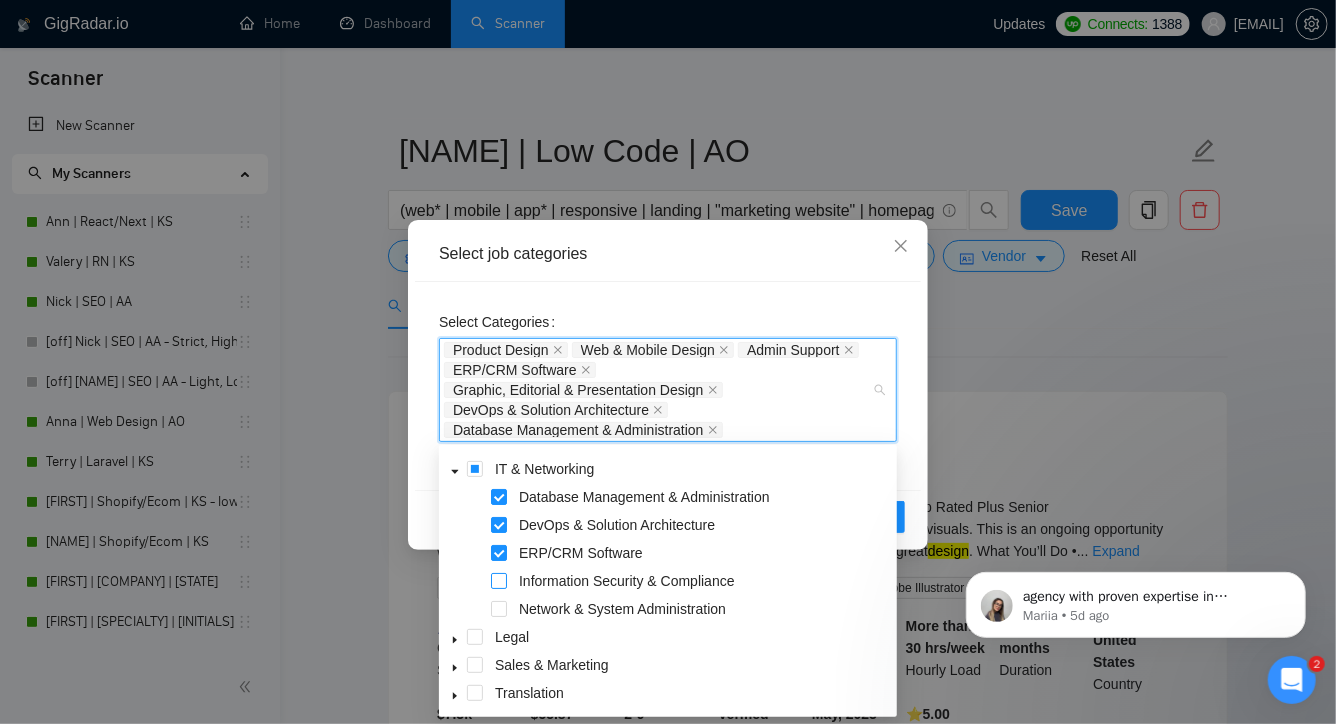click at bounding box center [499, 581] 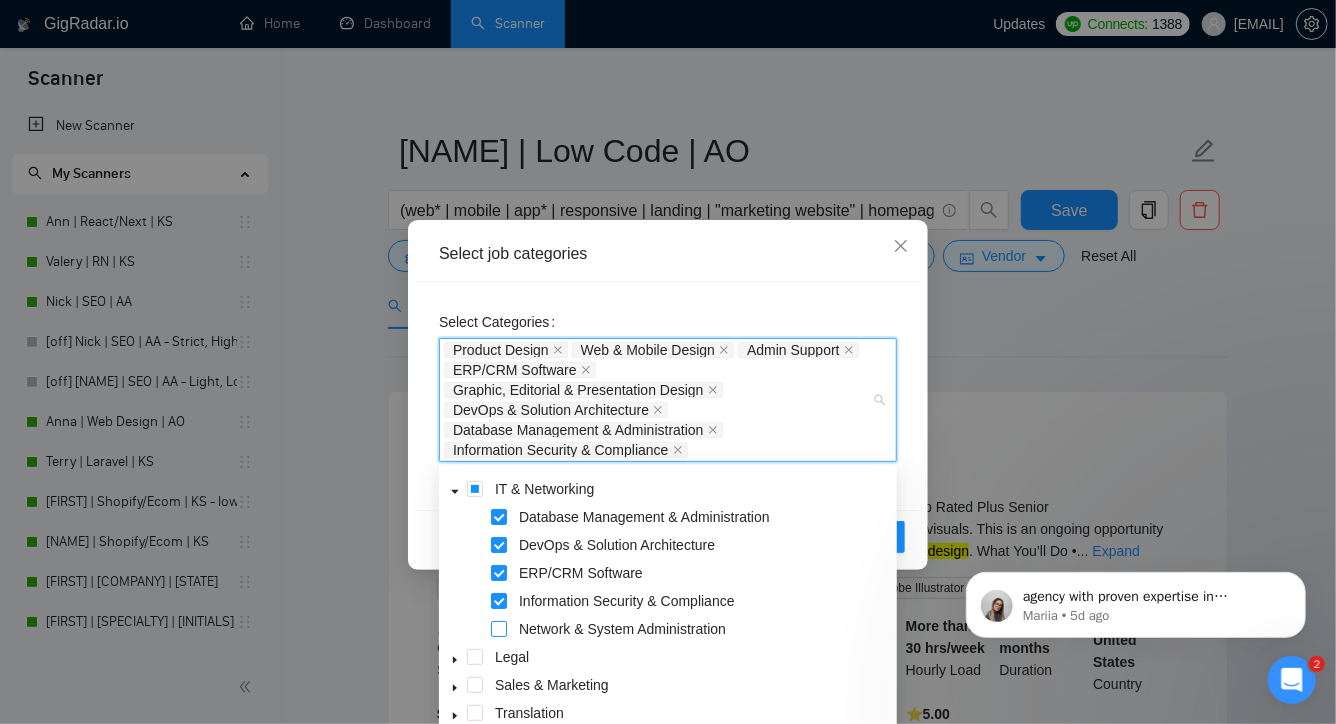 click at bounding box center (499, 629) 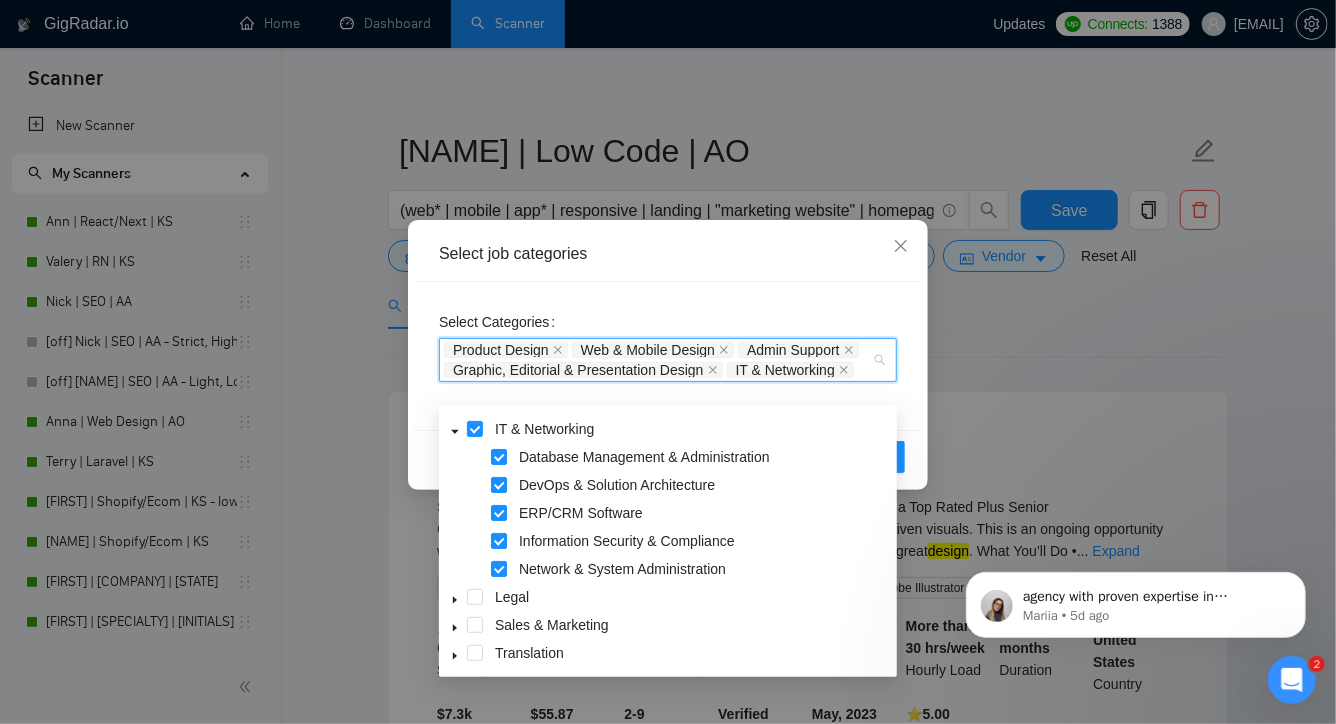 click 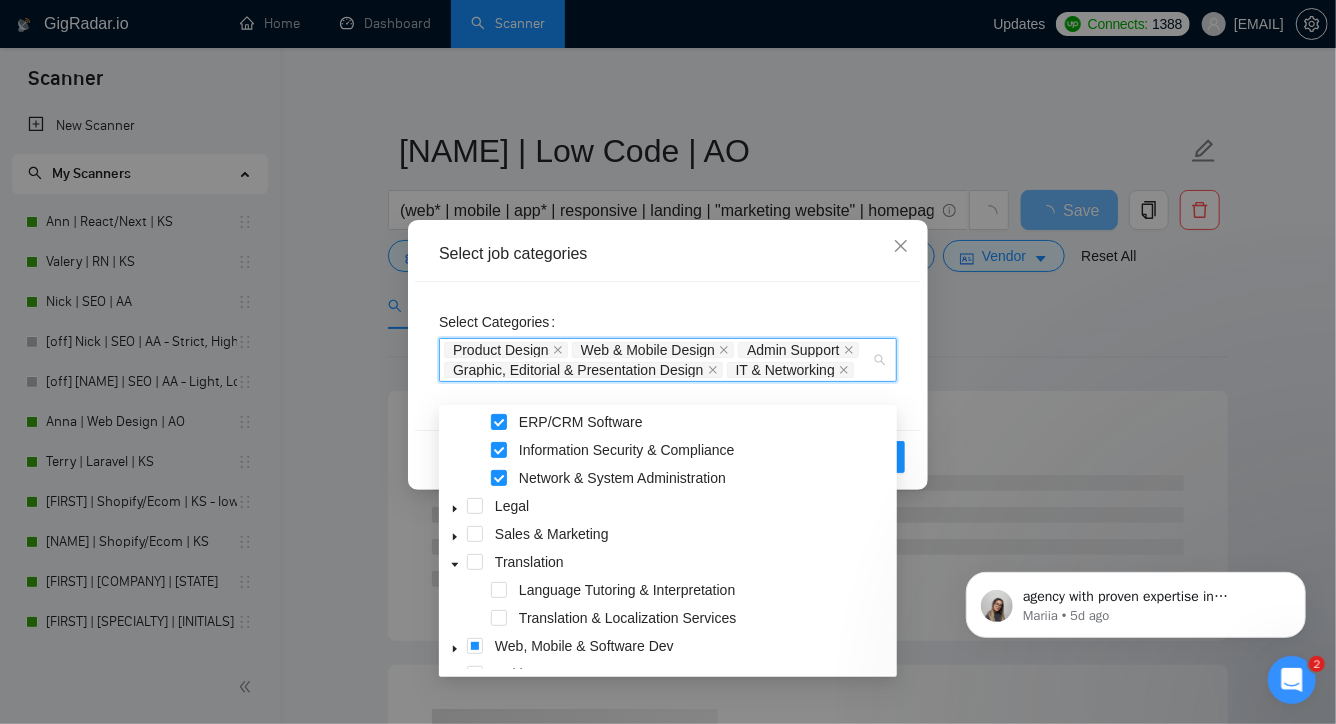 scroll, scrollTop: 275, scrollLeft: 0, axis: vertical 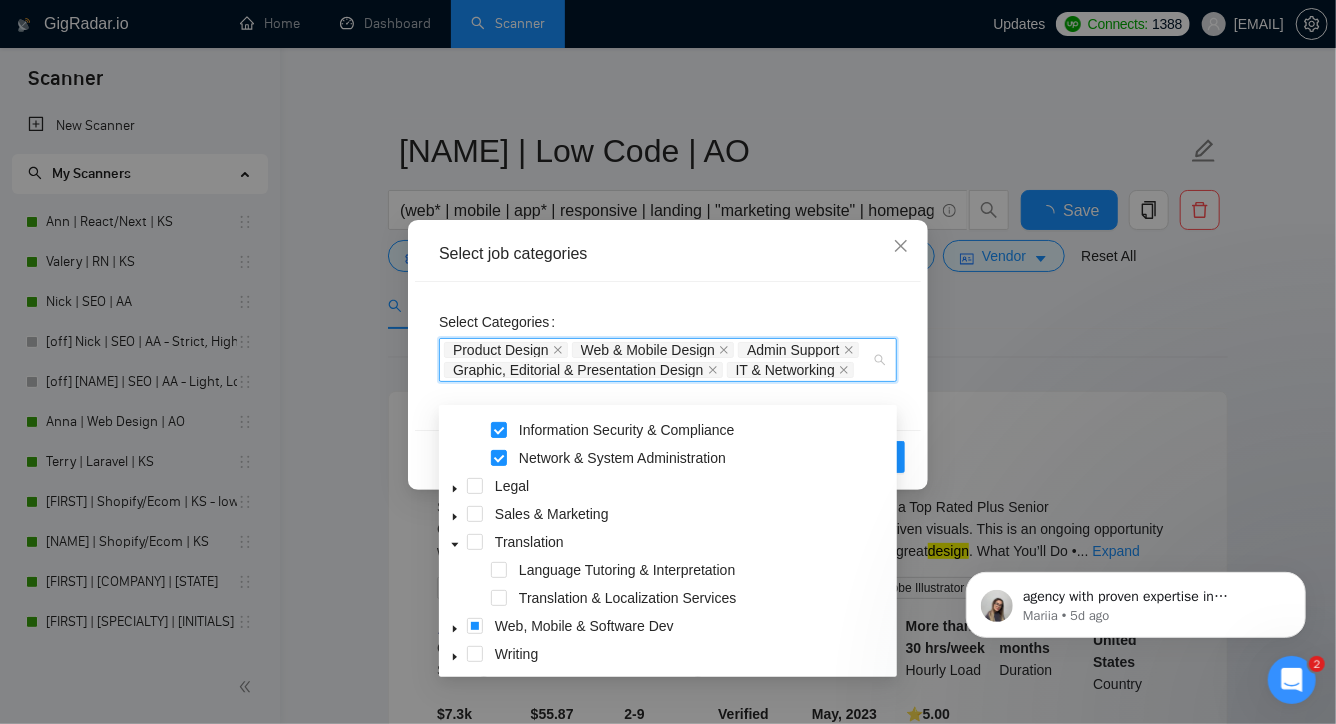 click 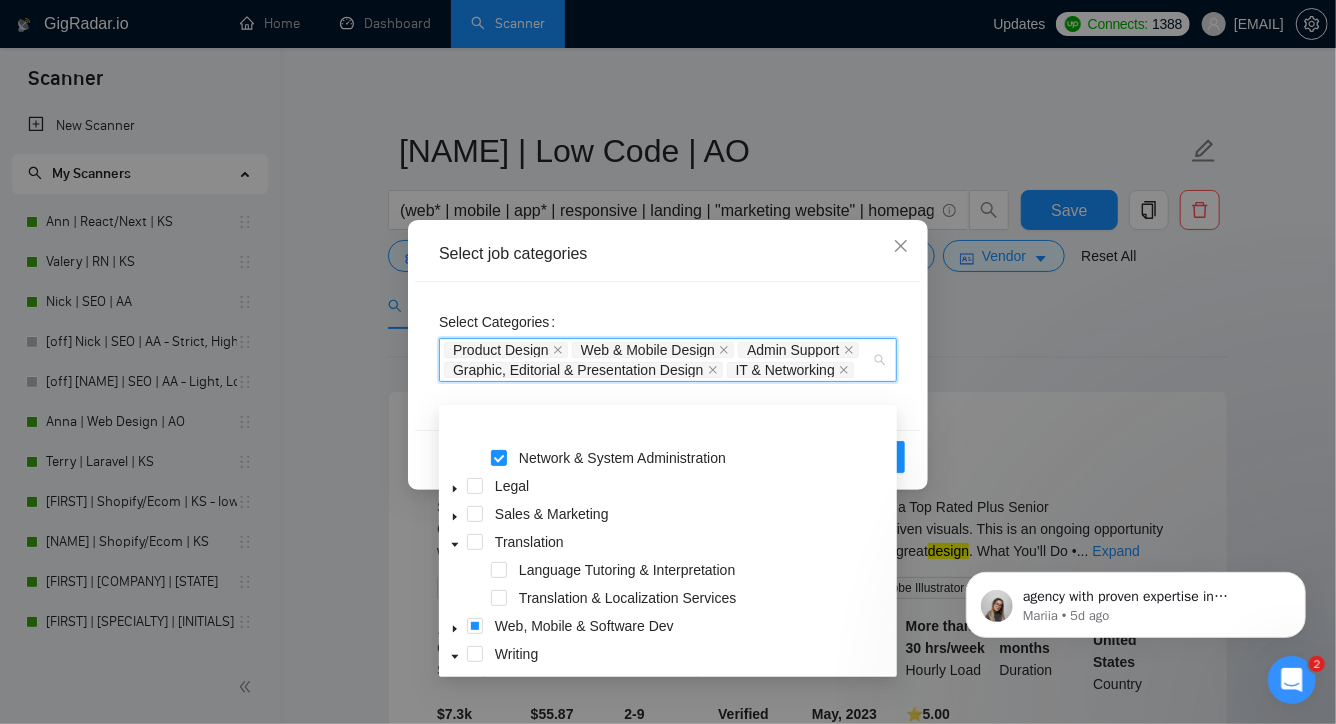 scroll, scrollTop: 388, scrollLeft: 0, axis: vertical 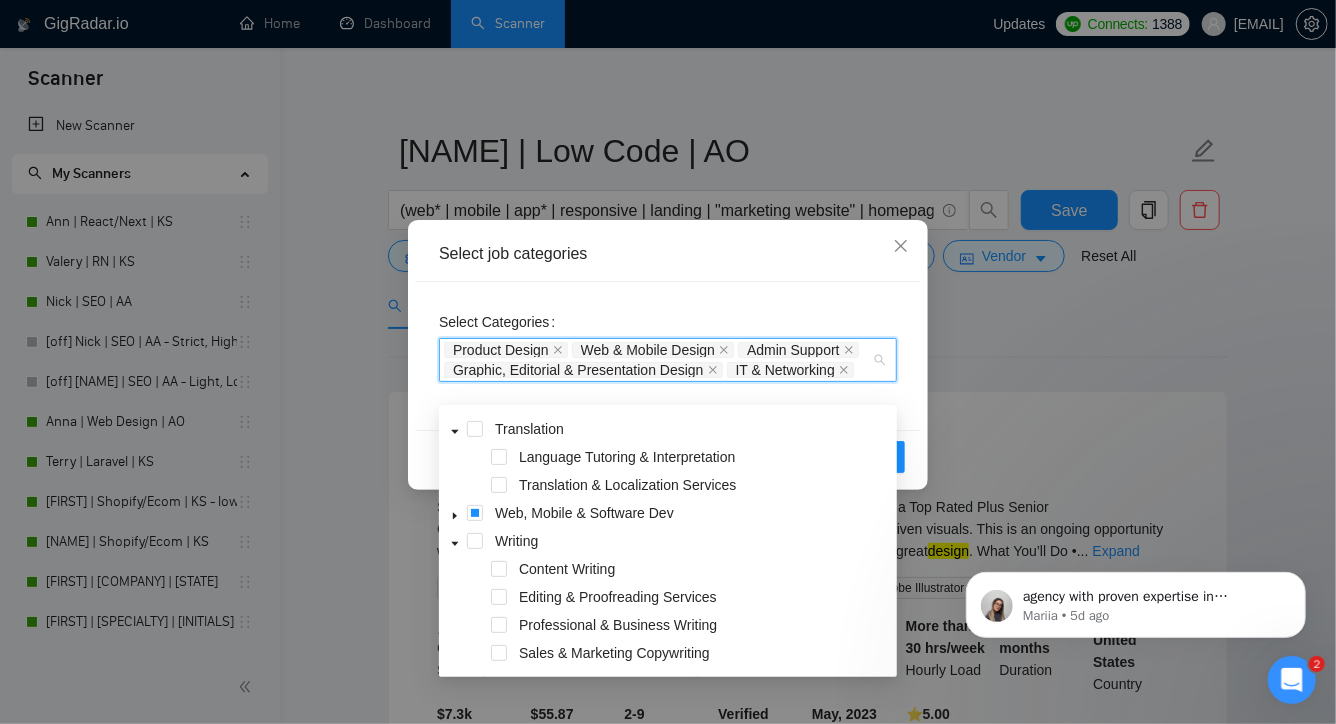click 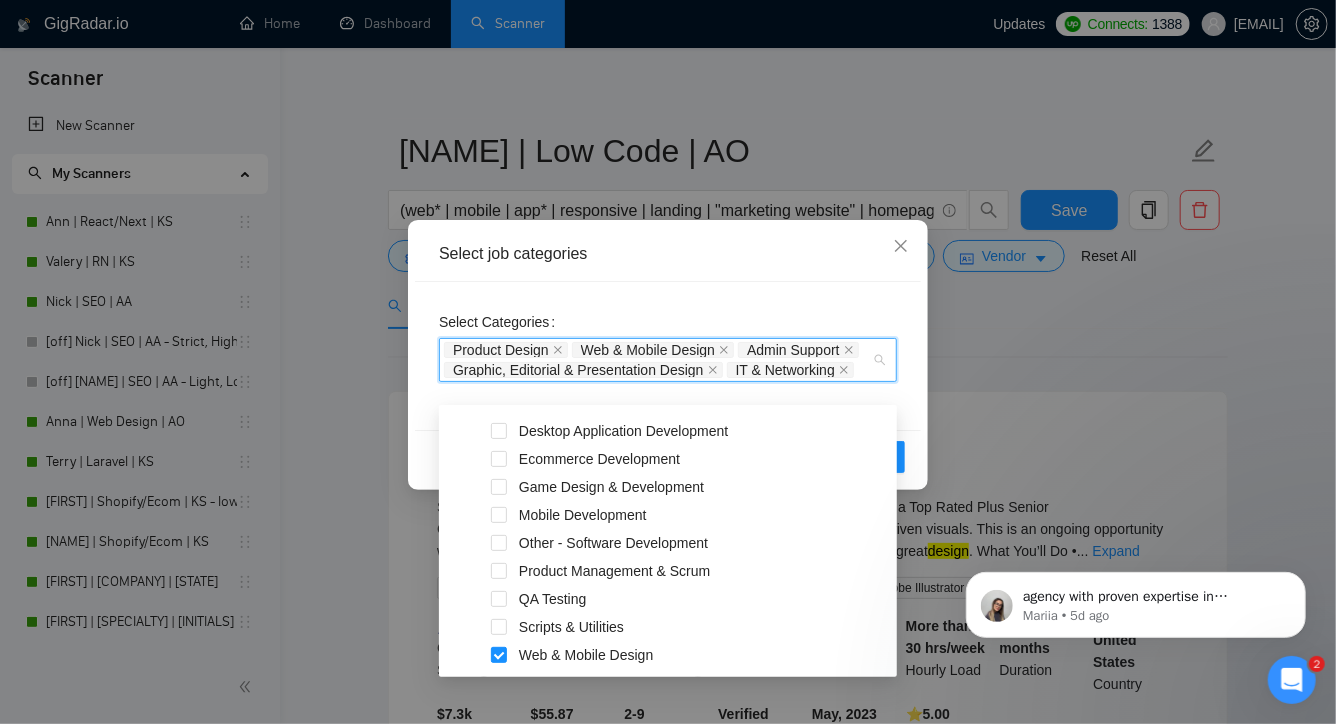 scroll, scrollTop: 597, scrollLeft: 0, axis: vertical 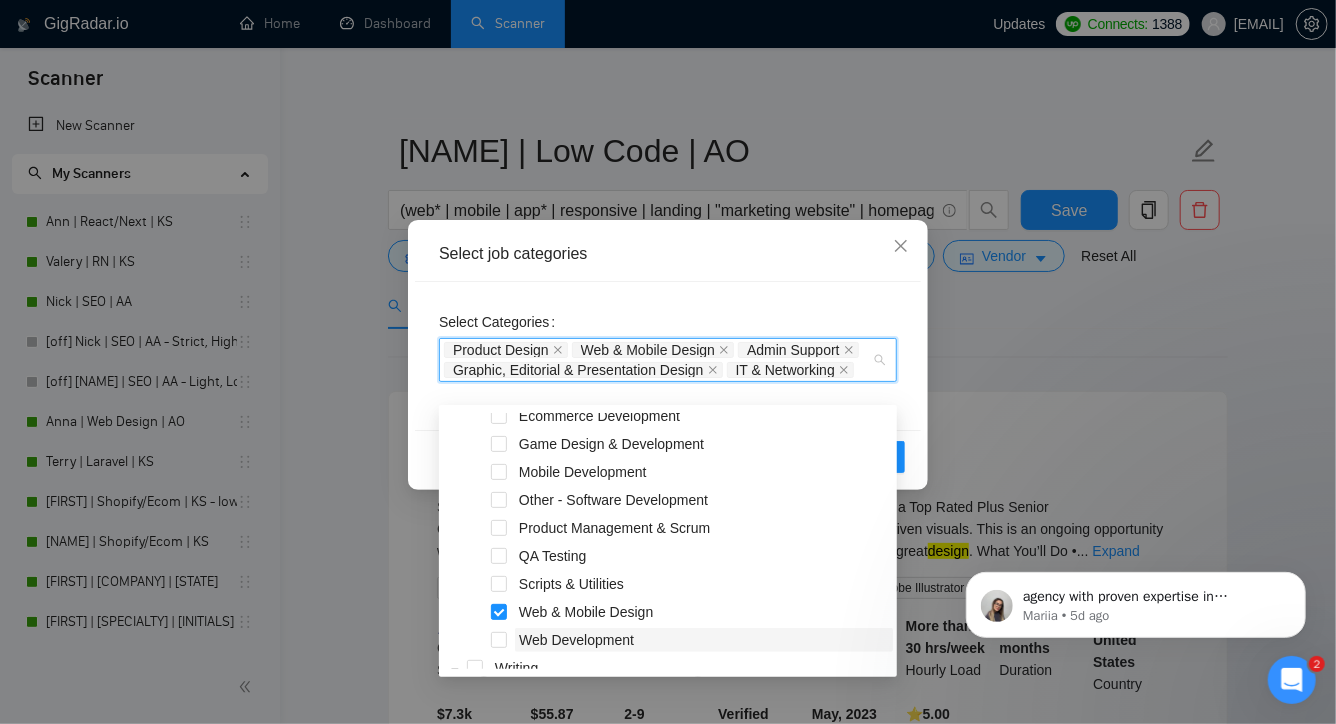 click on "Web Development" at bounding box center [576, 640] 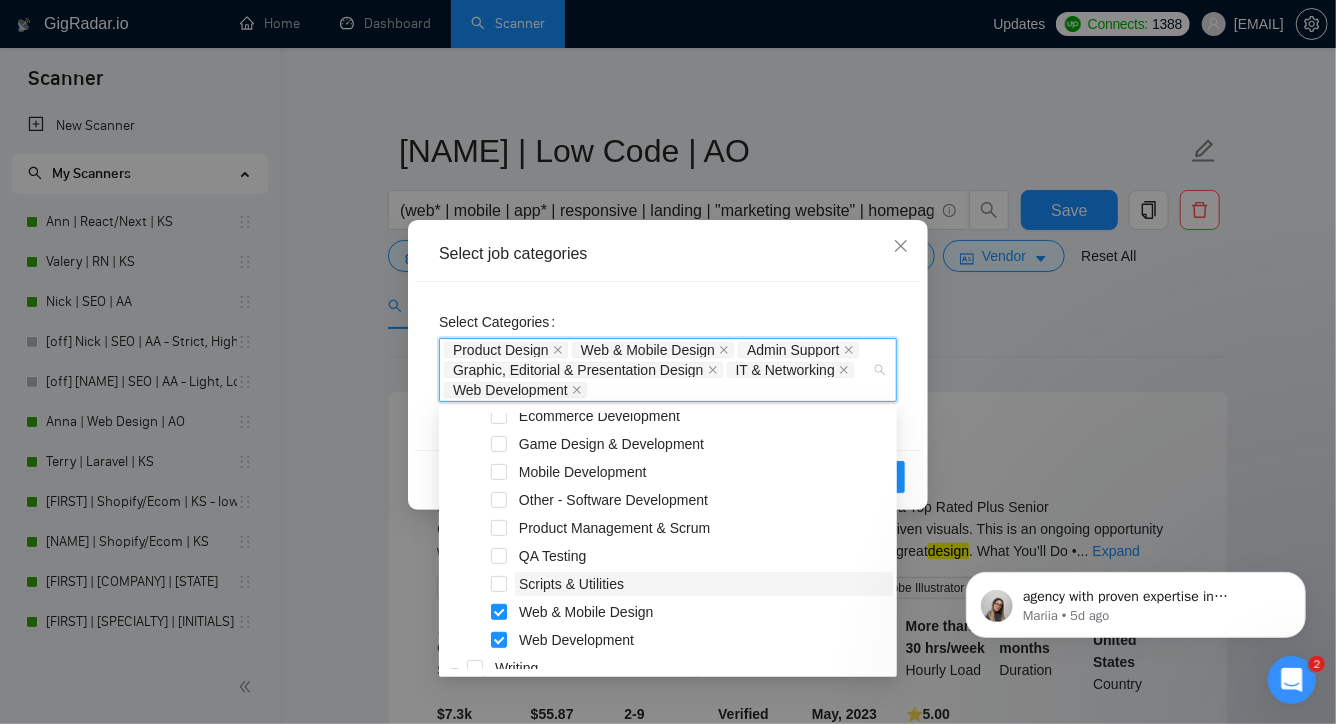 click on "Scripts & Utilities" at bounding box center (571, 584) 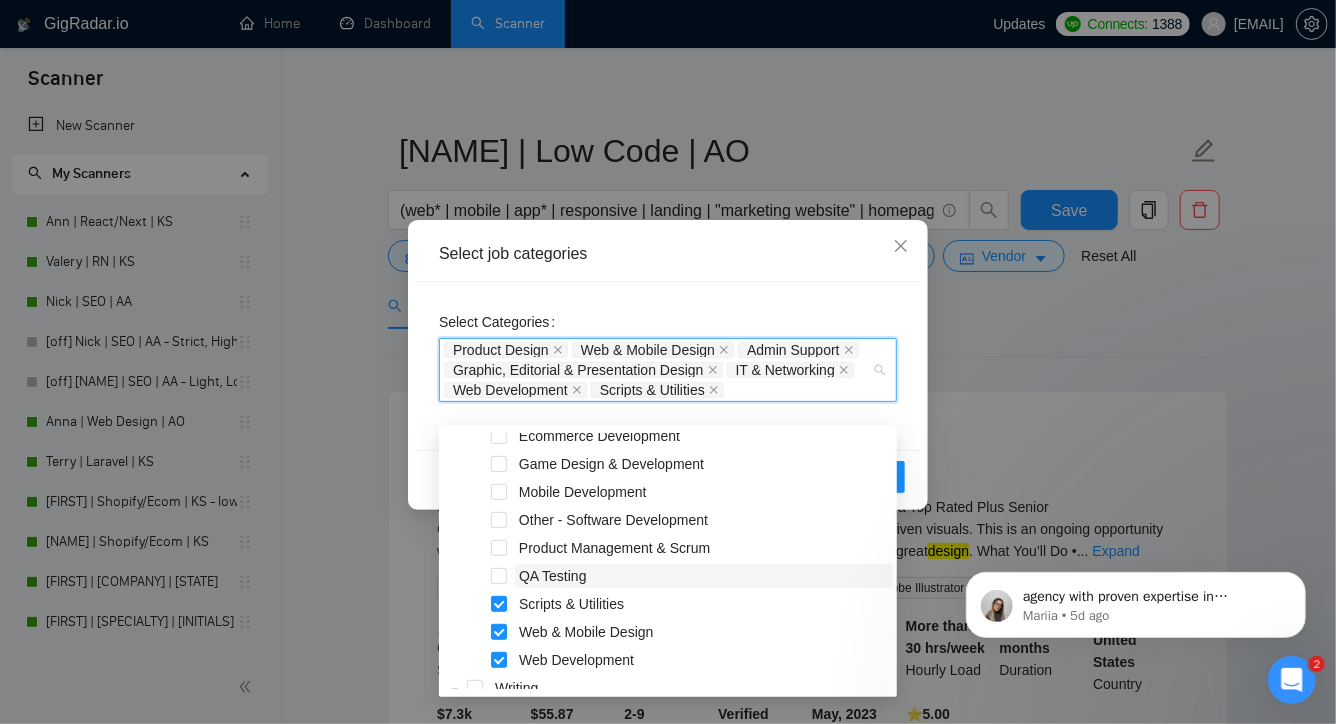 click on "QA Testing" at bounding box center (552, 576) 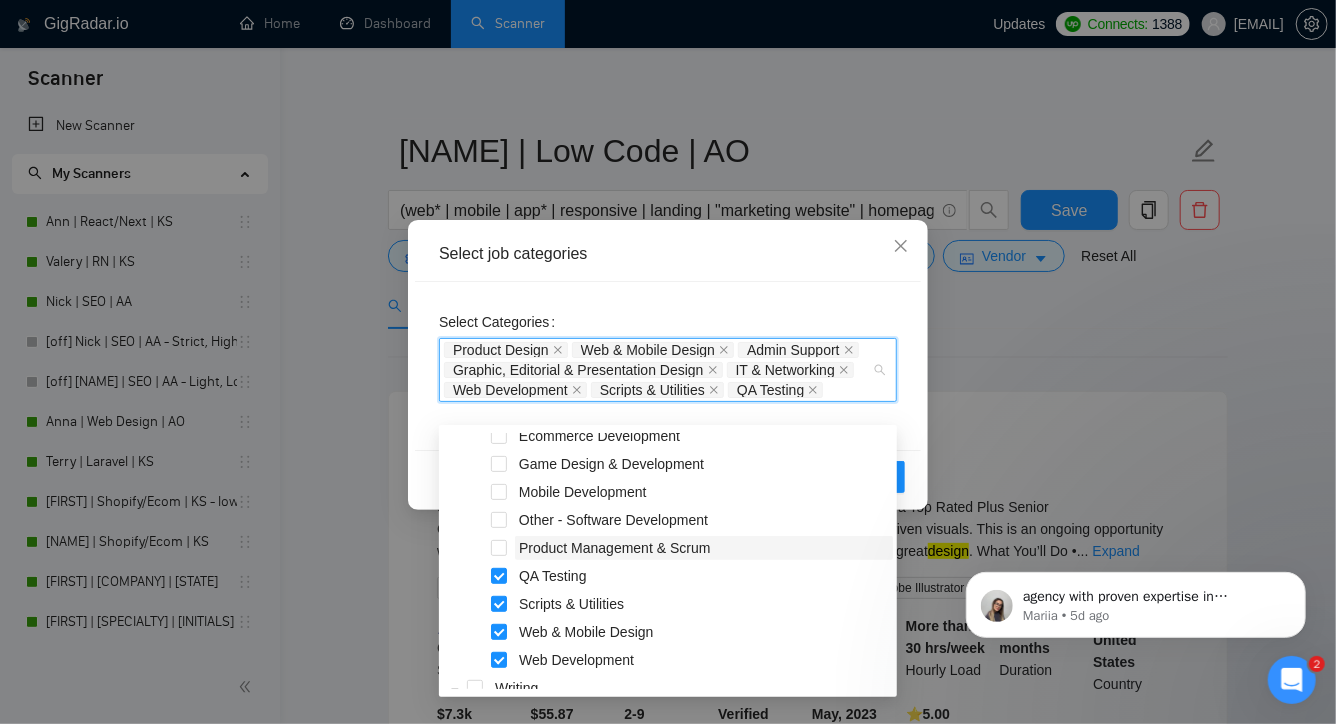 click on "Product Management & Scrum" at bounding box center [704, 548] 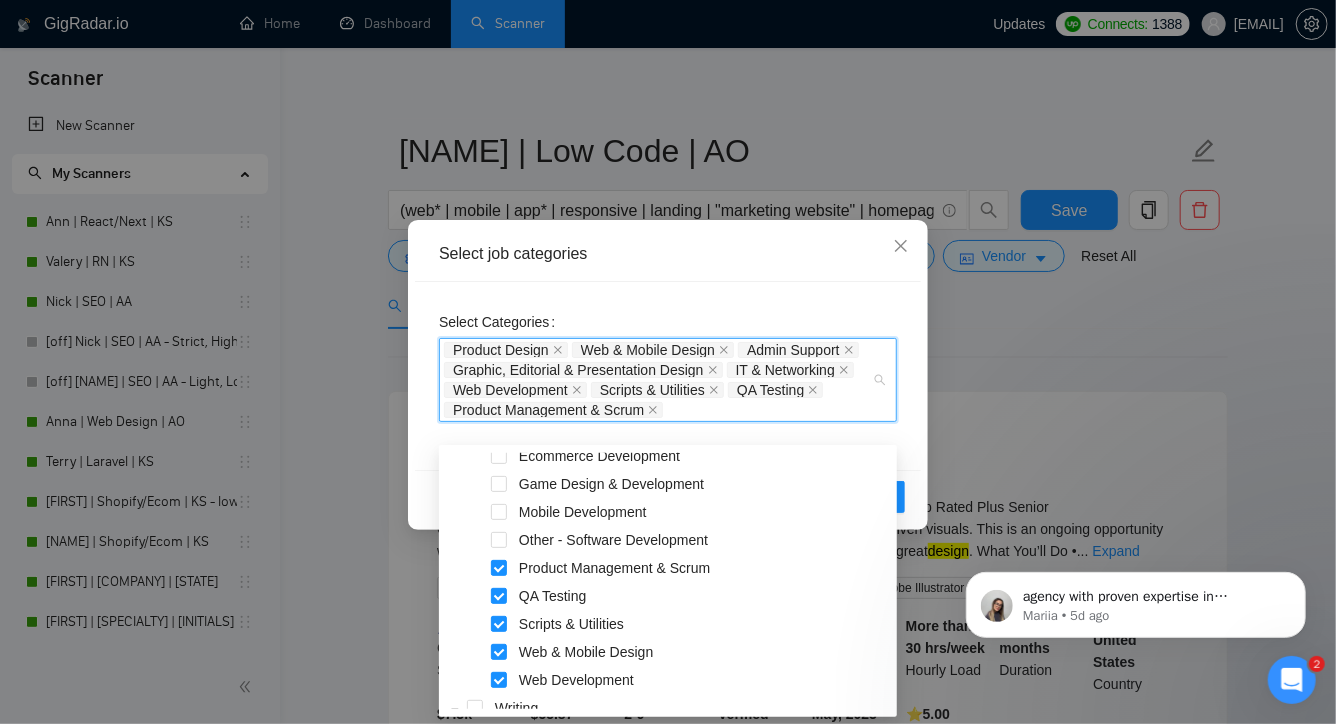 click on "Mobile Development" at bounding box center (668, 514) 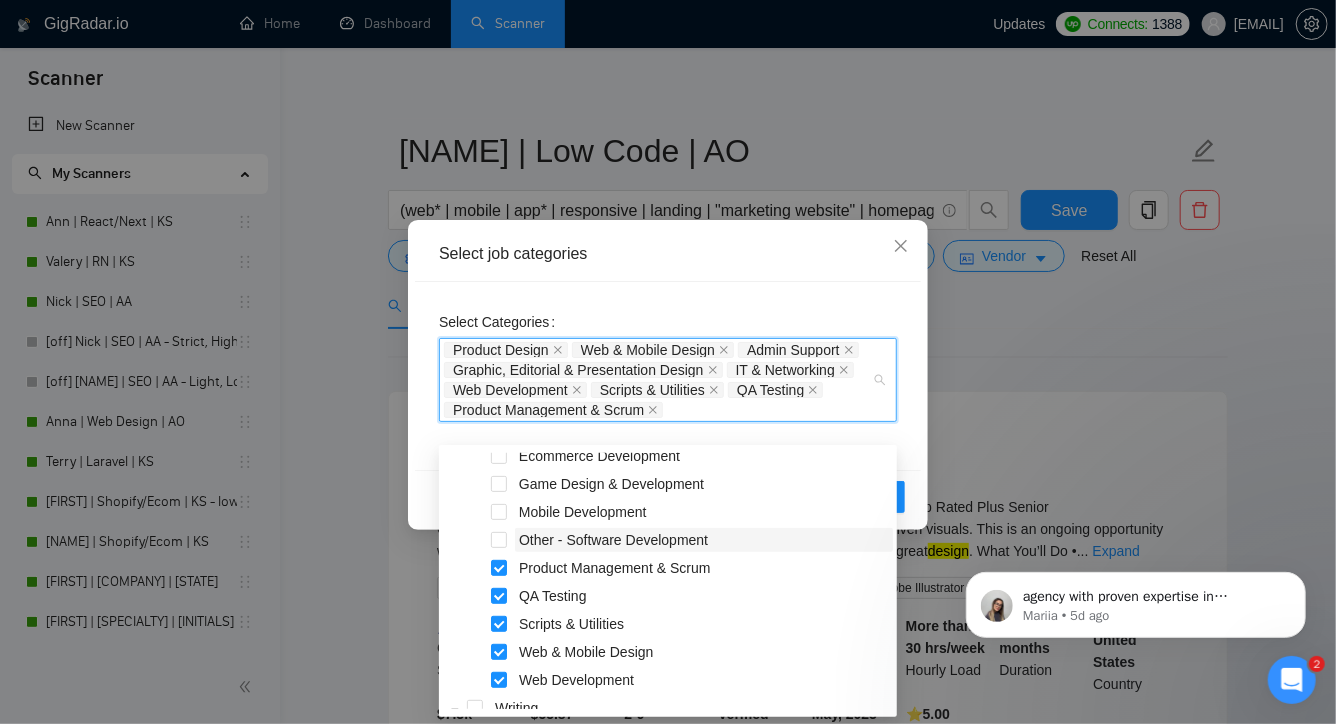 click on "Other - Software Development" at bounding box center [613, 540] 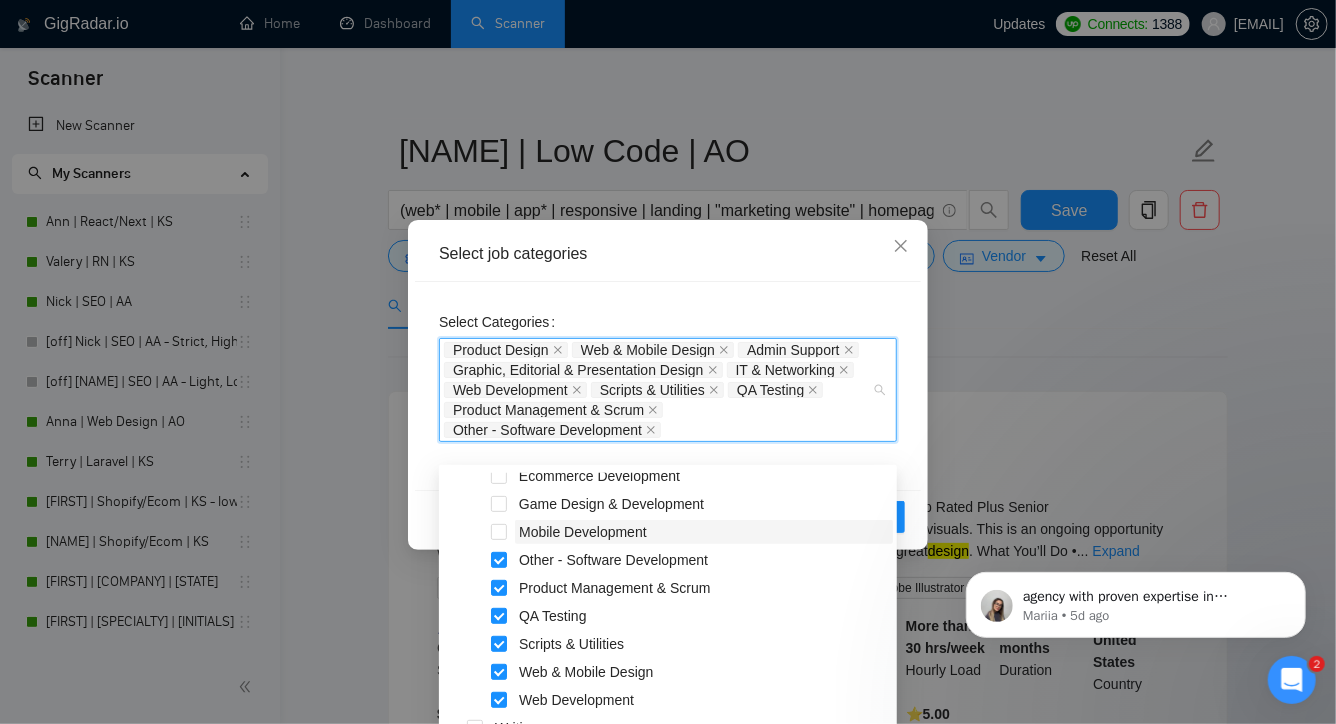 click on "Mobile Development" at bounding box center (704, 532) 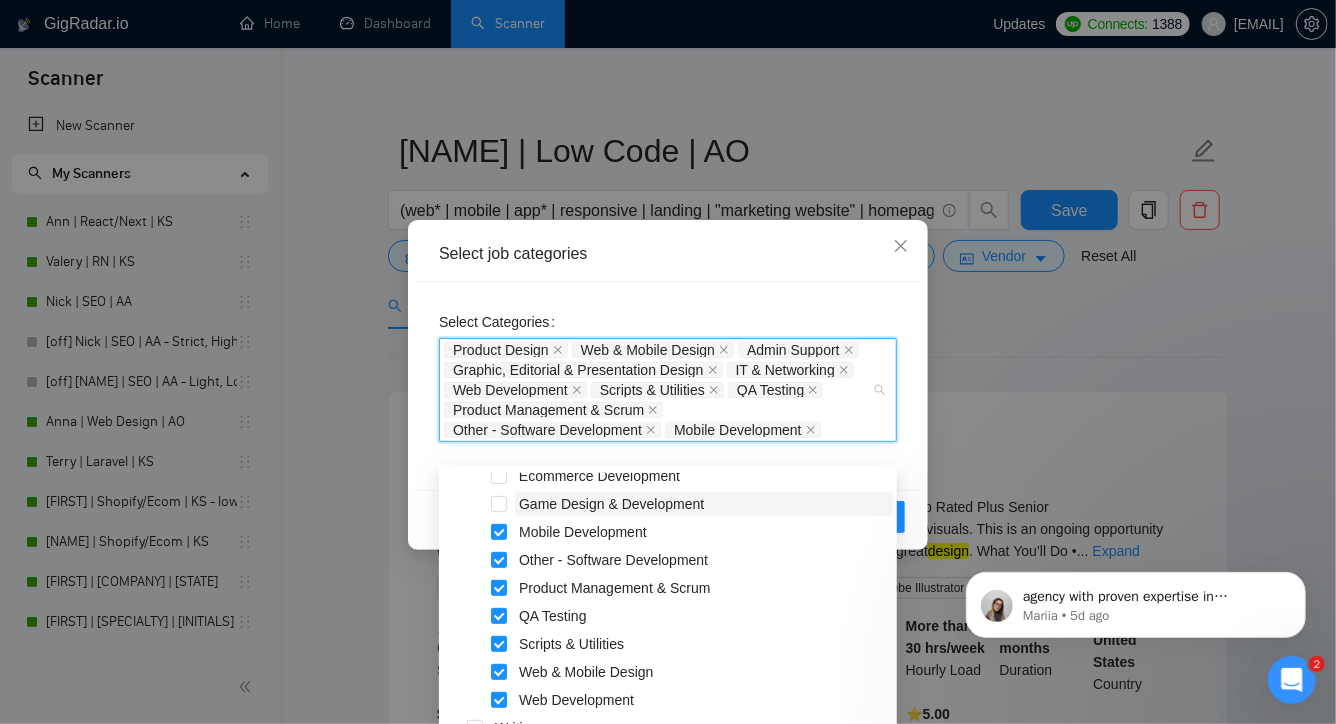 click on "Game Design & Development" at bounding box center (611, 504) 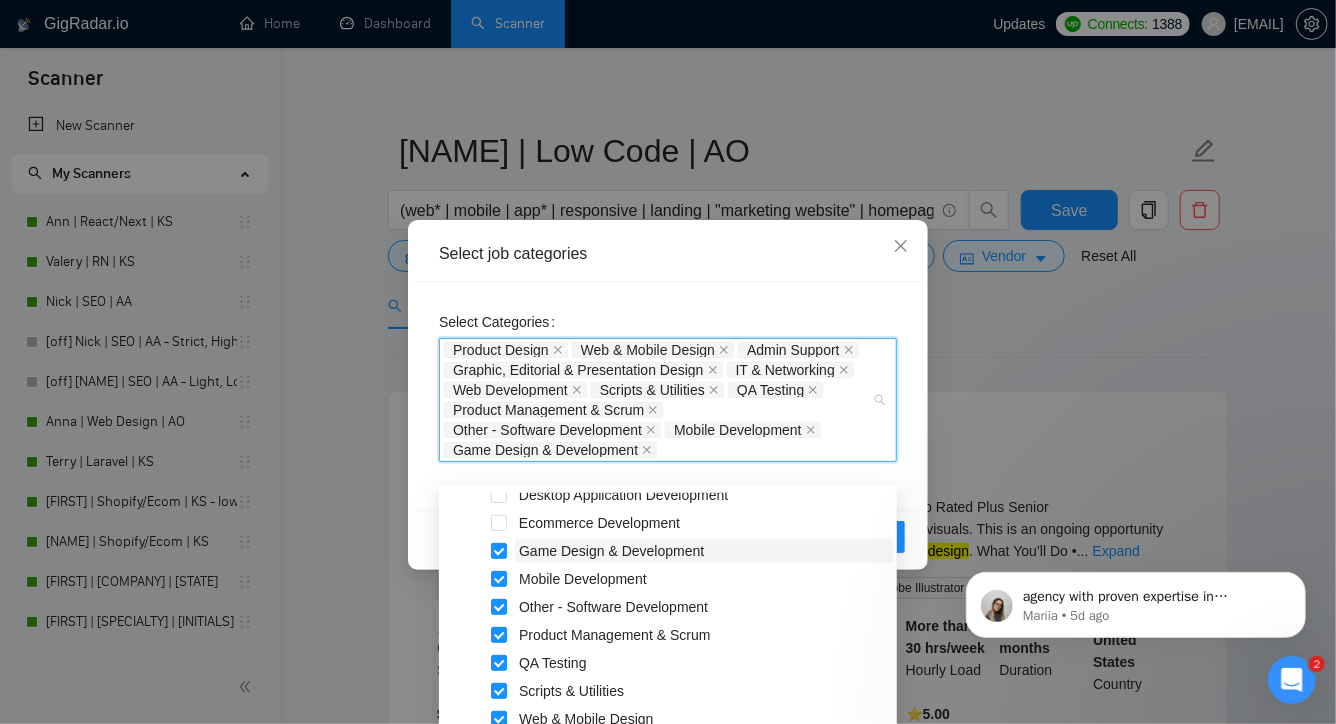 scroll, scrollTop: 564, scrollLeft: 0, axis: vertical 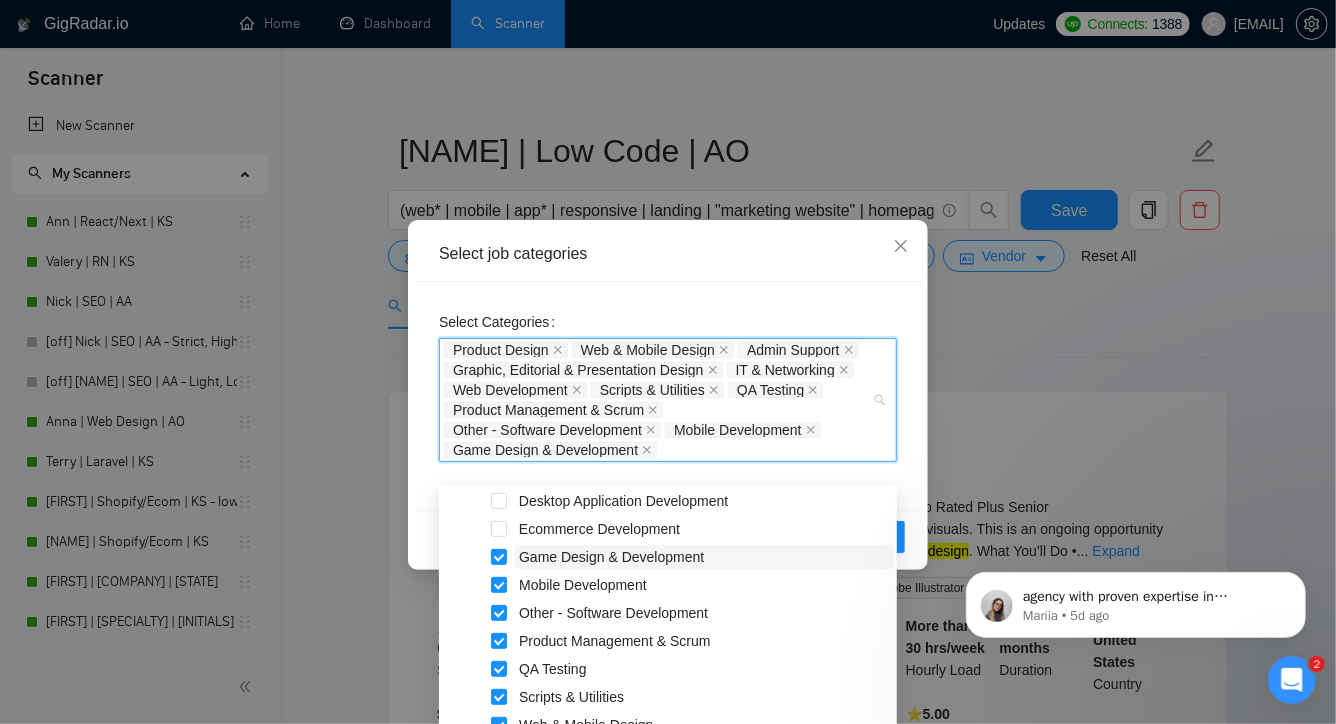 click on "Game Design & Development" at bounding box center (704, 557) 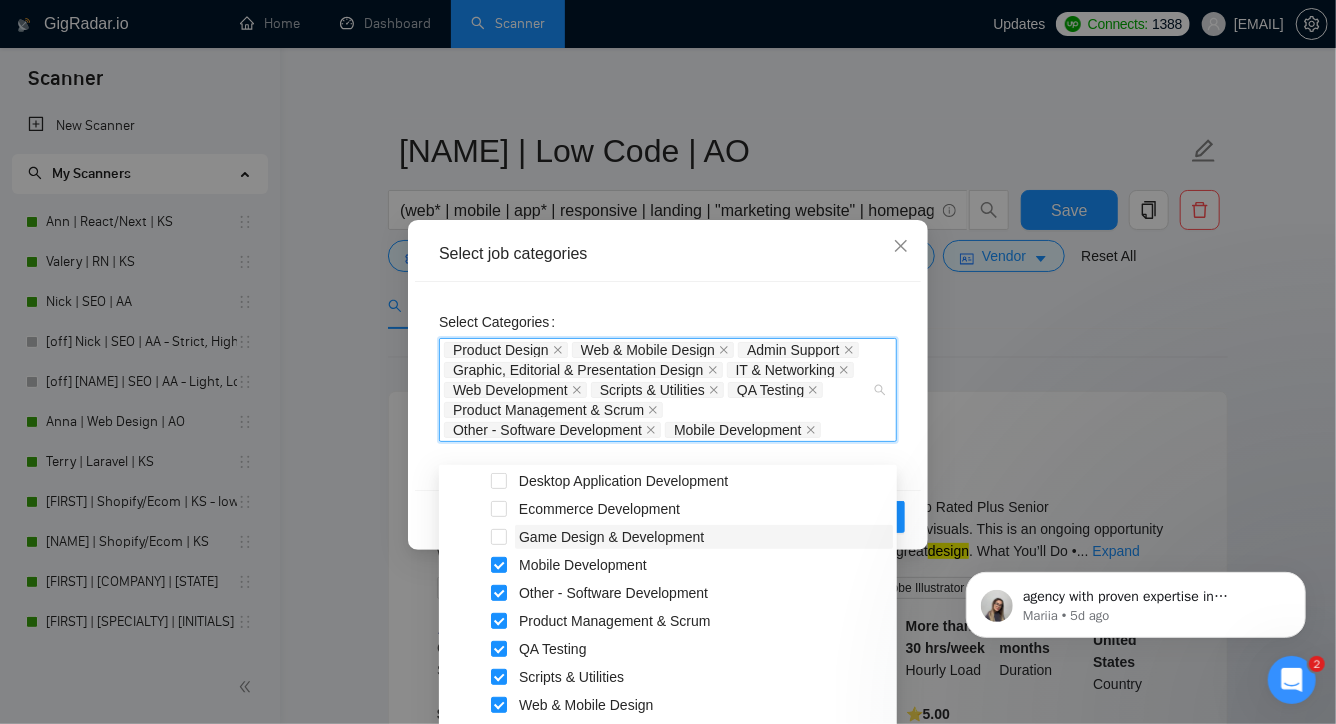 click on "Game Design & Development" at bounding box center (611, 537) 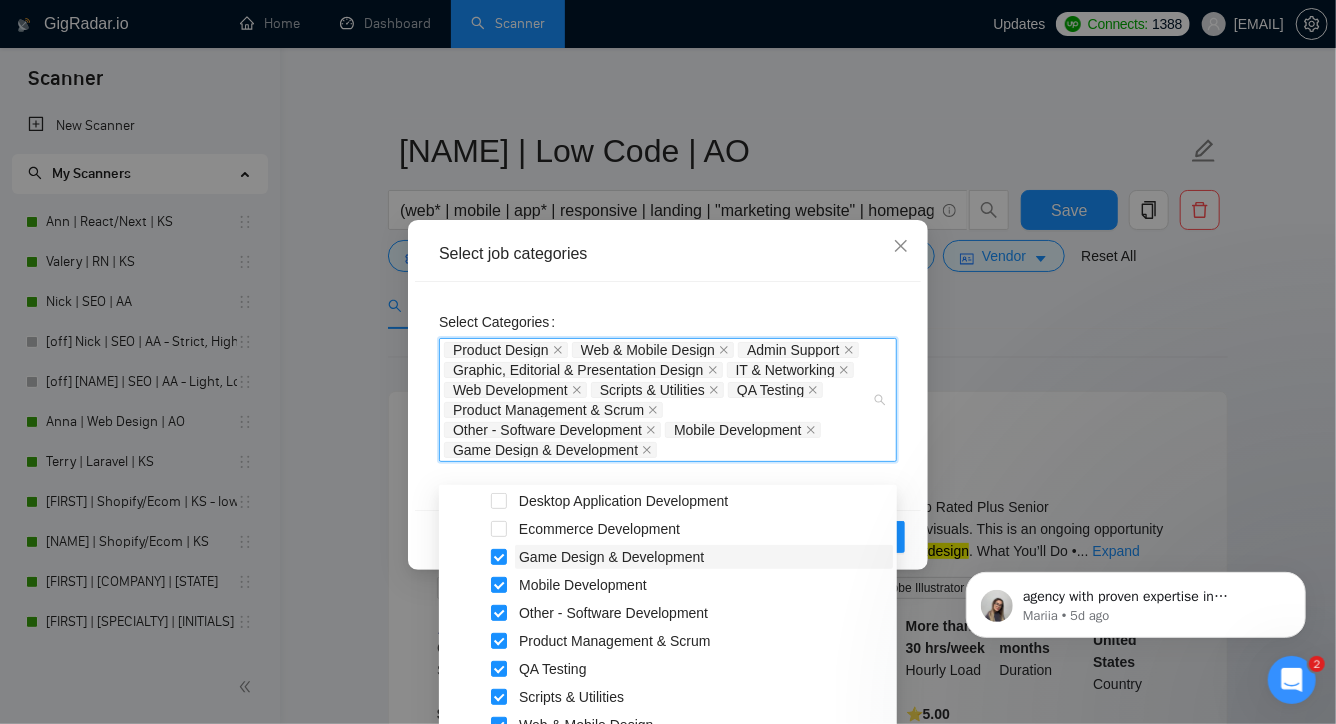 click on "Ecommerce Development" at bounding box center (599, 529) 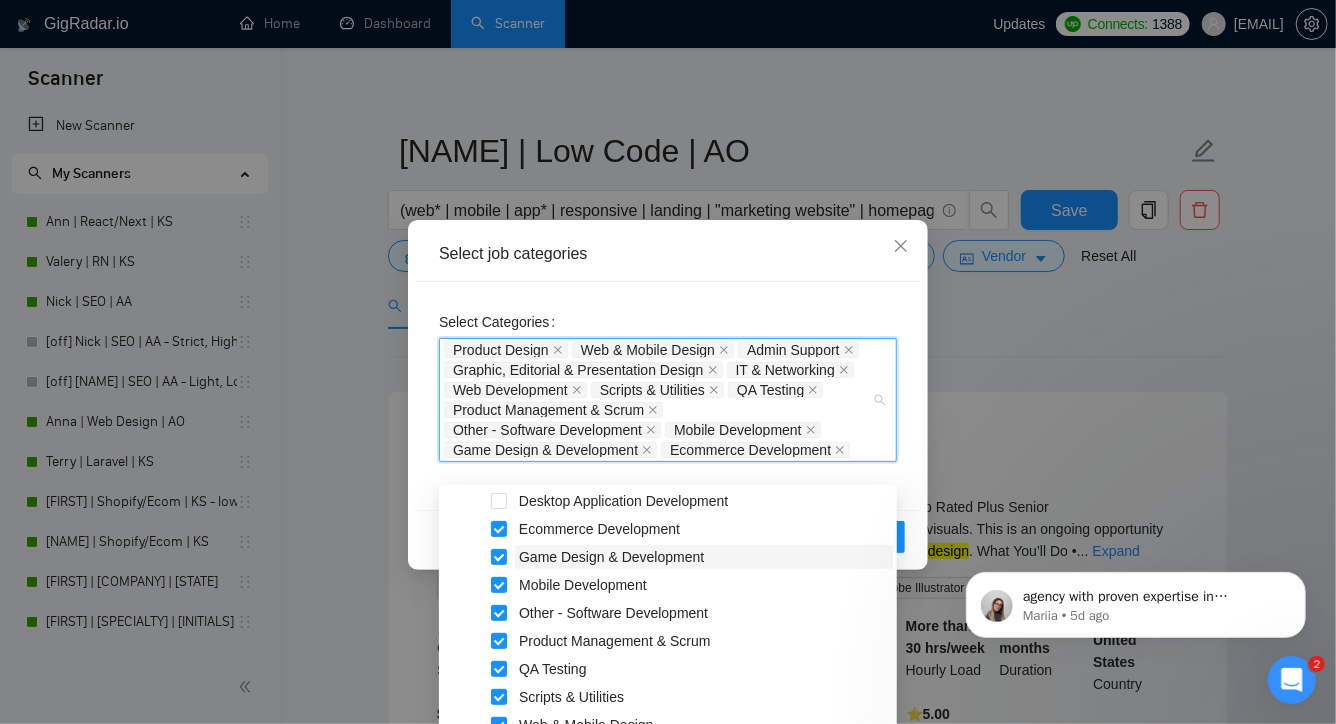 click on "Game Design & Development" at bounding box center (611, 557) 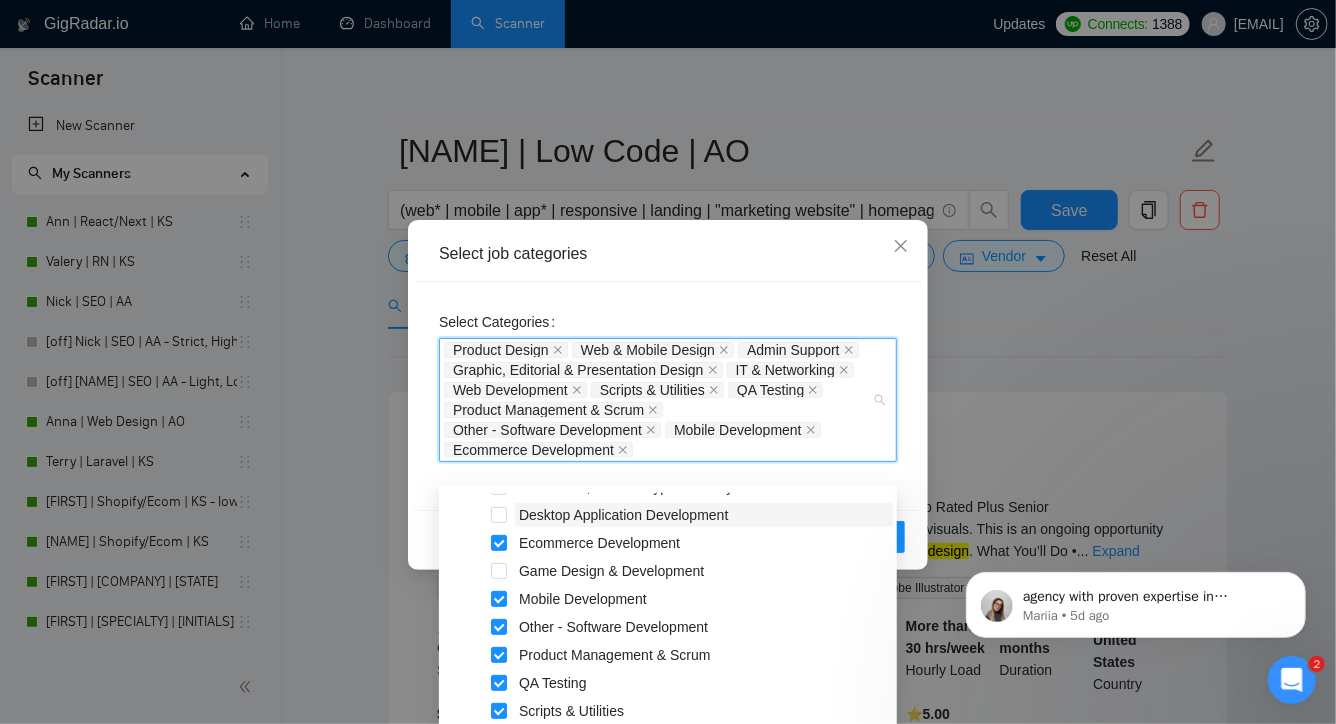 click on "Desktop Application Development" at bounding box center (623, 515) 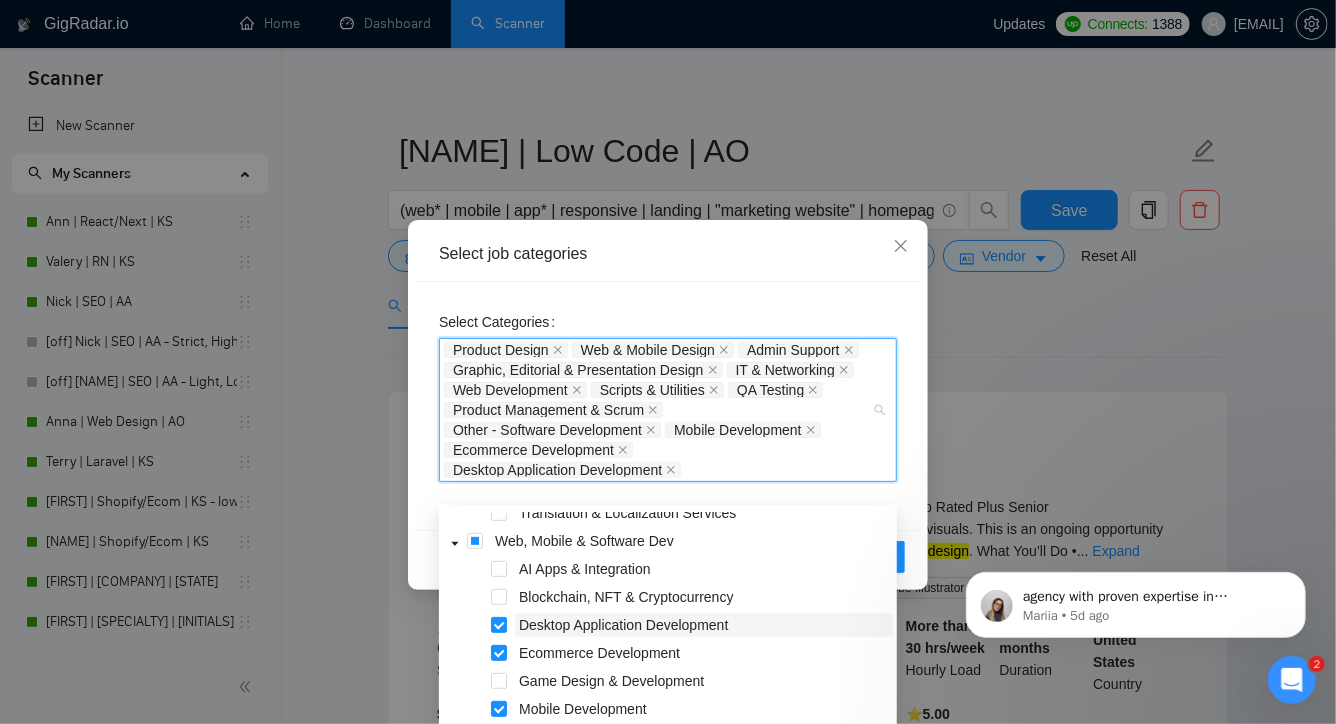 scroll, scrollTop: 409, scrollLeft: 0, axis: vertical 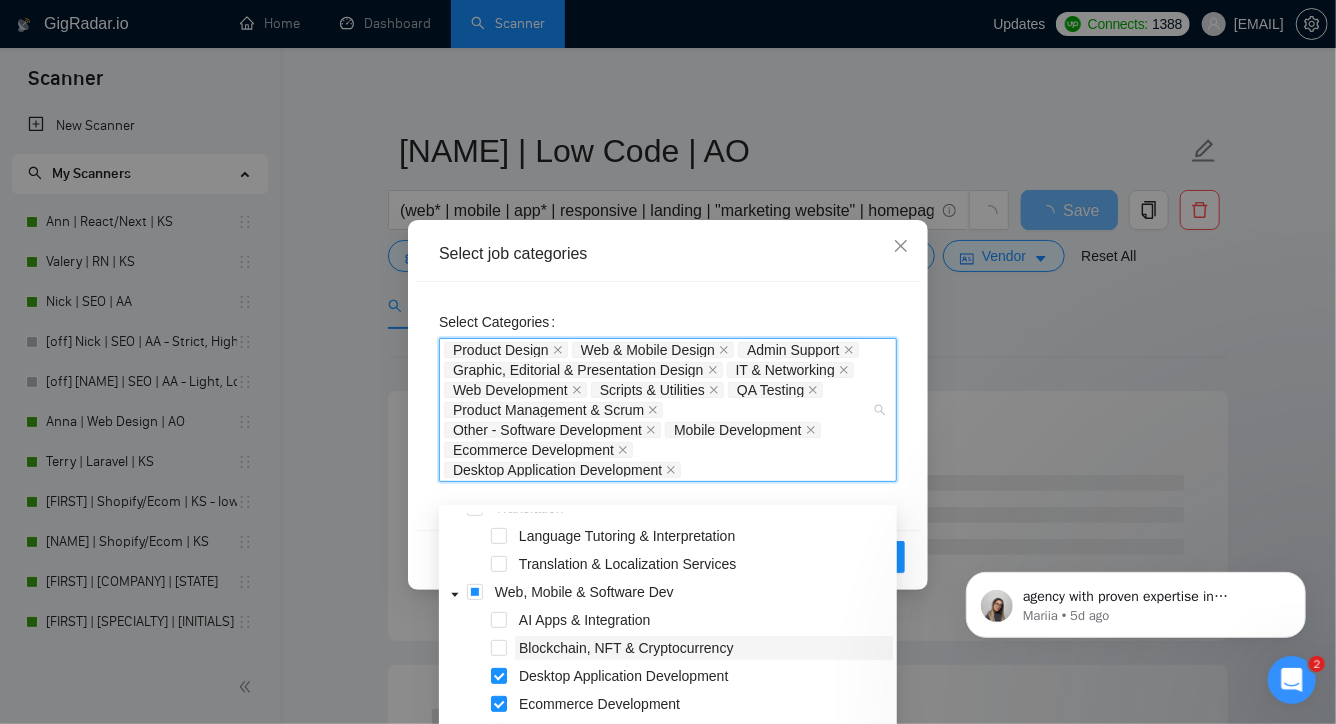 click on "Blockchain, NFT & Cryptocurrency" at bounding box center (626, 648) 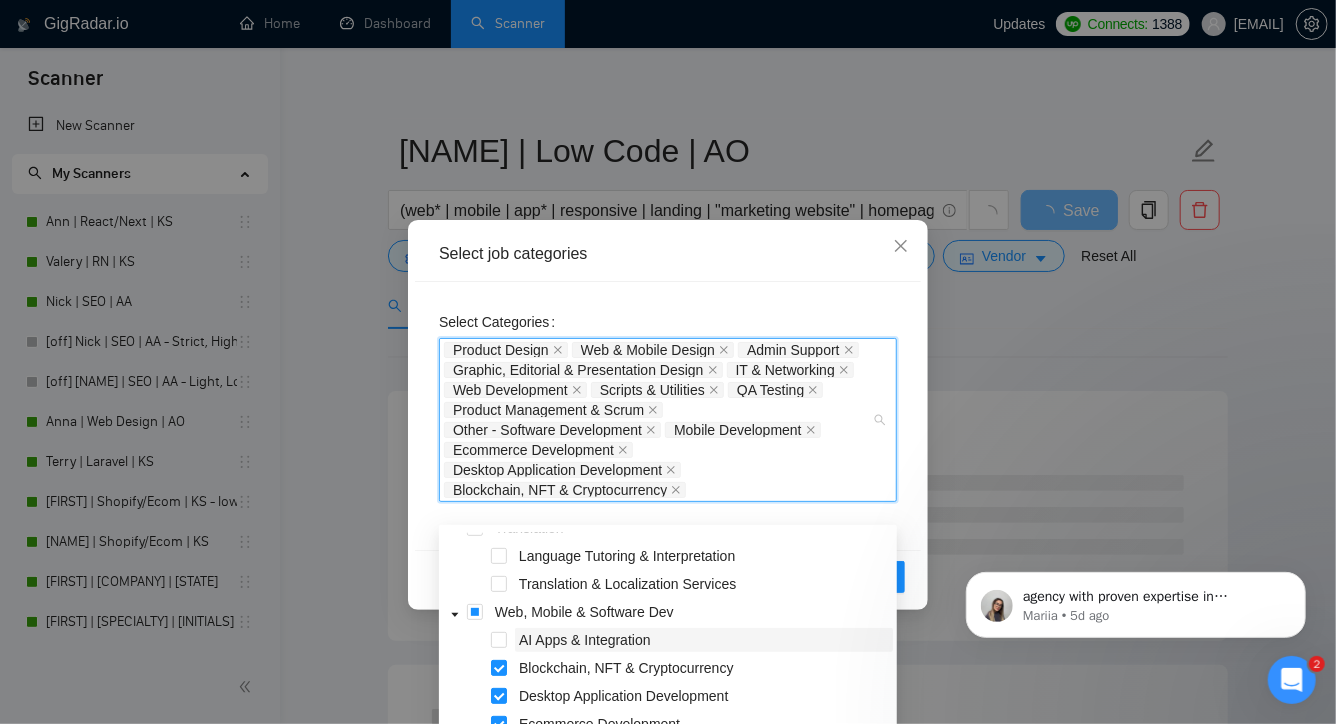 click on "AI Apps & Integration" at bounding box center (704, 640) 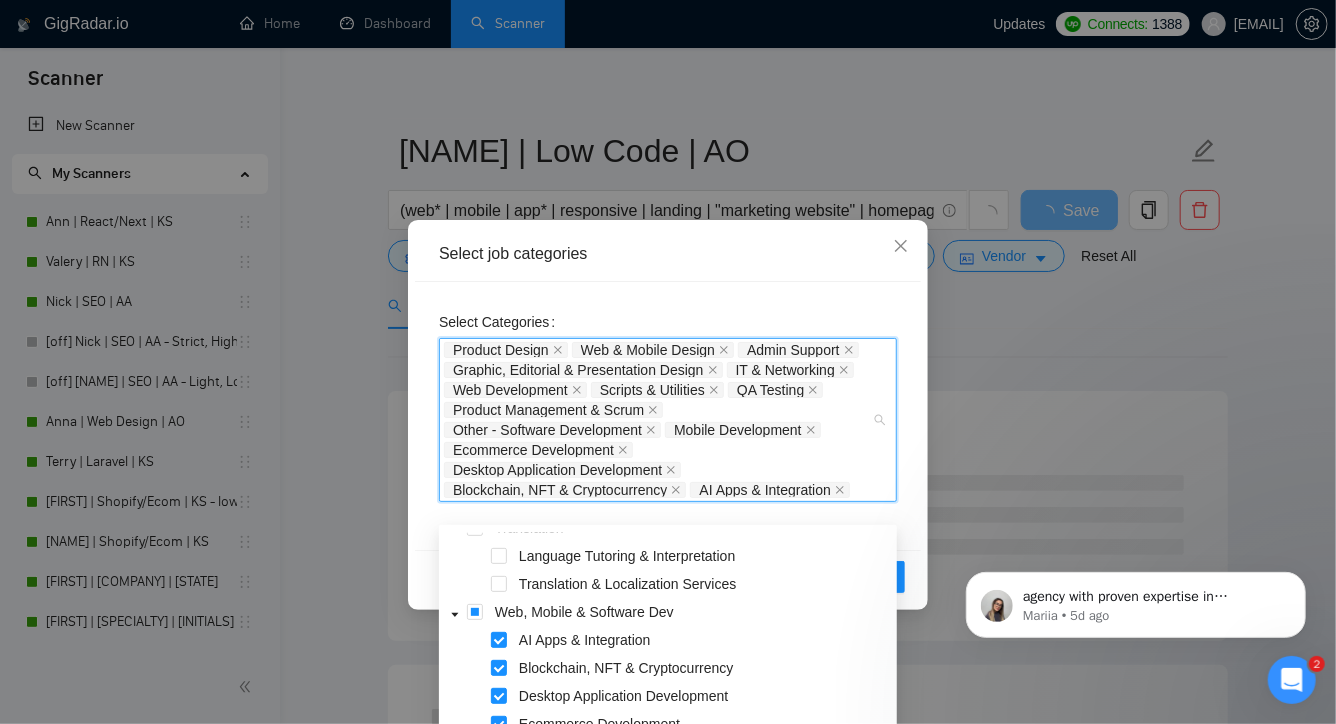 click 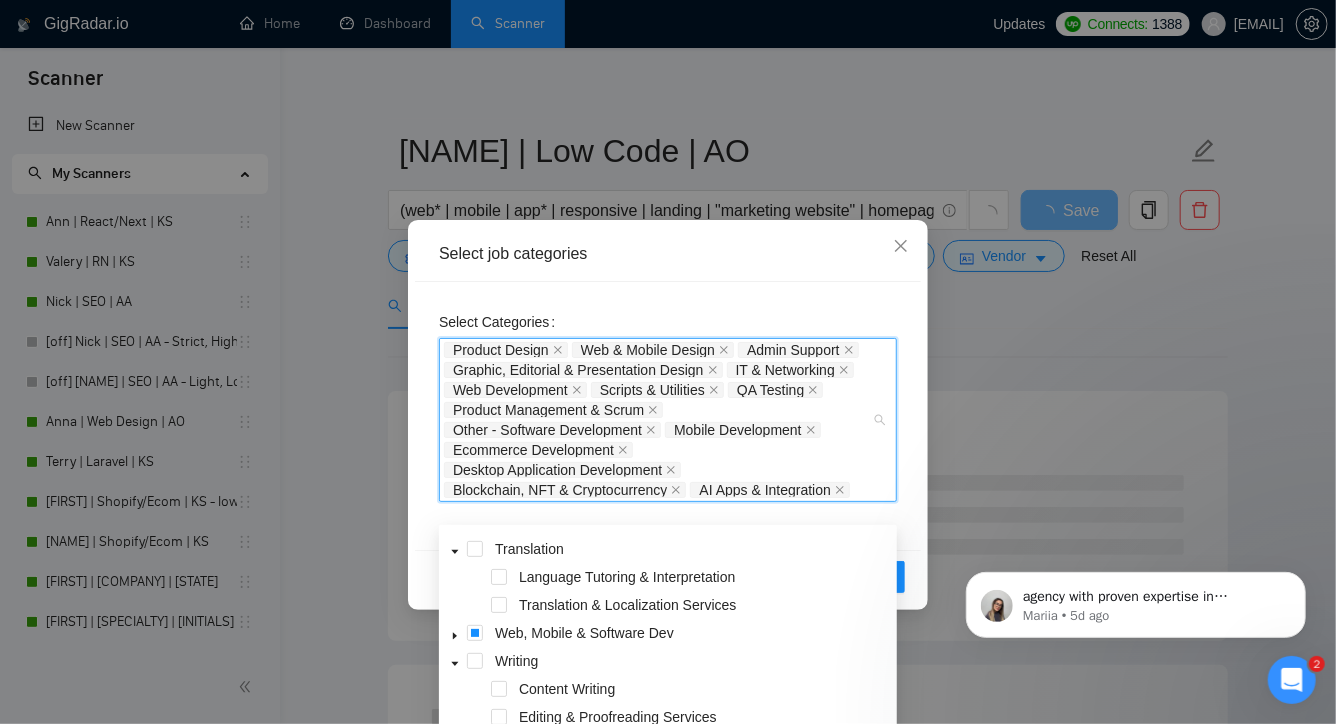 scroll, scrollTop: 388, scrollLeft: 0, axis: vertical 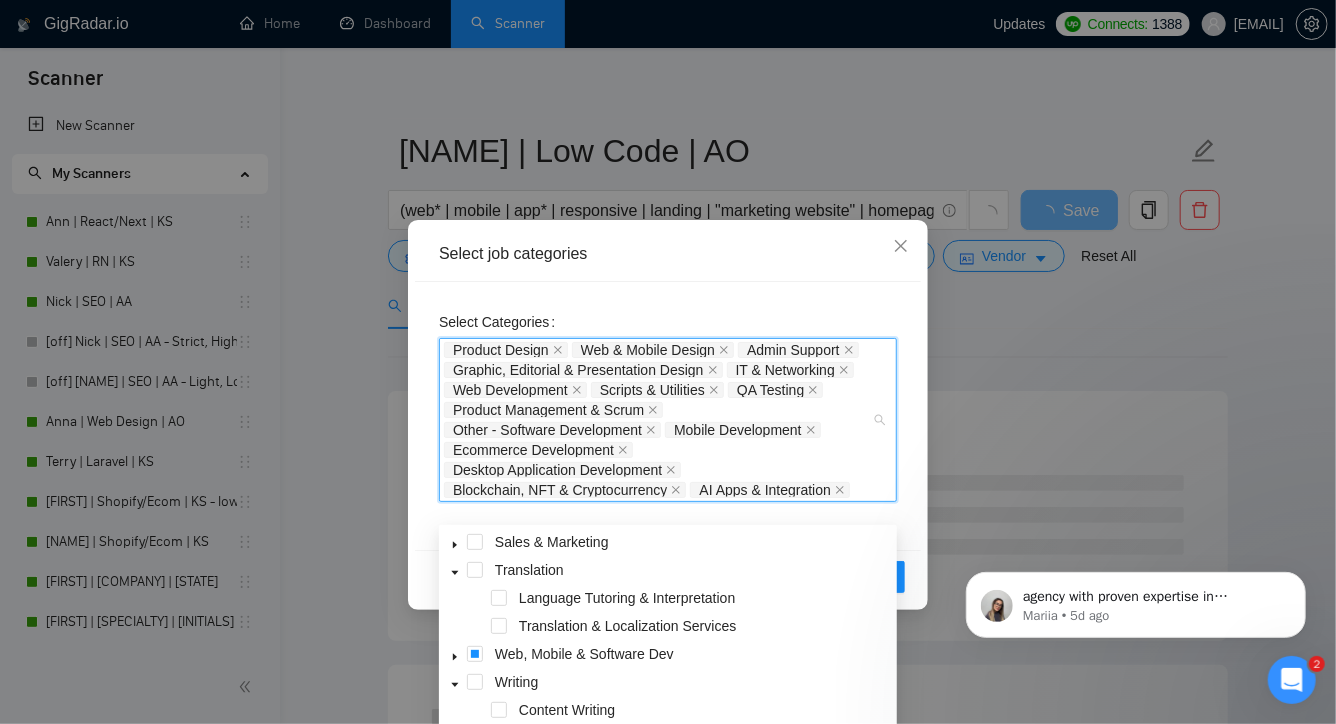 click 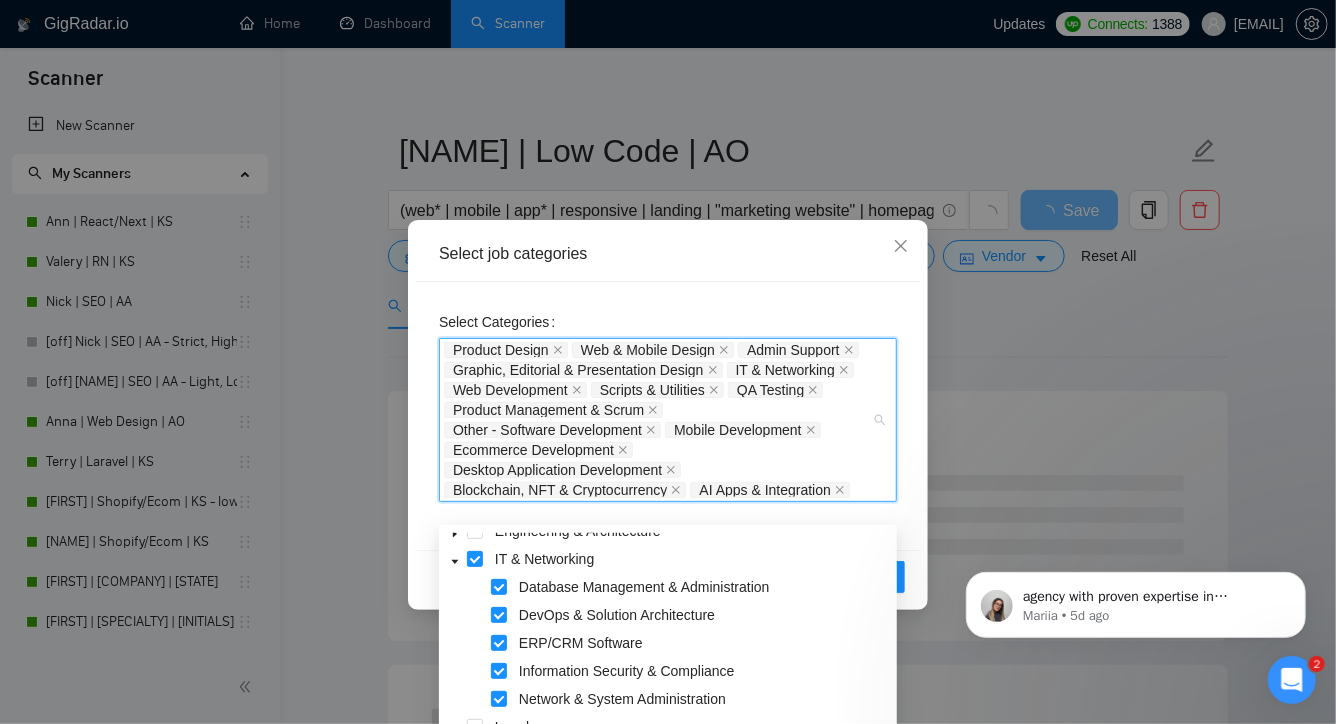 scroll, scrollTop: 101, scrollLeft: 0, axis: vertical 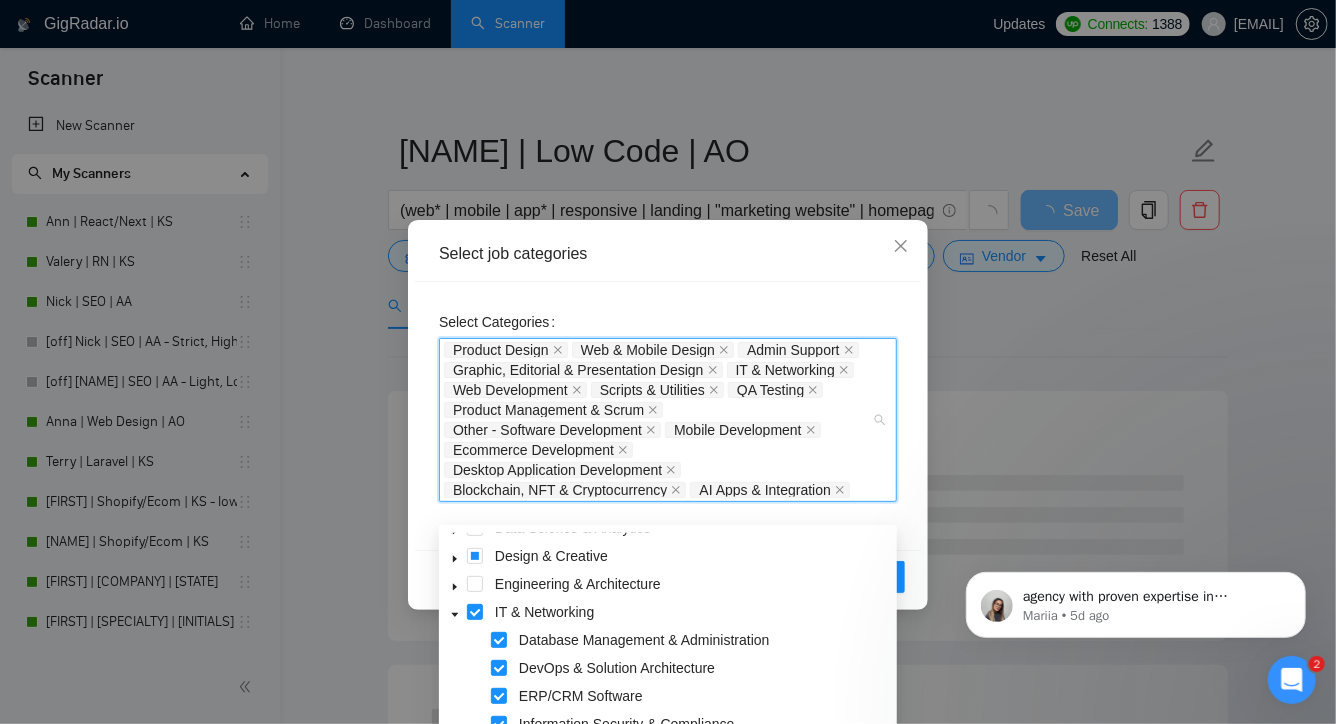 click 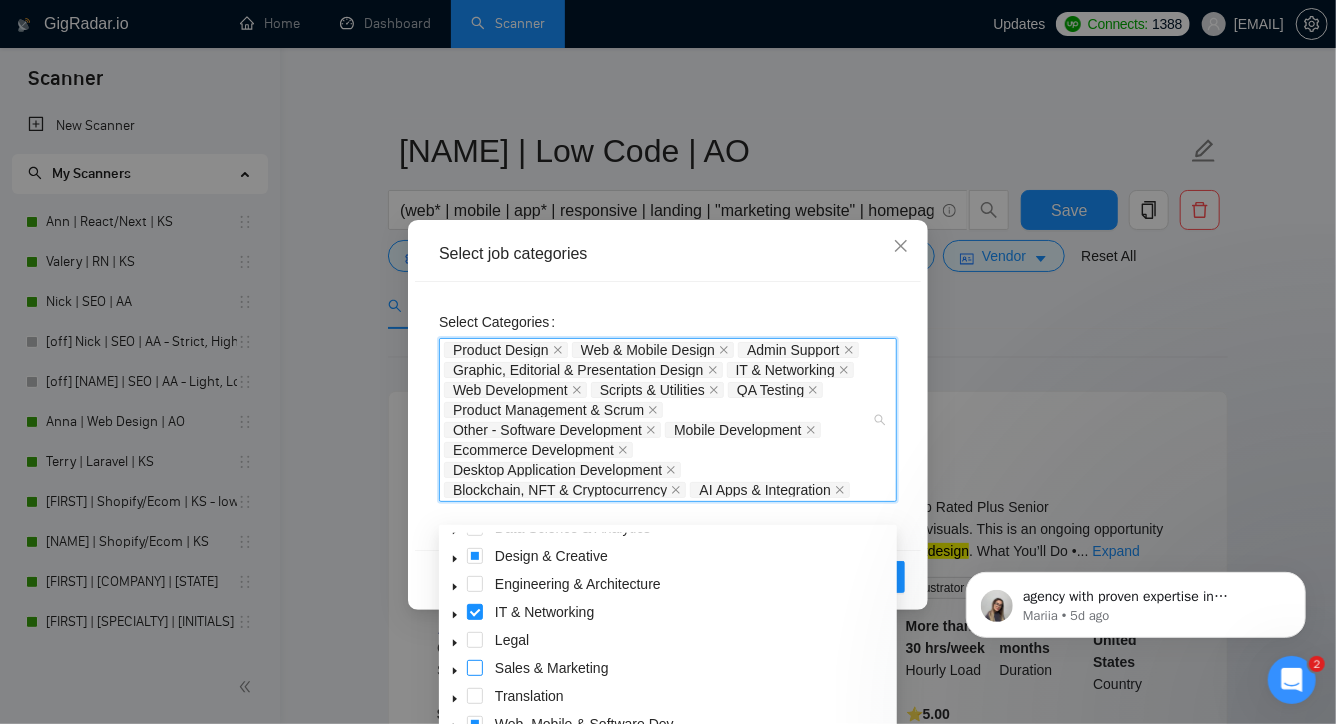scroll, scrollTop: 191, scrollLeft: 0, axis: vertical 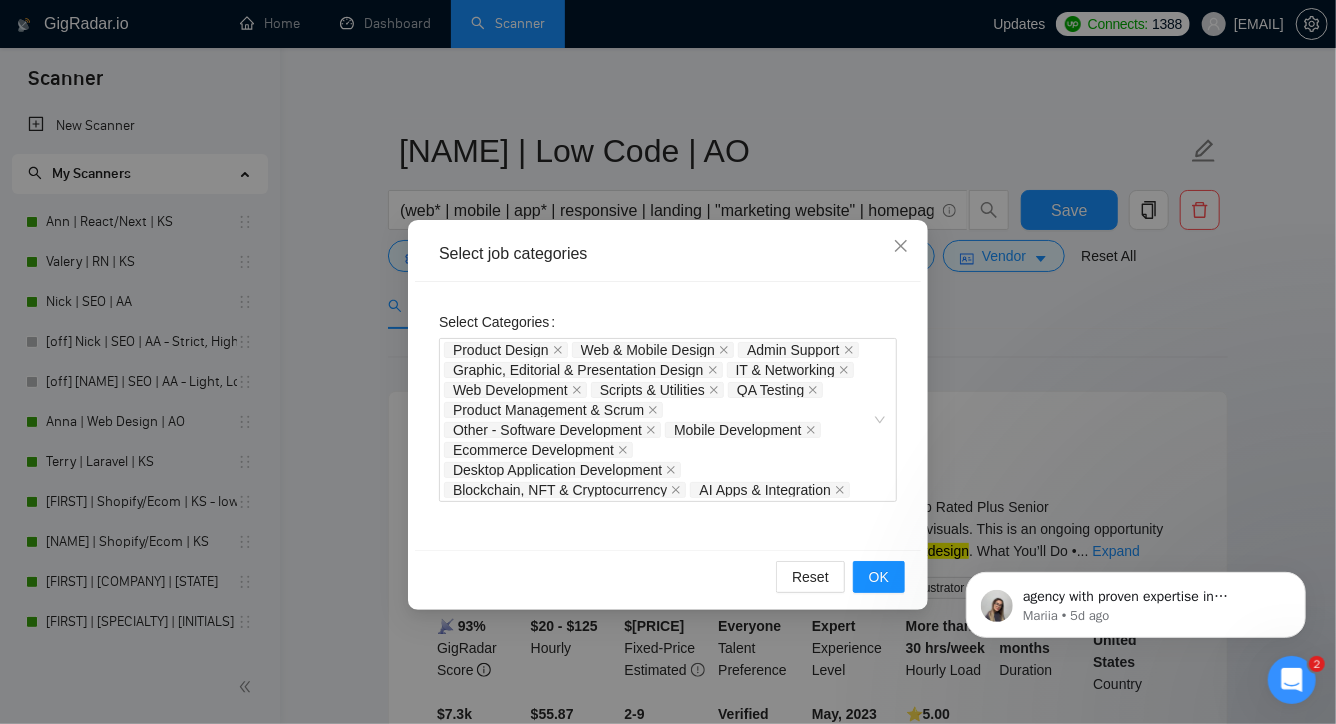 click on "Select Categories Product Design Web & Mobile Design Admin Support Graphic, Editorial & Presentation Design IT & Networking Web Development Scripts & Utilities QA Testing Product Management & Scrum Other - Software Development Mobile Development Ecommerce Development Desktop Application Development Blockchain, NFT & Cryptocurrency AI Apps & Integration" at bounding box center [668, 404] 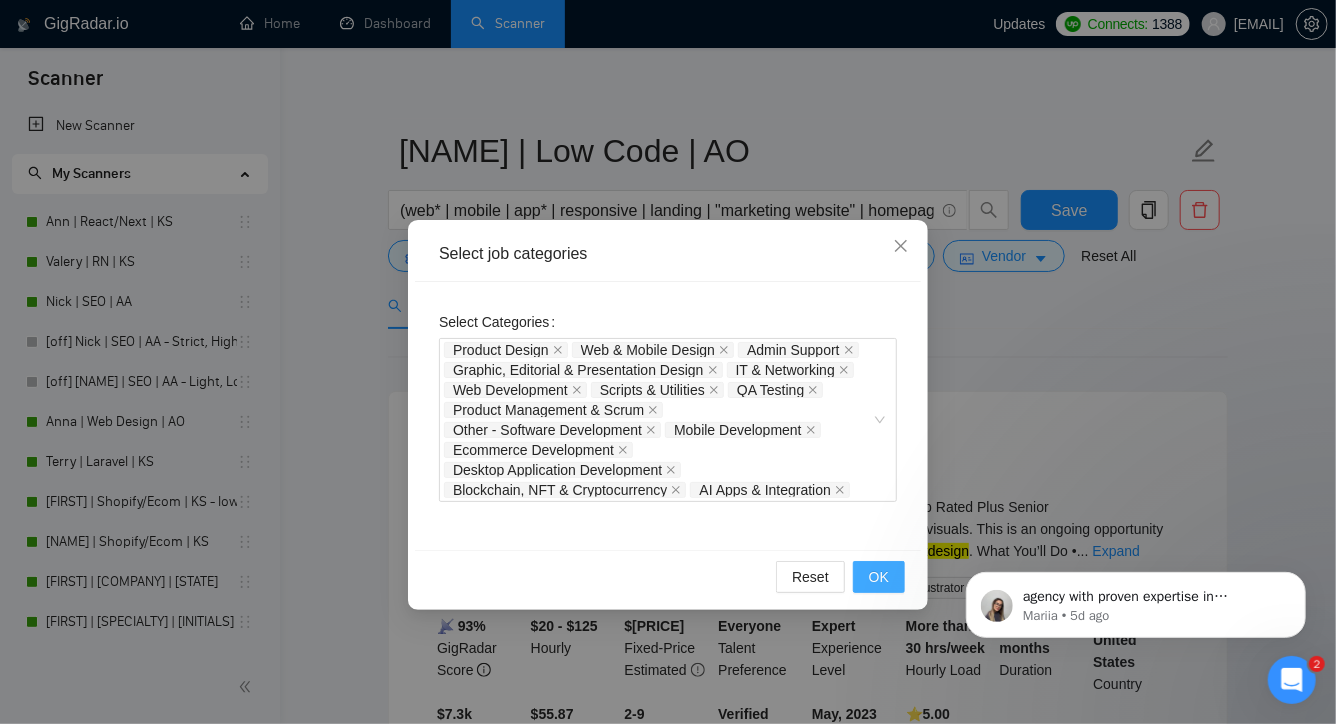 click on "OK" at bounding box center (879, 577) 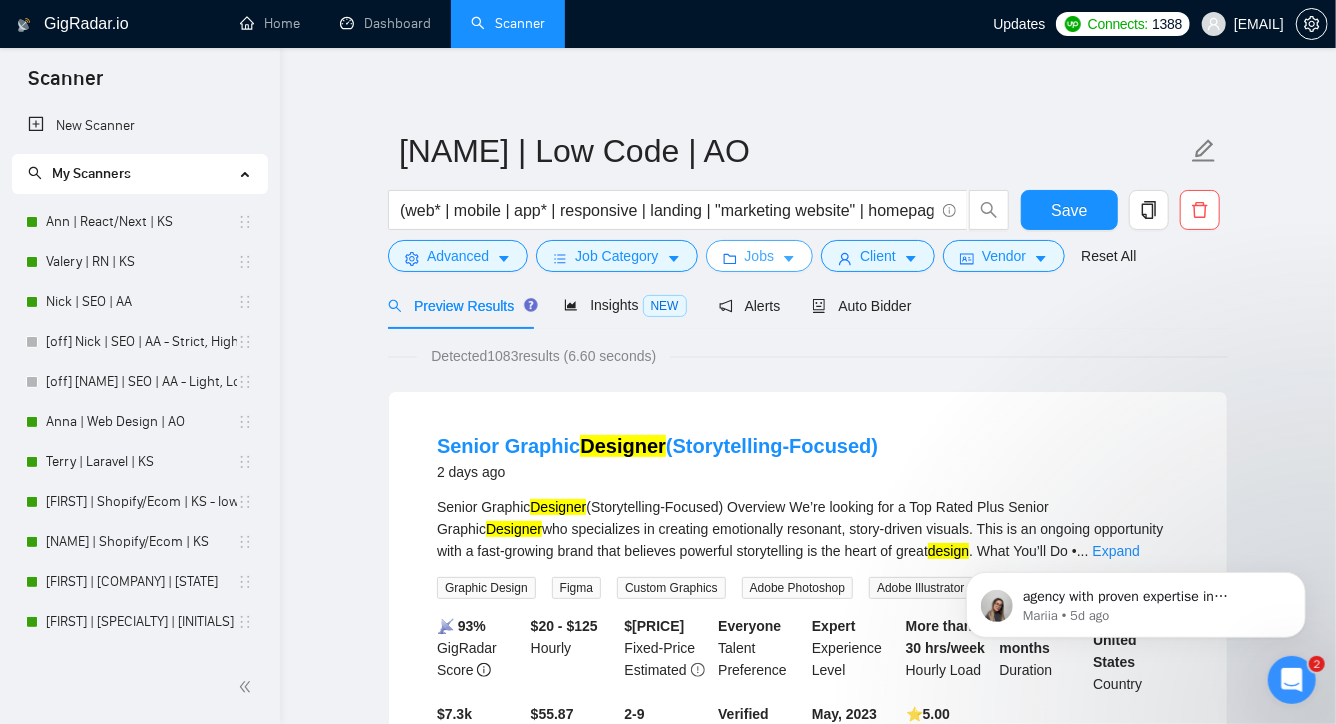 click on "Jobs" at bounding box center (760, 256) 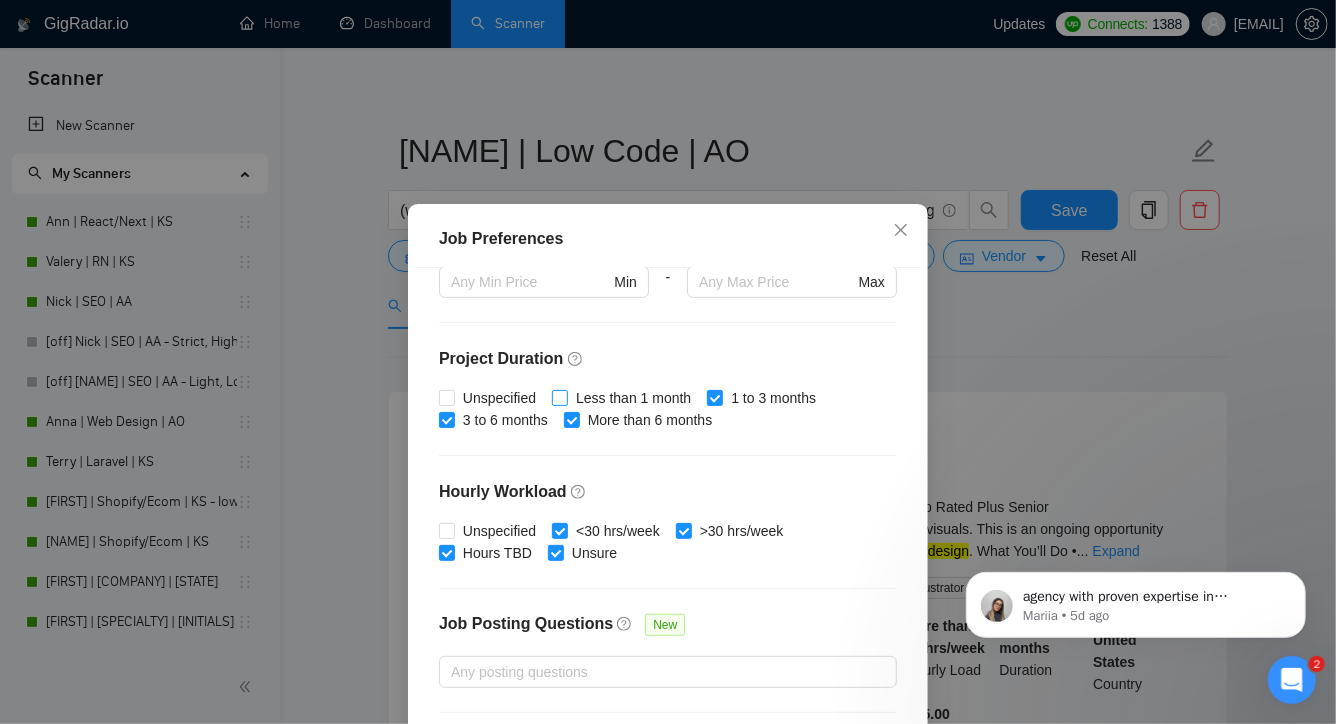 scroll, scrollTop: 620, scrollLeft: 0, axis: vertical 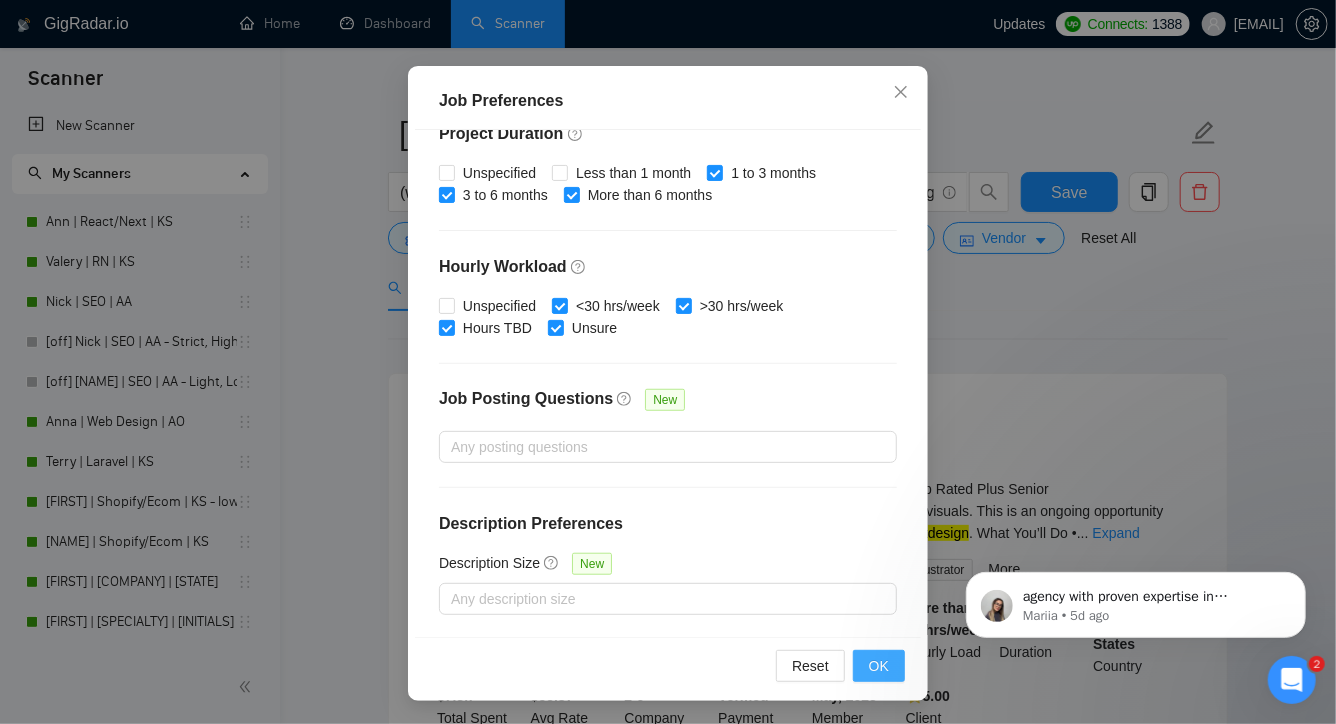 click on "OK" at bounding box center [879, 666] 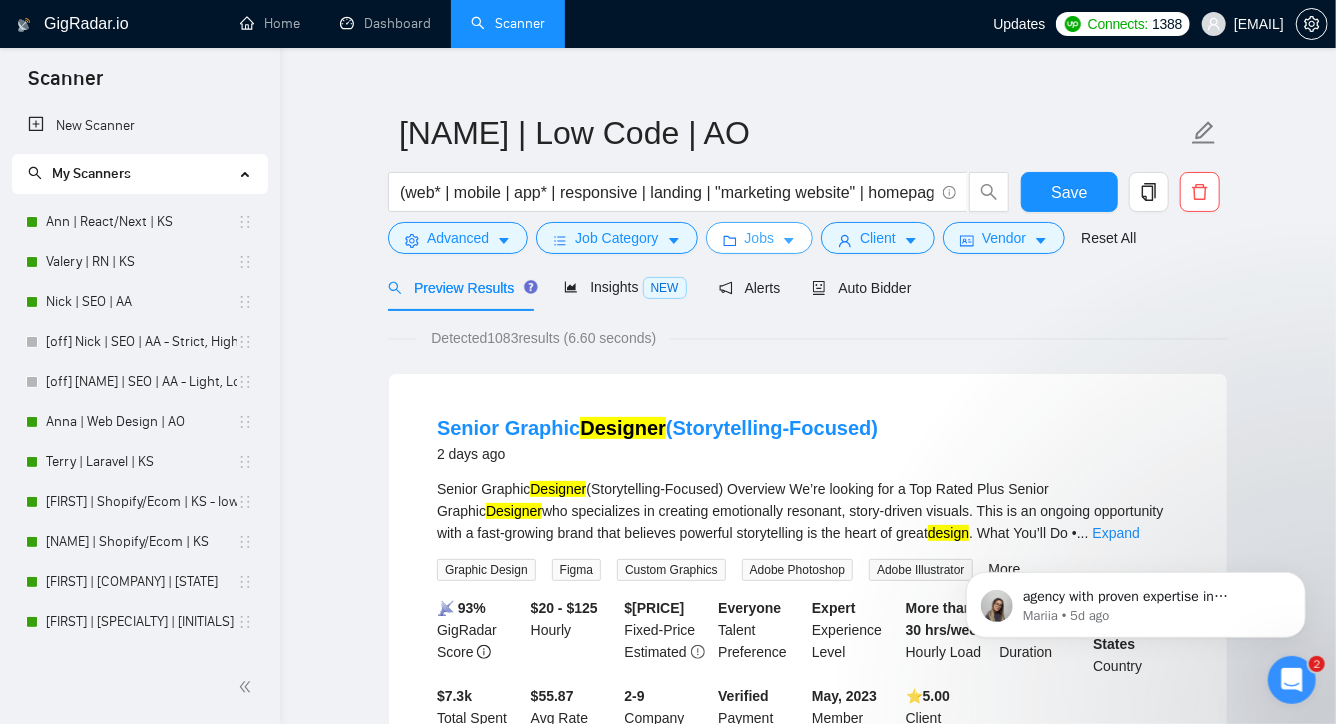 click on "Jobs" at bounding box center (760, 238) 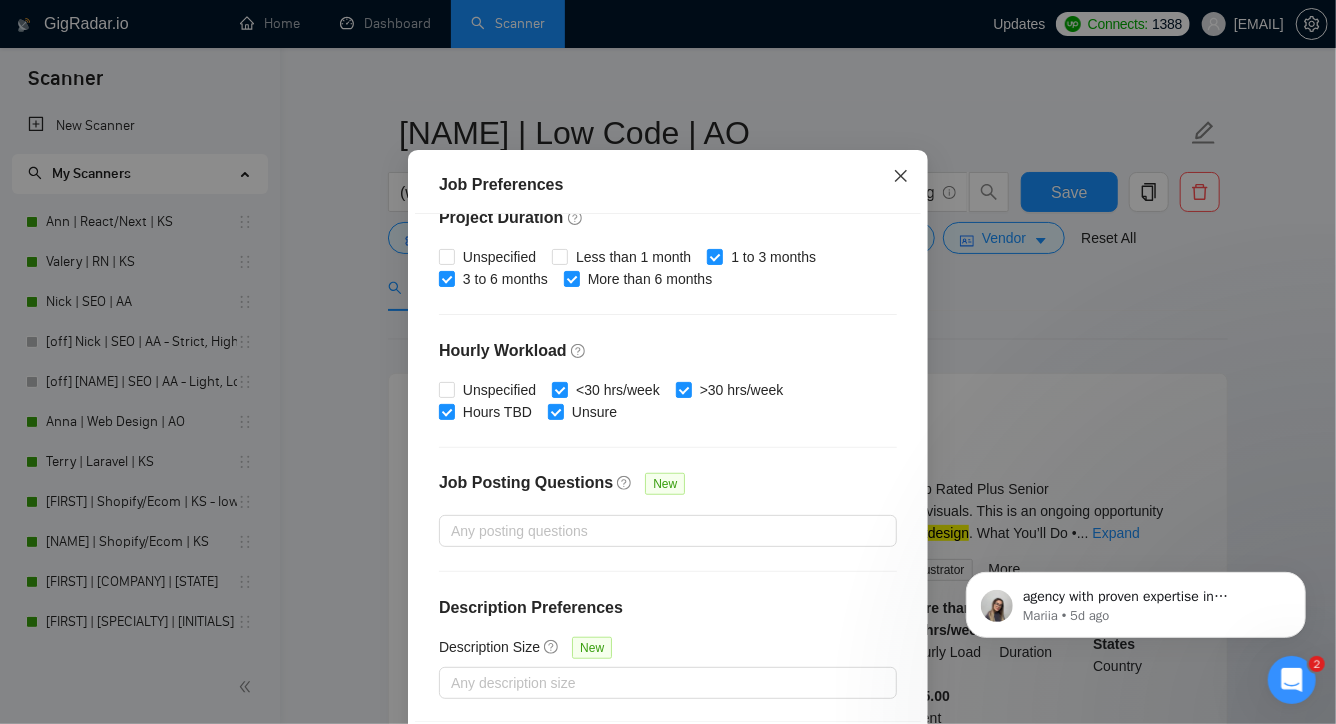 click 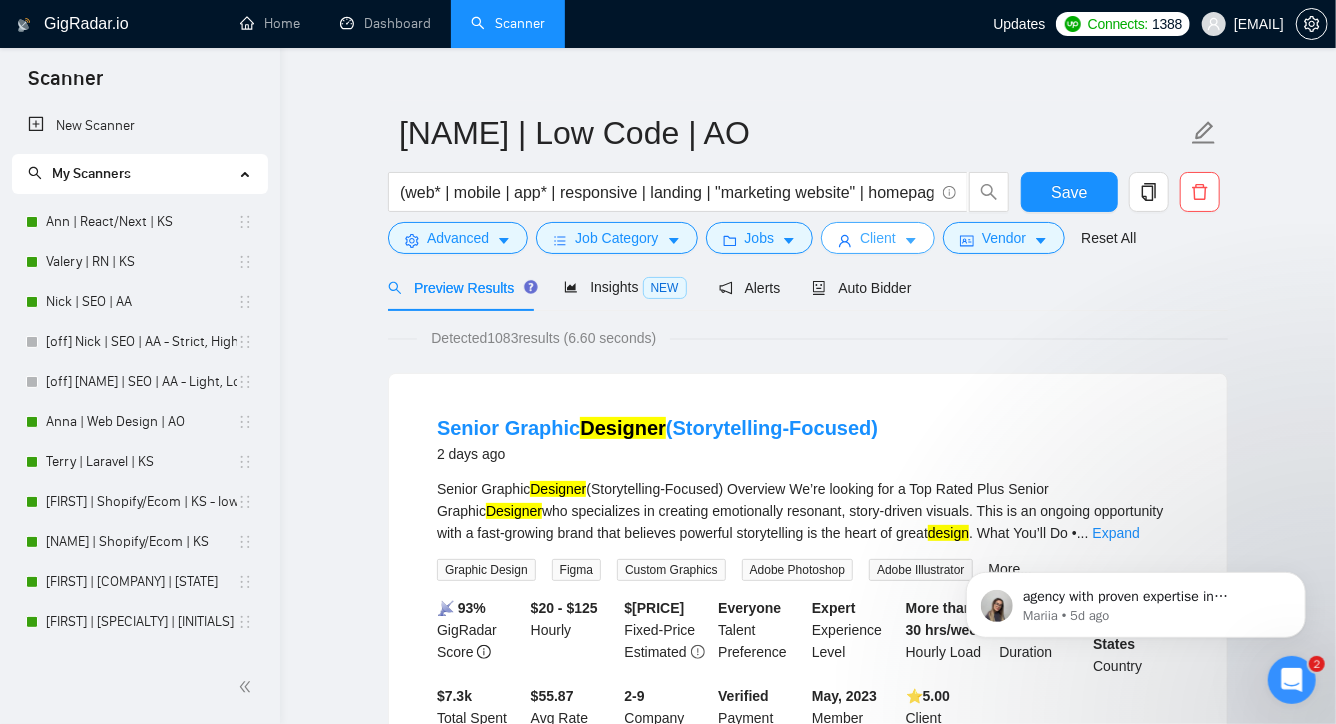 click on "Client" at bounding box center [878, 238] 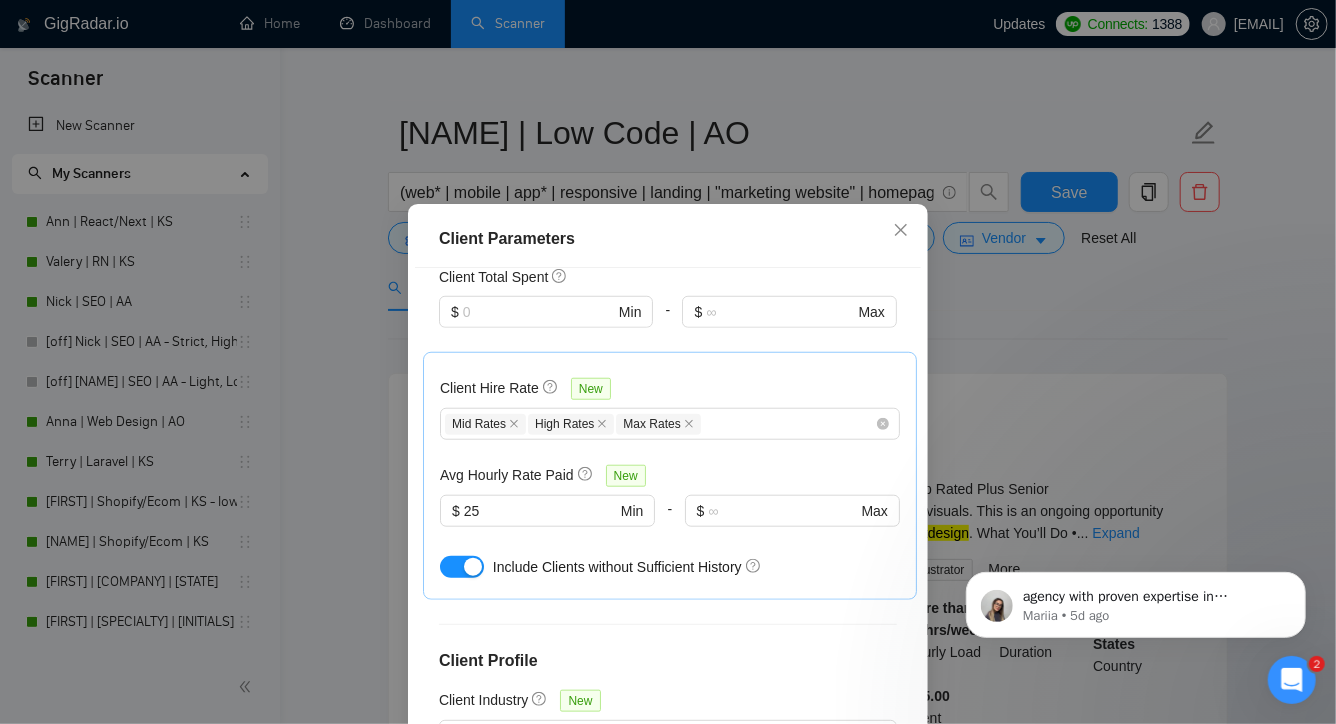 scroll, scrollTop: 880, scrollLeft: 0, axis: vertical 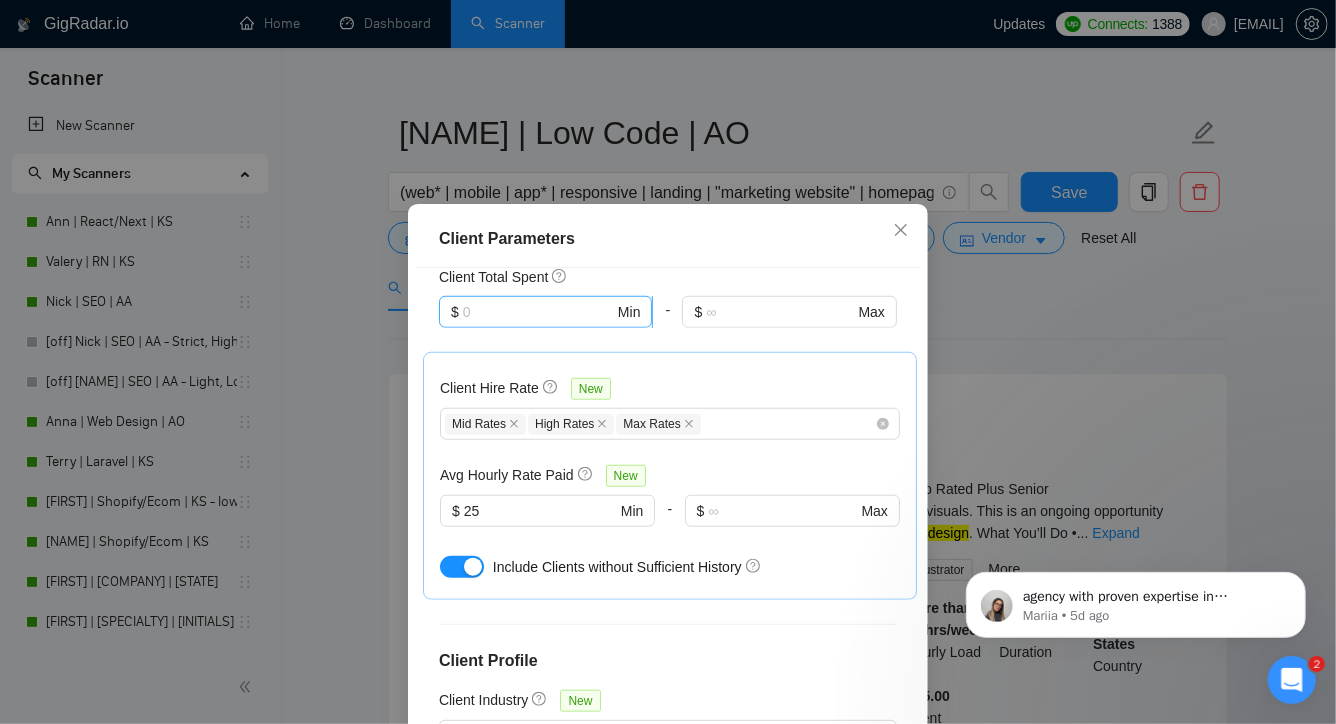 click at bounding box center [538, 312] 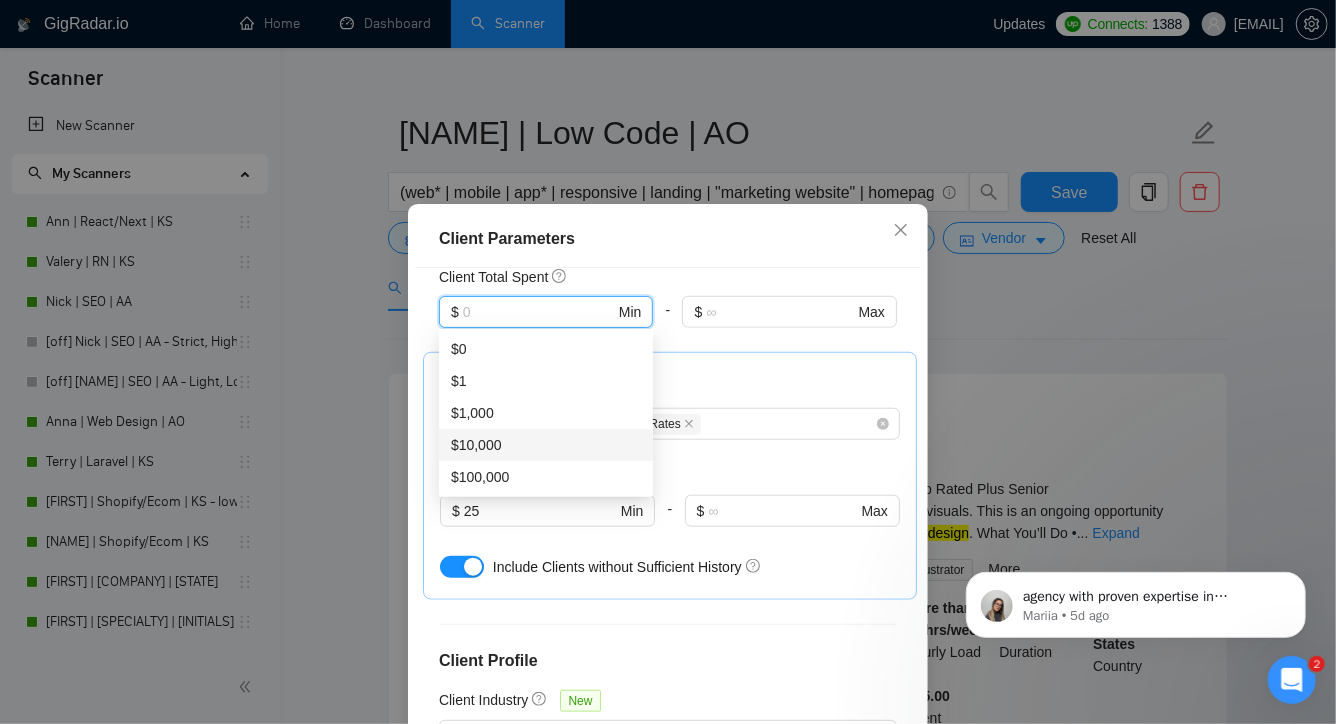 click on "$10,000" at bounding box center [546, 445] 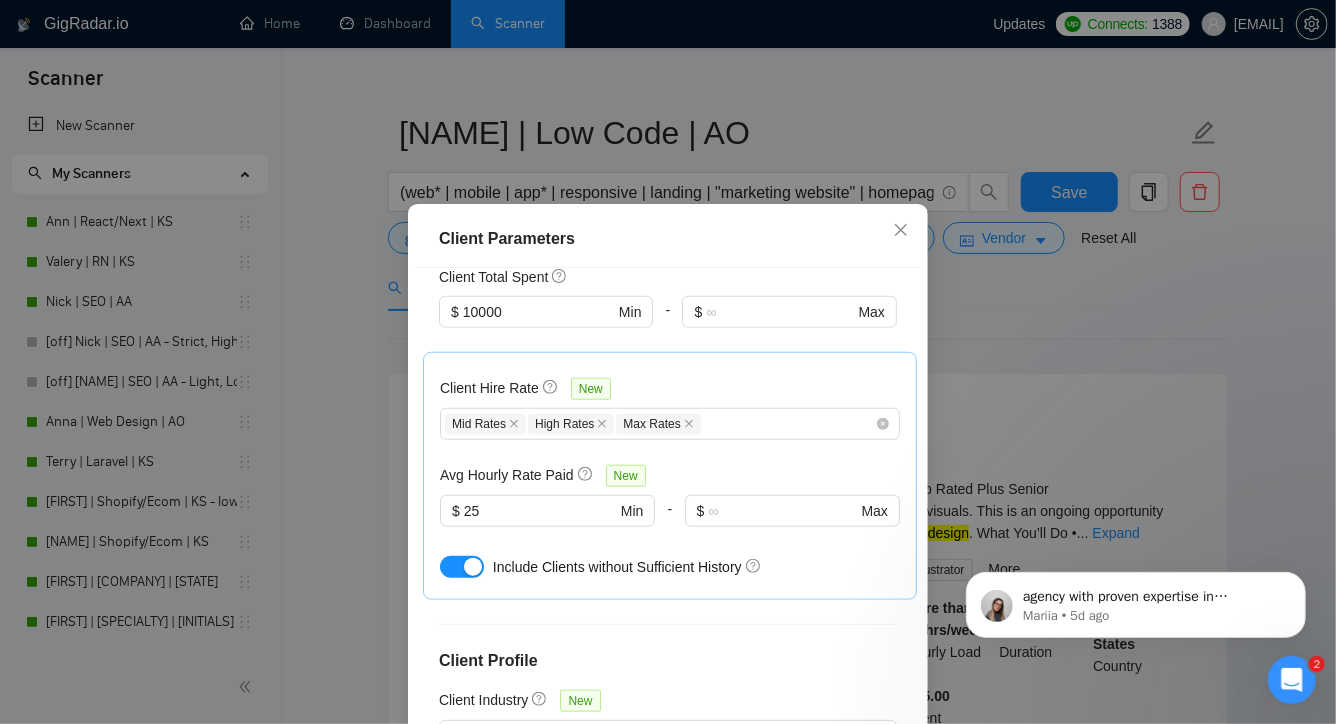 click at bounding box center (789, 340) 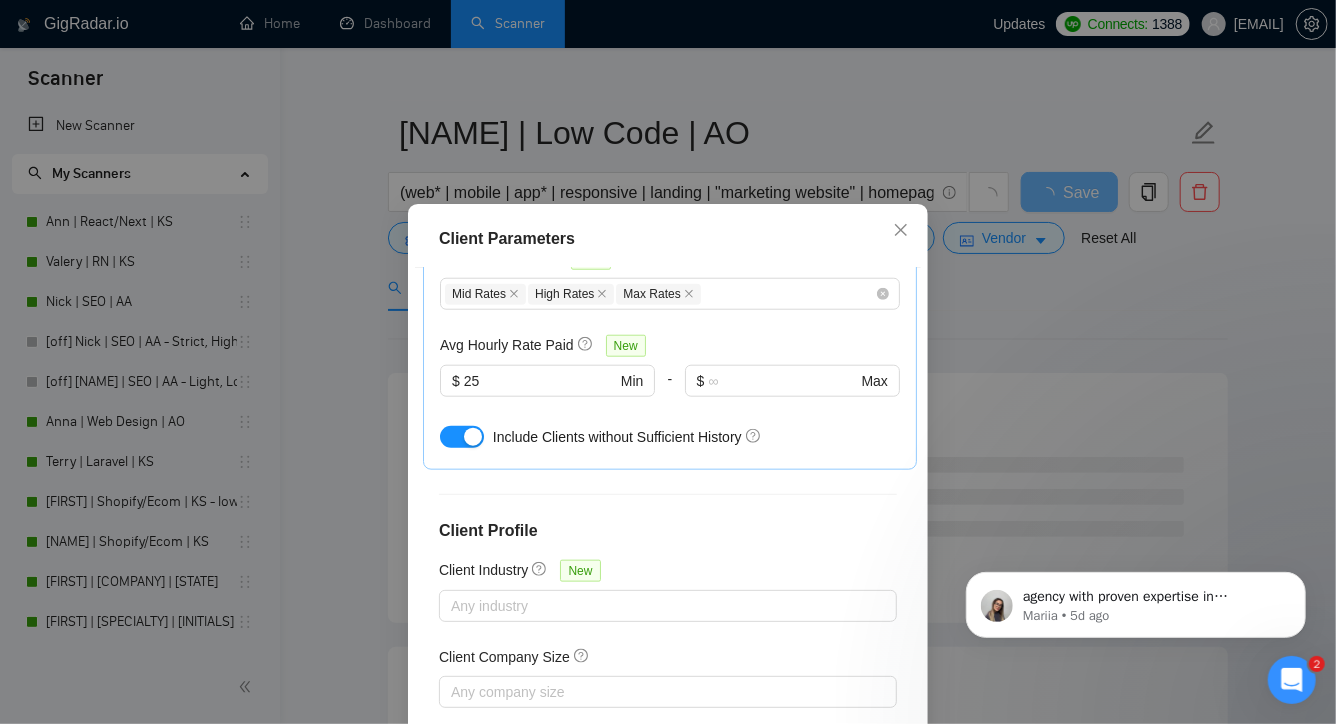 scroll, scrollTop: 1074, scrollLeft: 0, axis: vertical 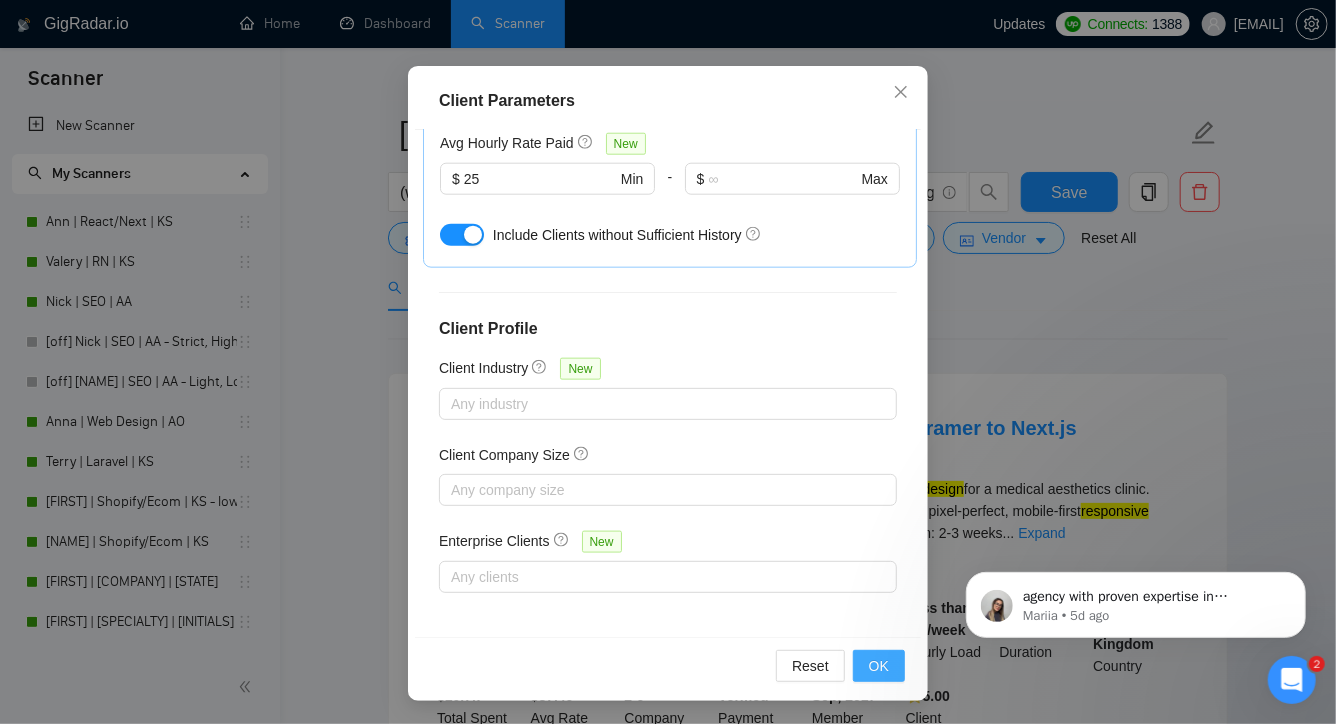 click on "OK" at bounding box center [879, 666] 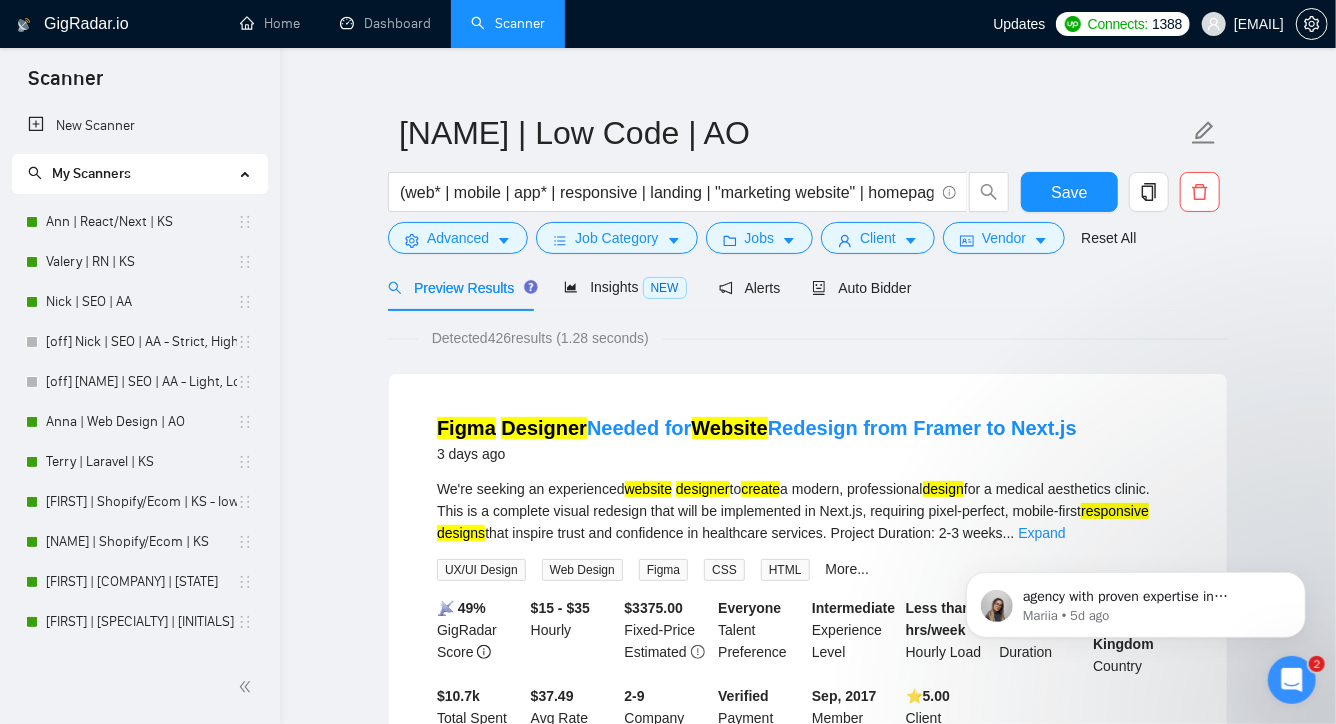 scroll, scrollTop: 54, scrollLeft: 0, axis: vertical 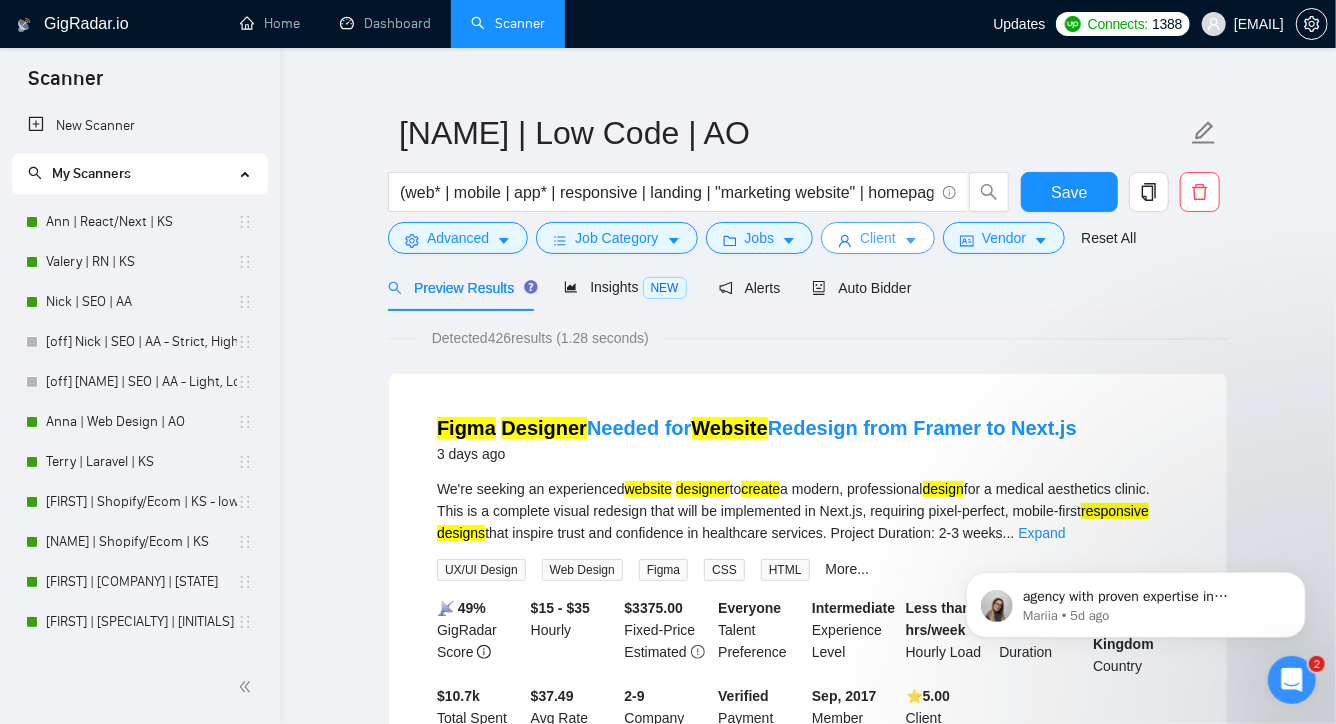 click on "Client" at bounding box center (878, 238) 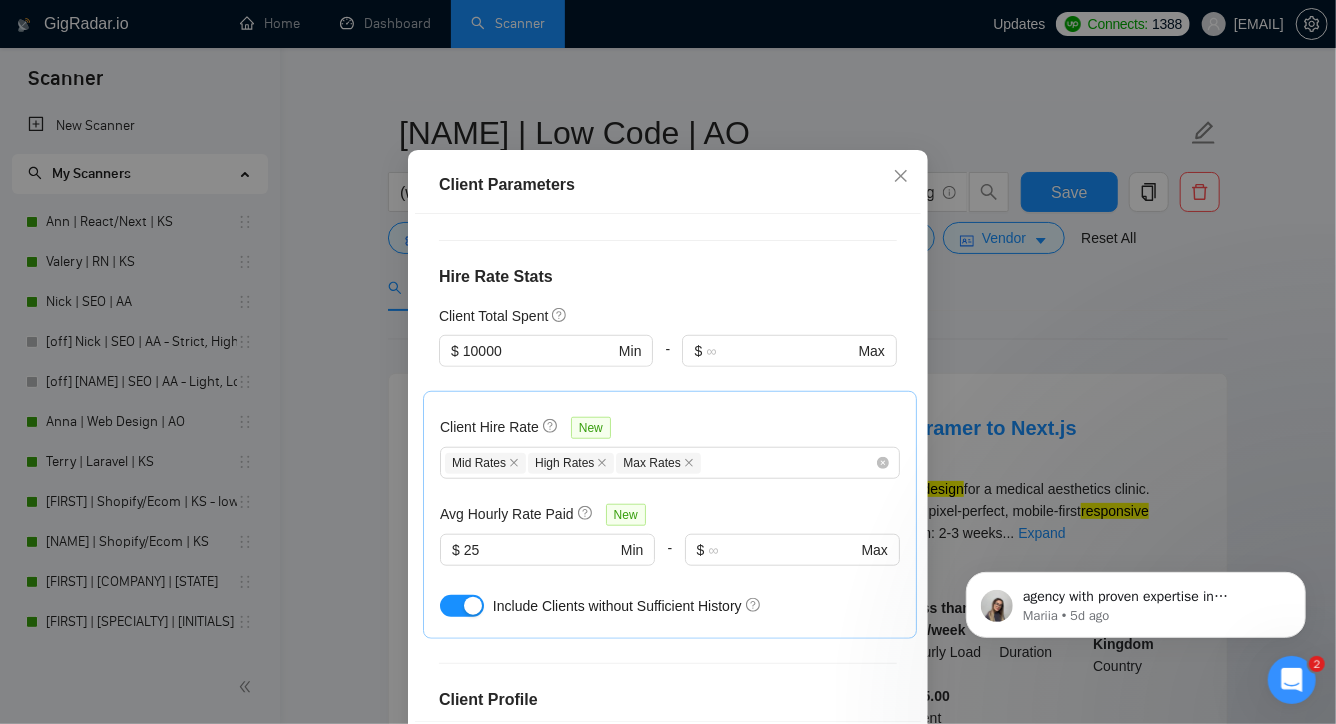 scroll, scrollTop: 693, scrollLeft: 0, axis: vertical 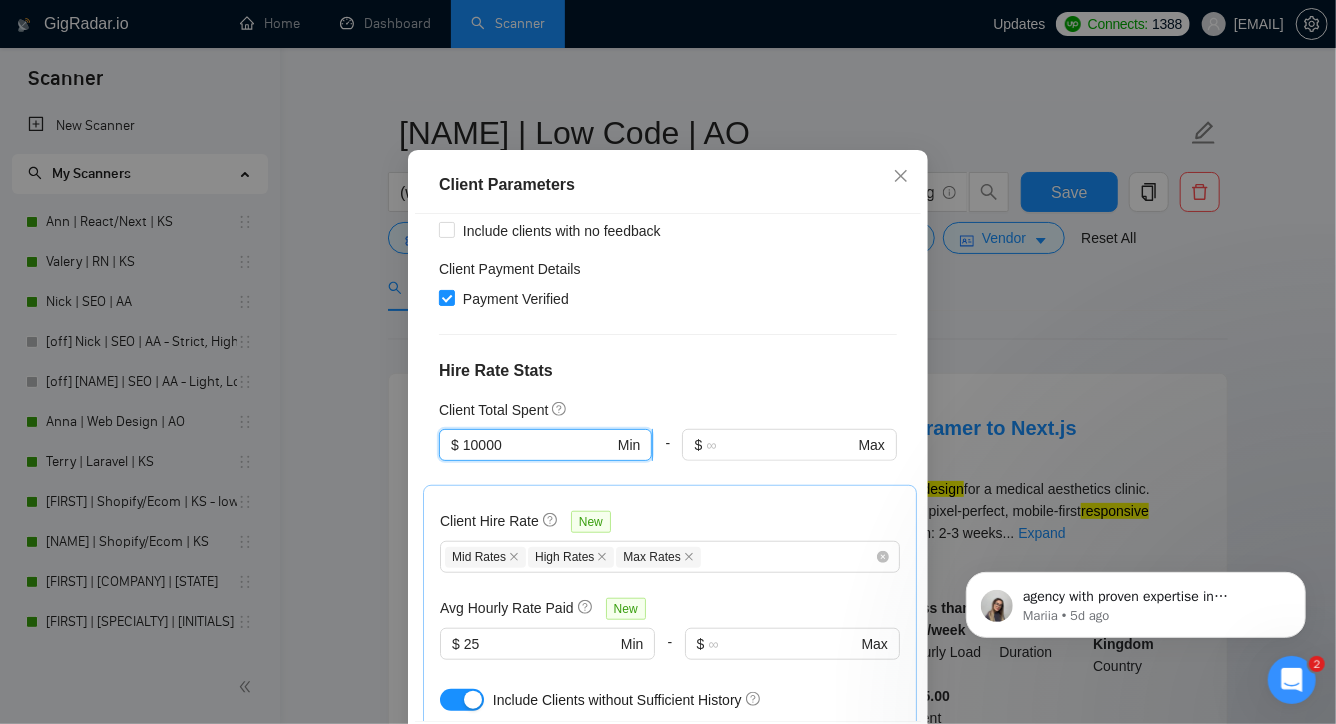 click on "10000" at bounding box center (538, 445) 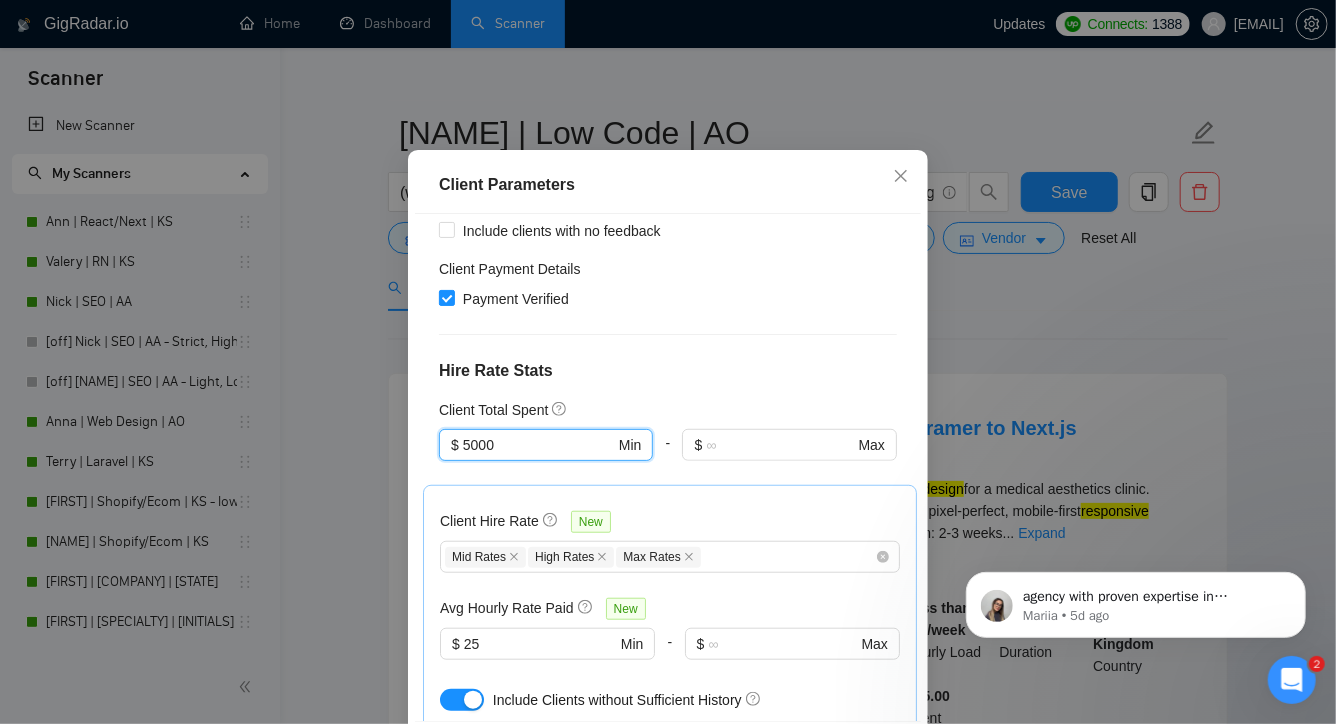 type on "5000" 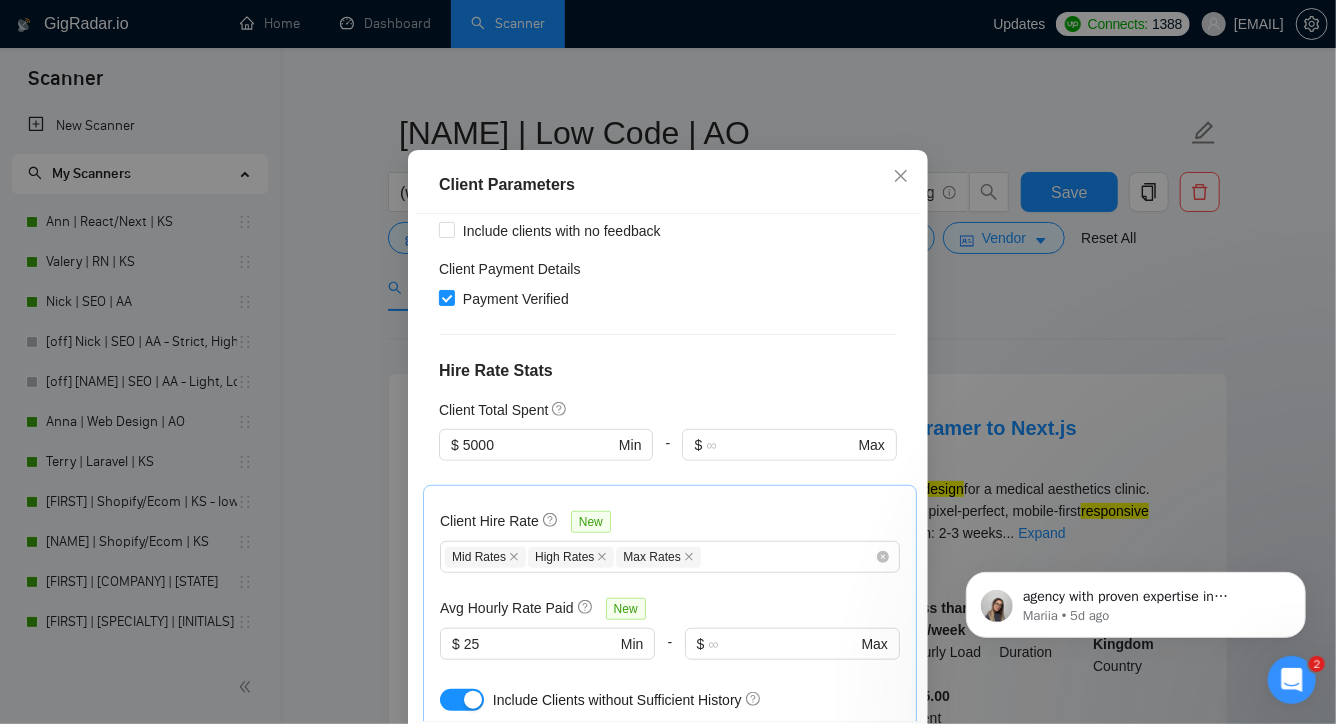 scroll, scrollTop: 1074, scrollLeft: 0, axis: vertical 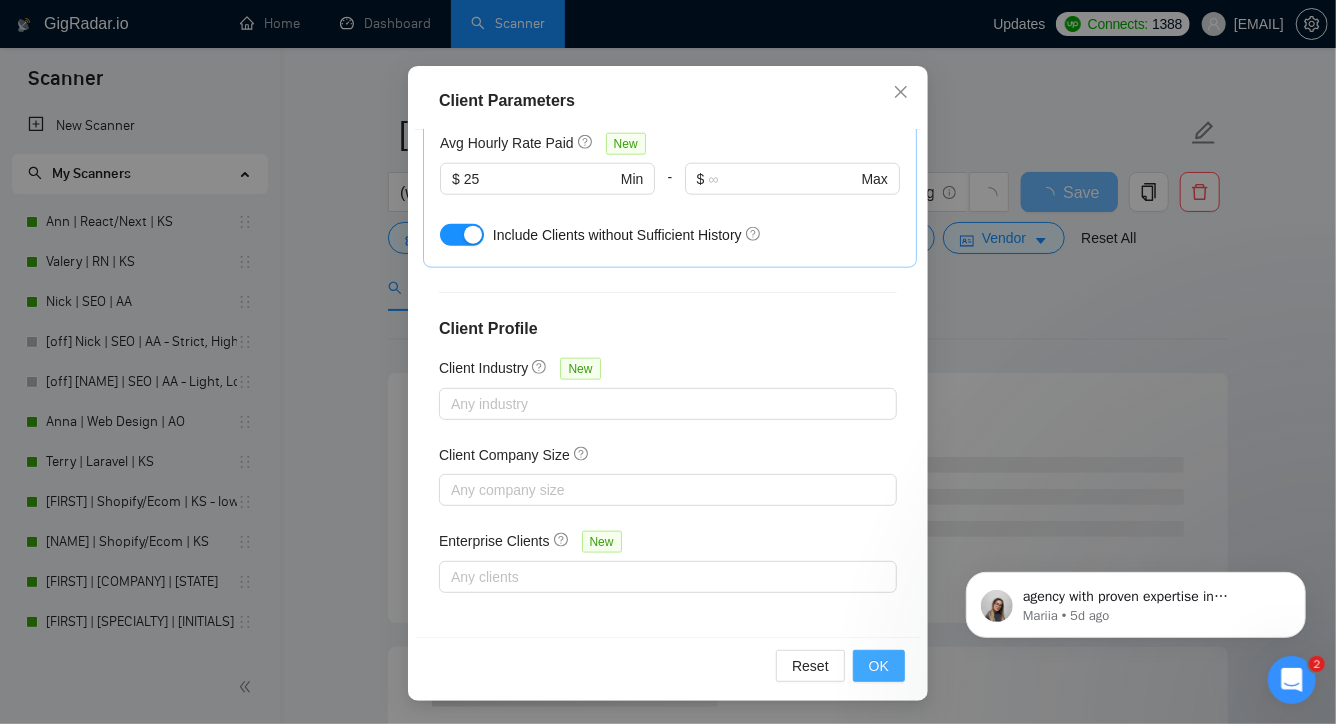 click on "OK" at bounding box center [879, 666] 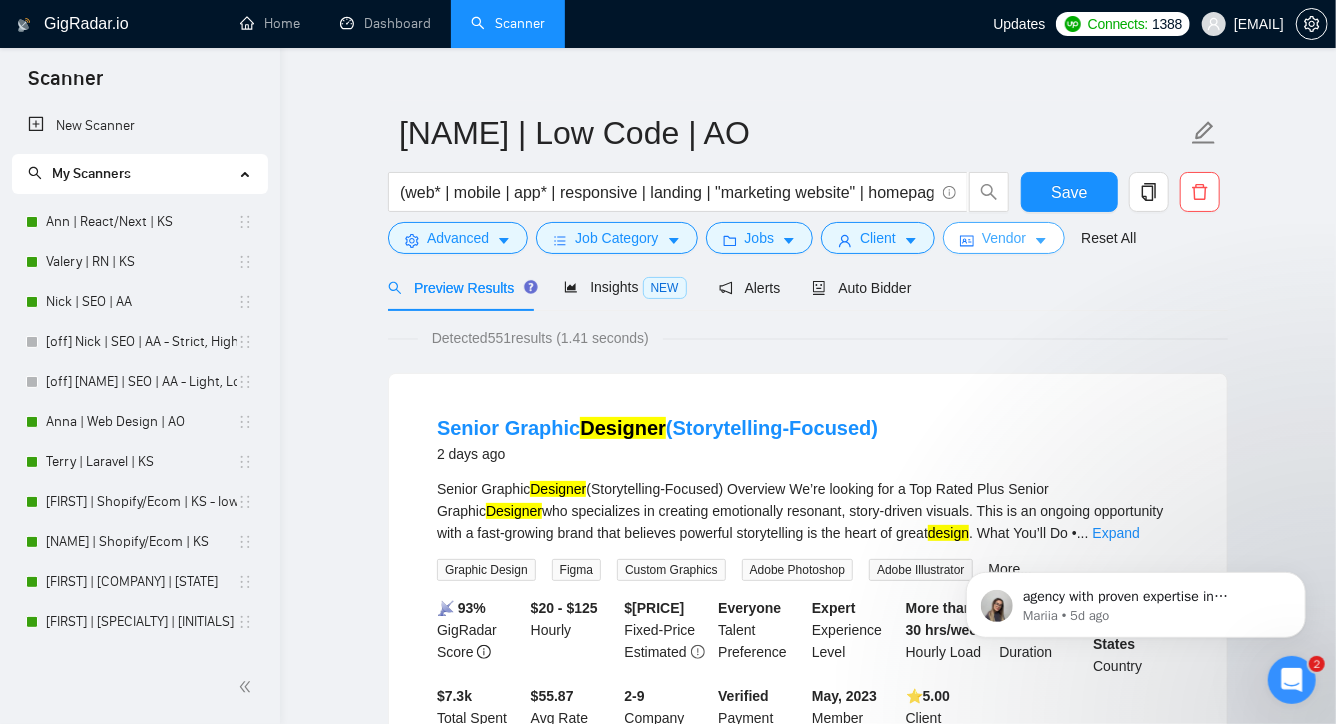 click on "Vendor" at bounding box center (1004, 238) 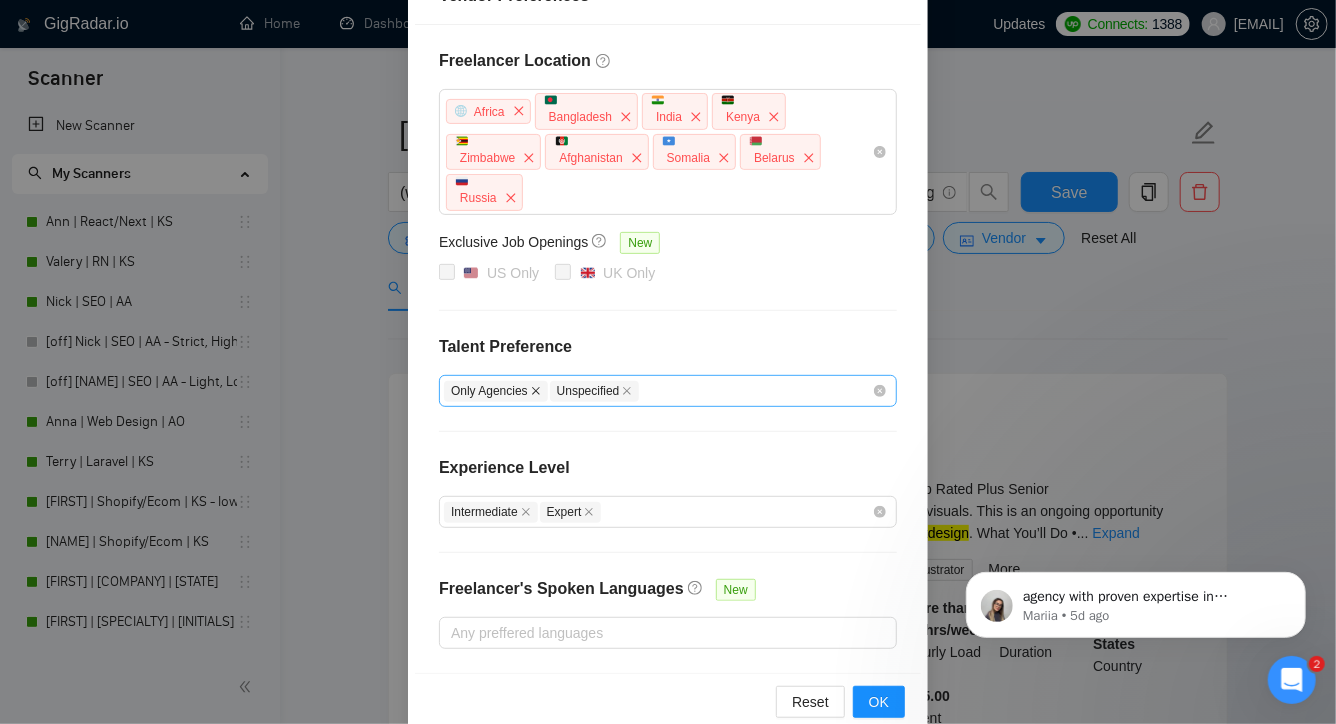 scroll, scrollTop: 291, scrollLeft: 0, axis: vertical 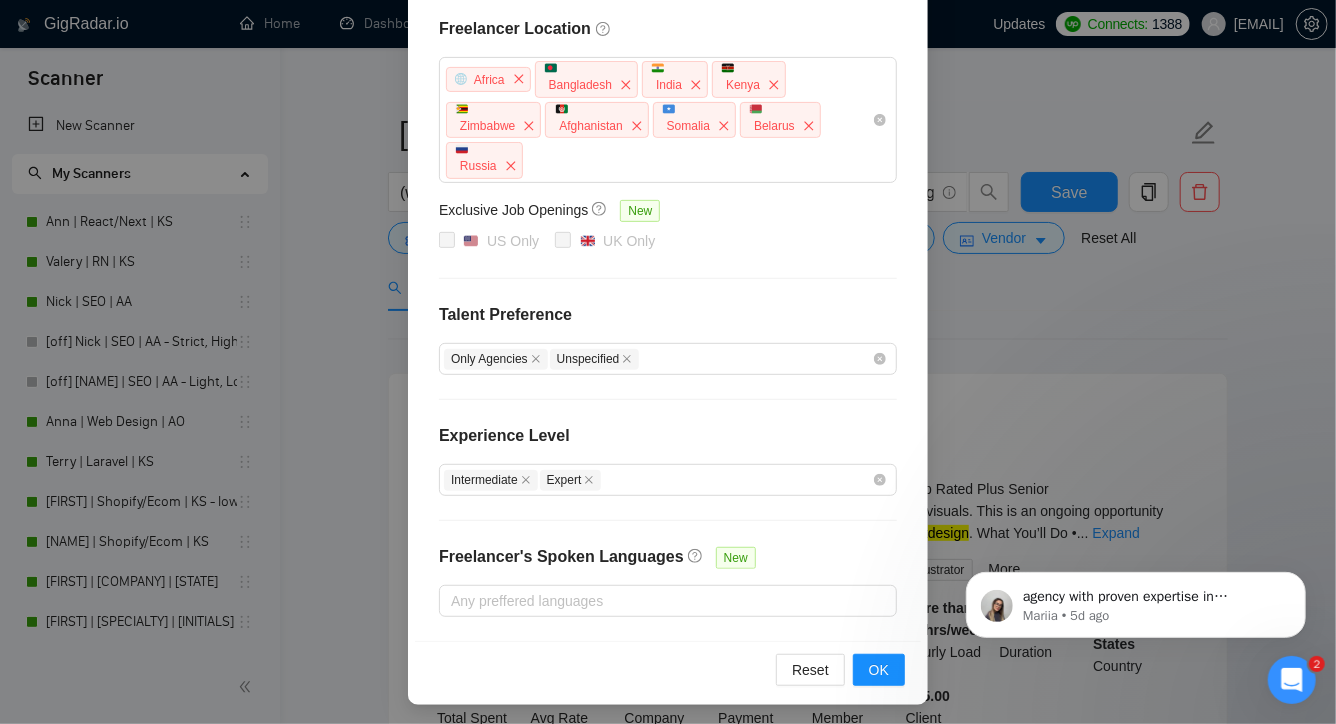 click on "Vendor Preferences Freelancer Location   Africa Bangladesh India Kenya Zimbabwe Afghanistan Somalia Belarus Russia   Exclusive Job Openings New US Only UK Only Talent Preference Only Agencies Unspecified   Experience Level Intermediate Expert   Freelancer's Spoken Languages New   Any preffered languages Reset OK" at bounding box center [668, 362] 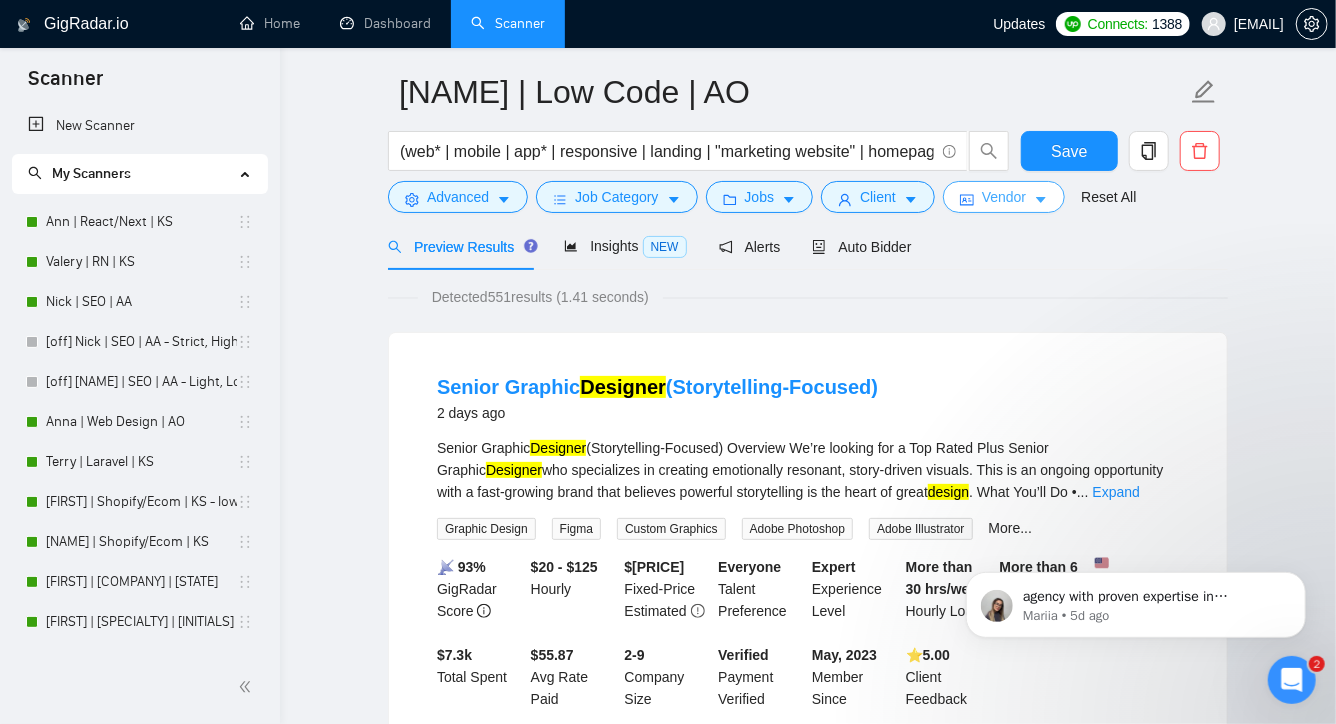 scroll, scrollTop: 70, scrollLeft: 0, axis: vertical 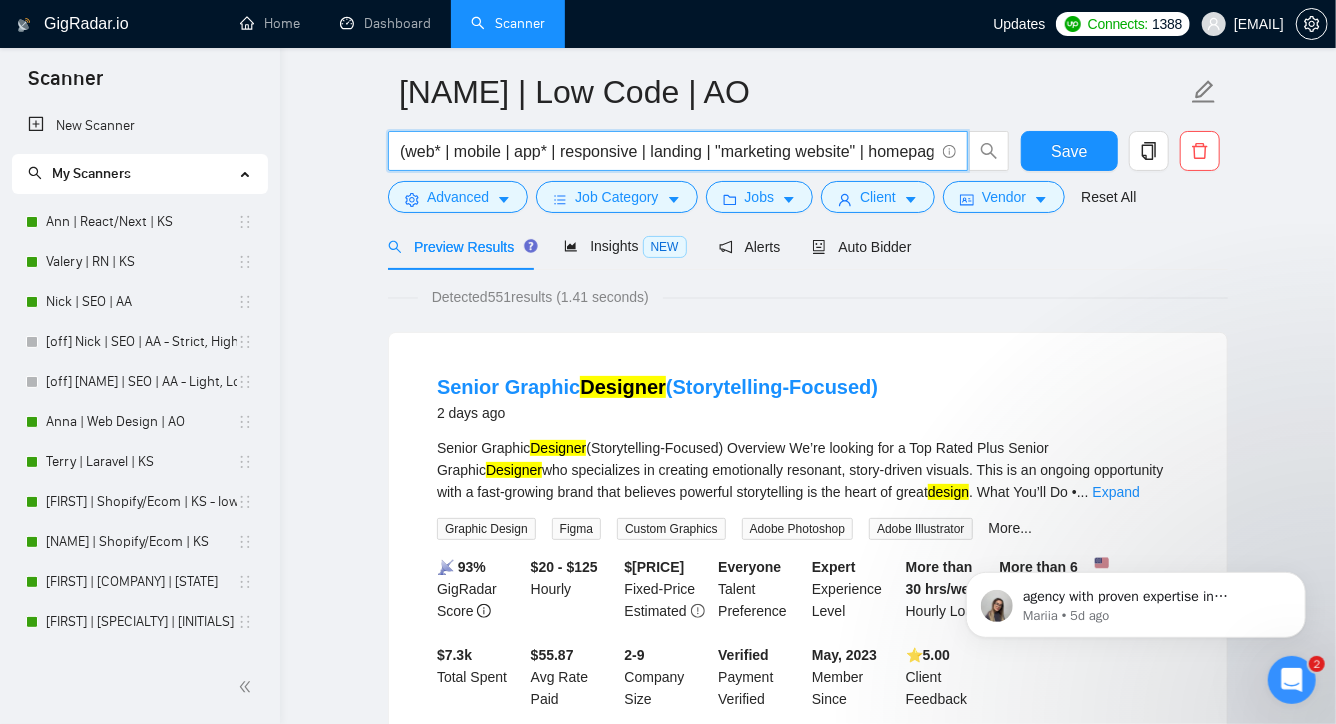 click on "(web* | mobile | app* | responsive | landing | "marketing website" | homepage | "brand identity" | UX* | UI* | "UI/UX" | "UX/UI") (design* | create* | build* | prototype* | mockup* | wireframe*) (figma | sketch | "adobe xd")" at bounding box center (667, 151) 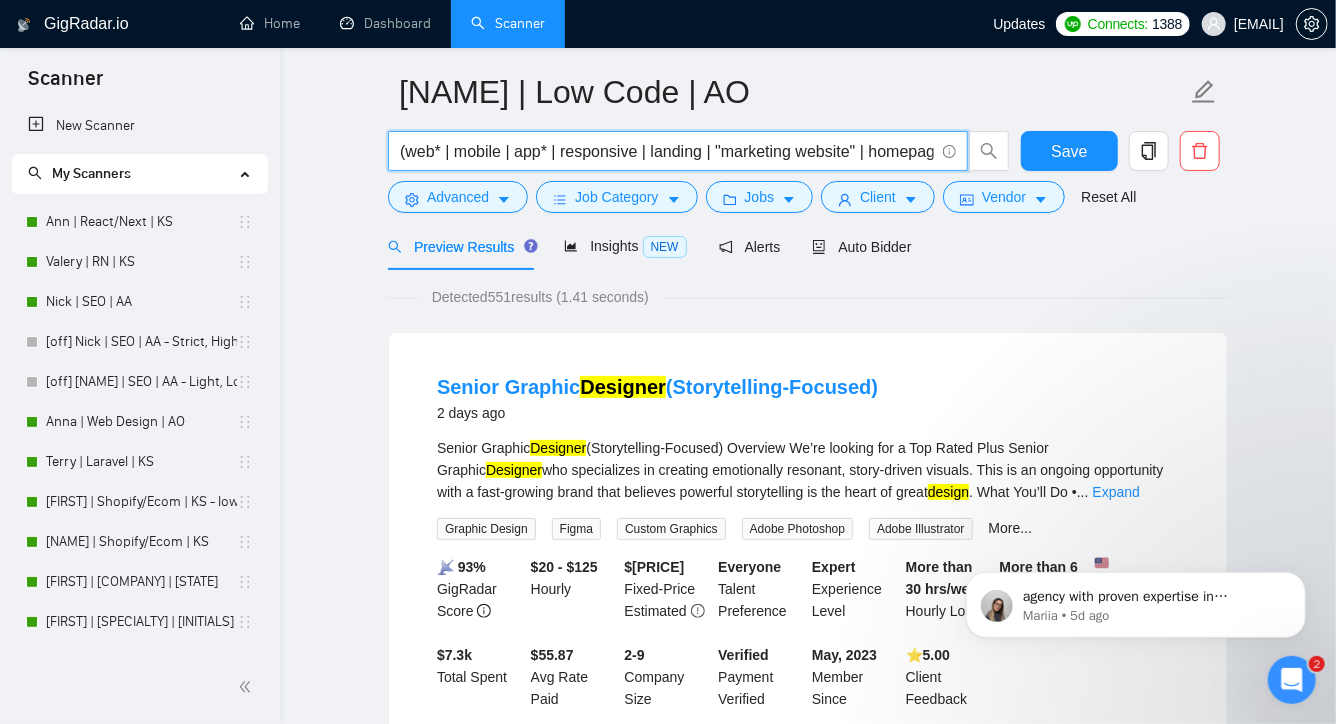 paste on "flow | squarespace | wix | framer | "no-code" | "low-code" | "website builder" | "site builder")  (website | landing | "marketing site" | ecommerce | blog | portfolio | homepage | "company site")  (design* | build* | create* | redesign* | customize* | develop* | migrate | convert | "responsive design" 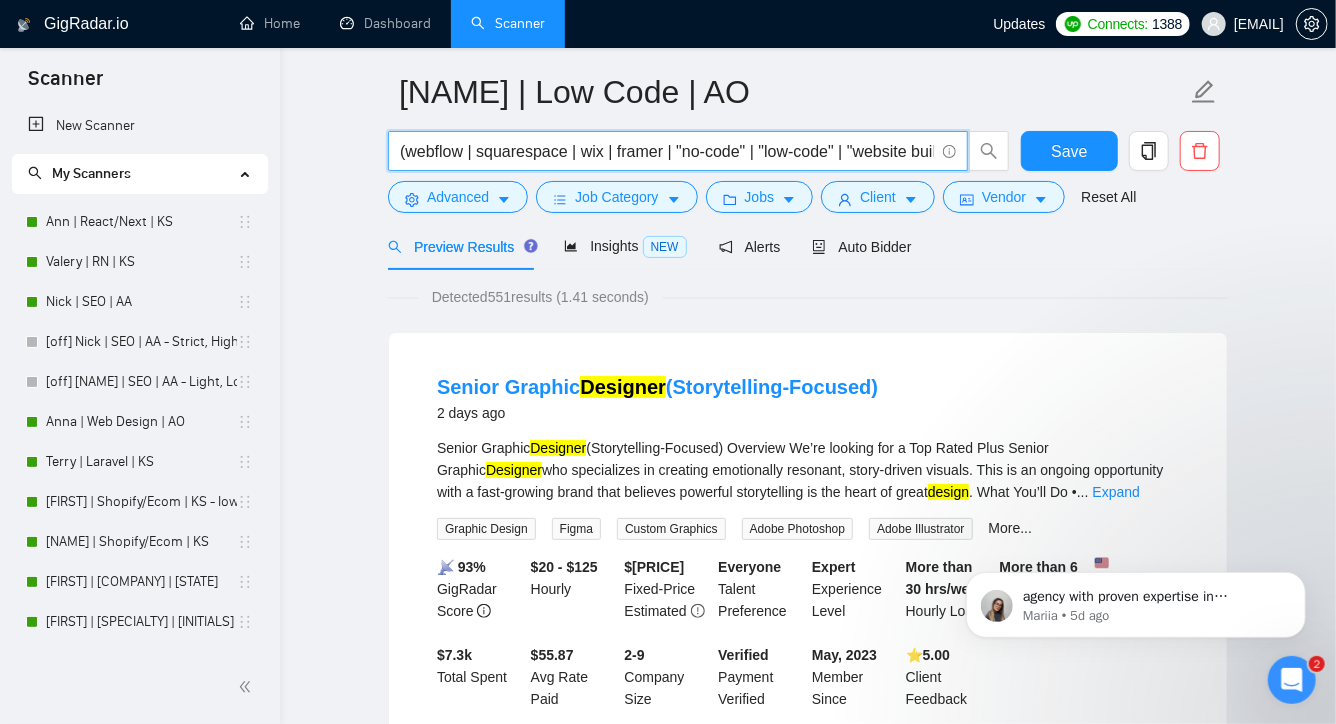 scroll, scrollTop: 0, scrollLeft: 1604, axis: horizontal 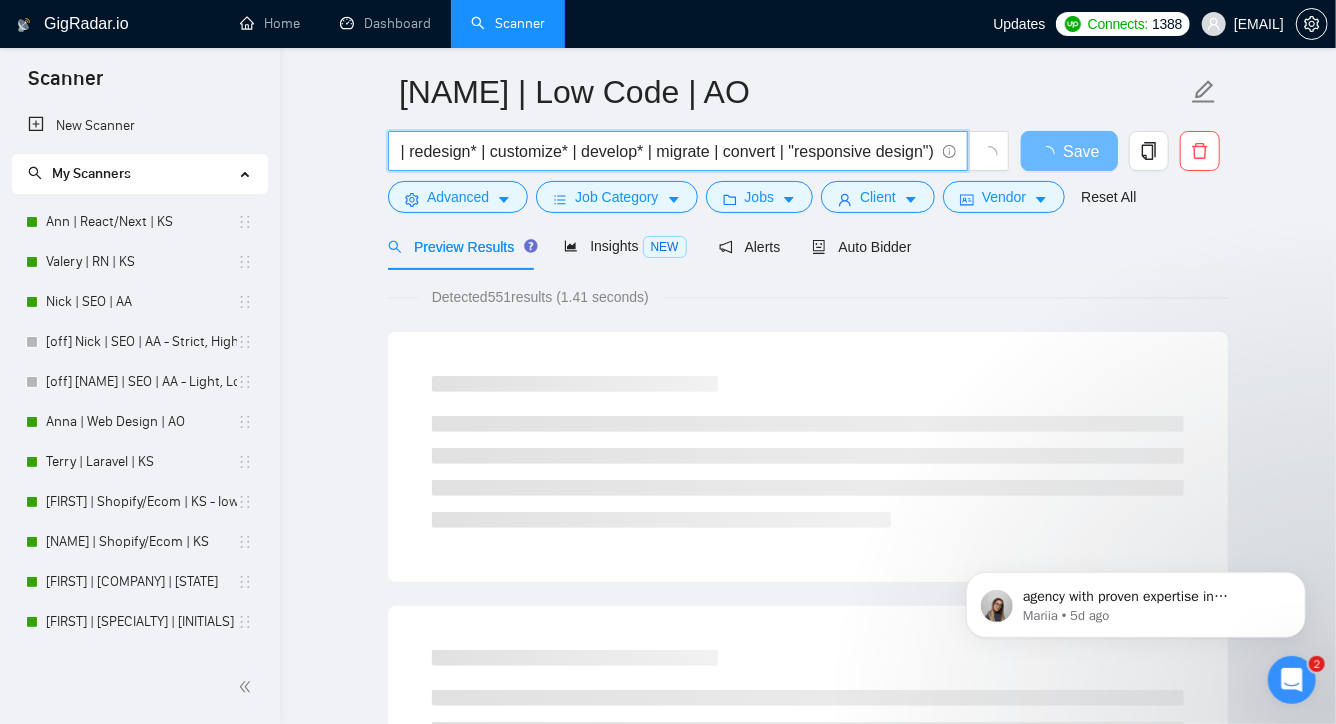 click on "(webflow | squarespace | wix | framer | "no-code" | "low-code" | "website builder" | "site builder")  (website | landing | "marketing site" | ecommerce | blog | portfolio | homepage | "company site")  (design* | build* | create* | redesign* | customize* | develop* | migrate | convert | "responsive design")" at bounding box center [667, 151] 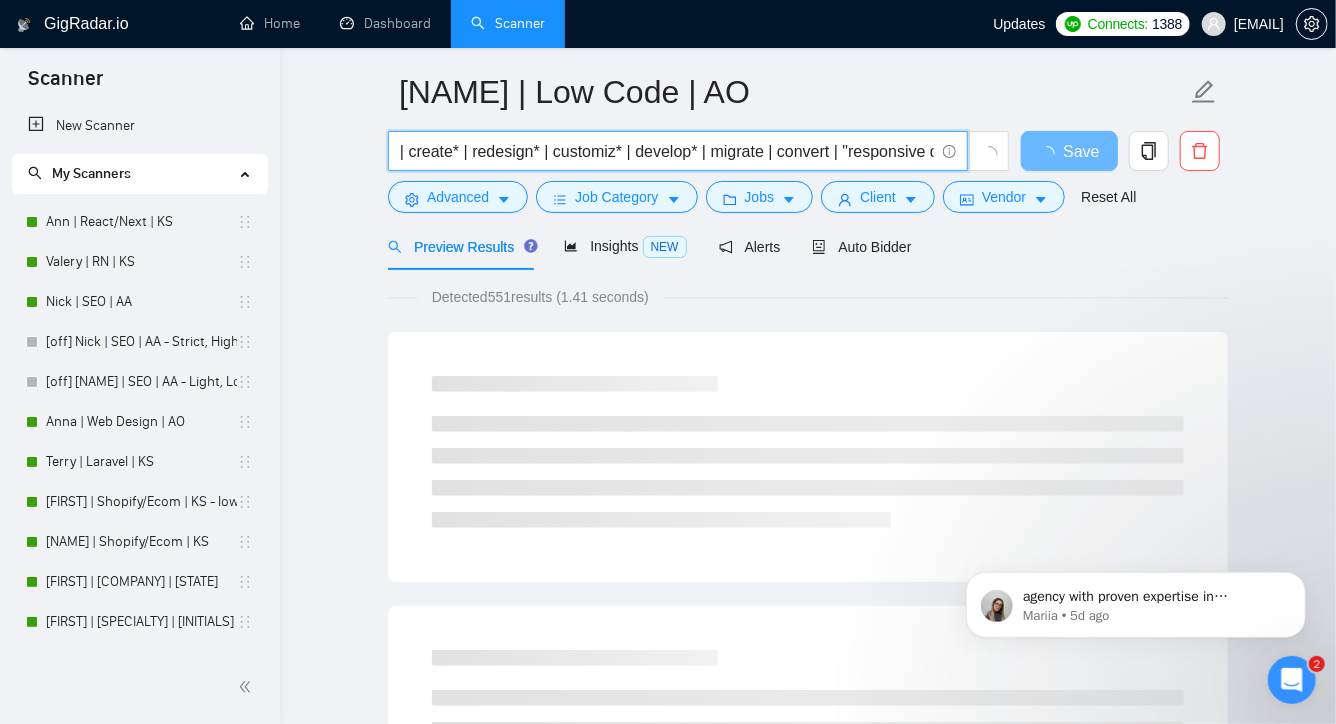 scroll, scrollTop: 0, scrollLeft: 1462, axis: horizontal 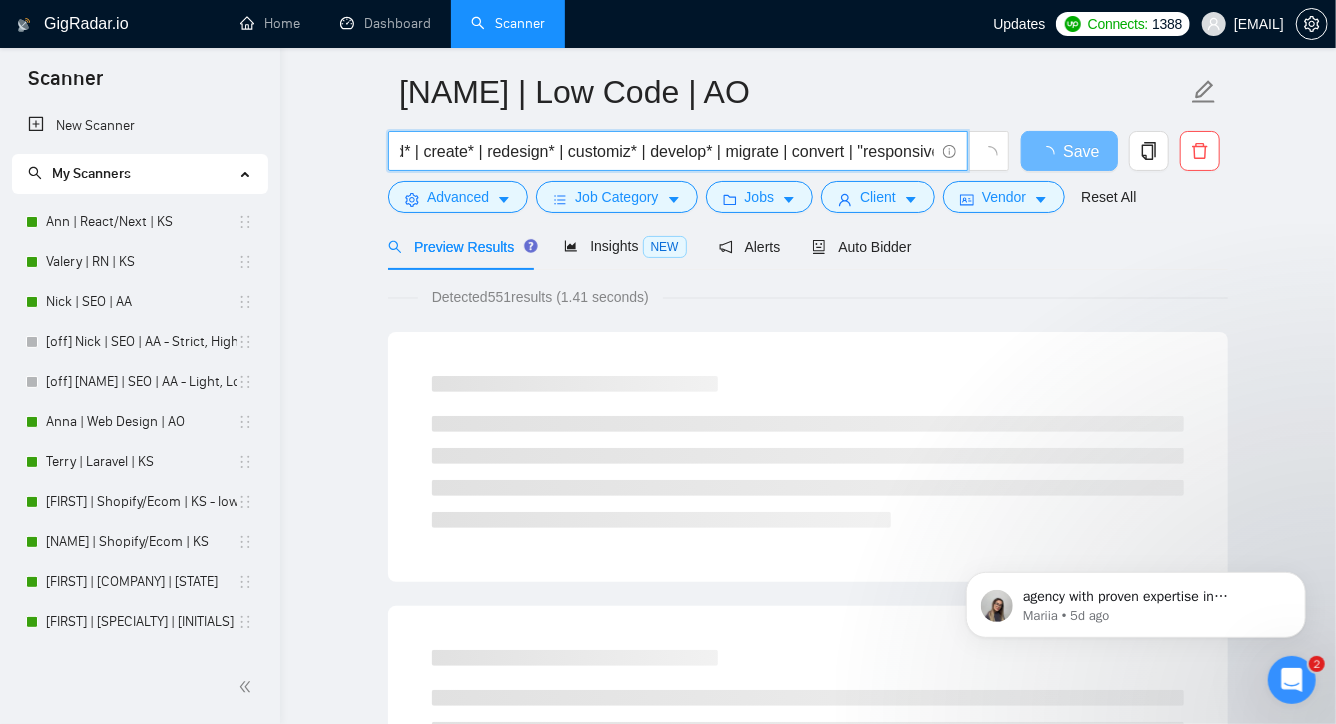 click on "(webflow | squarespace | wix | framer | "no-code" | "low-code" | "website builder" | "site builder")  (website | landing | "marketing site" | ecommerce | blog | portfolio | homepage | "company site")  (design* | build* | create* | redesign* | customiz* | develop* | migrate | convert | "responsive design")" at bounding box center (667, 151) 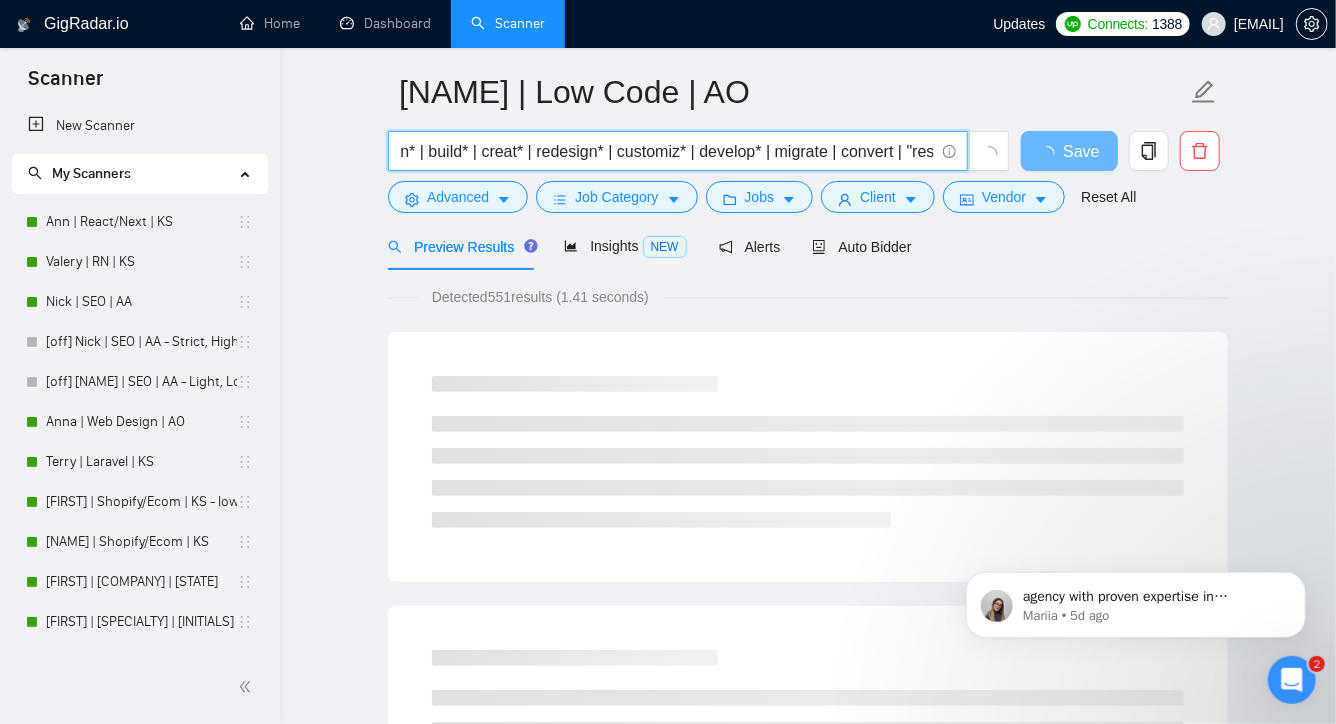 scroll, scrollTop: 0, scrollLeft: 1587, axis: horizontal 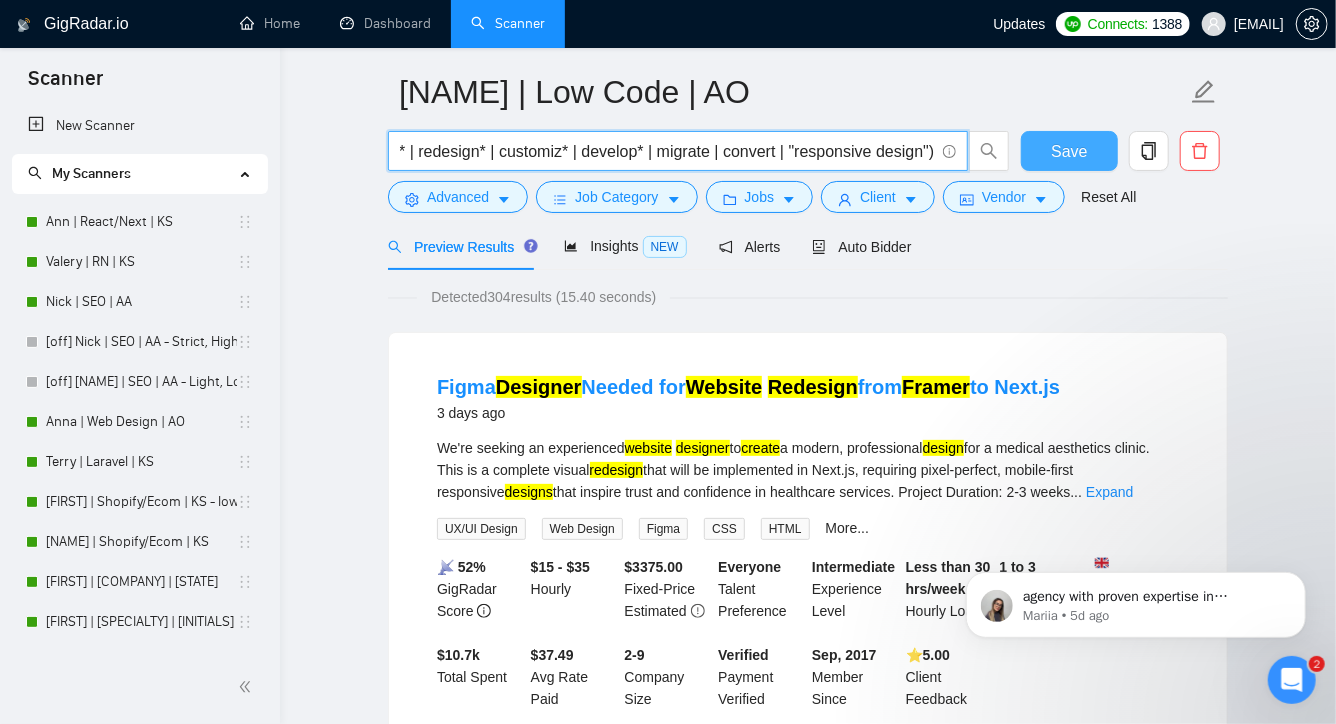 type on "(webflow | squarespace | wix | framer | "no-code" | "low-code" | "website builder" | "site builder")  (website | landing | "marketing site" | ecommerce | blog | portfolio | homepage | "company site")  (design* | build* | creat* | redesign* | customiz* | develop* | migrate | convert | "responsive design")" 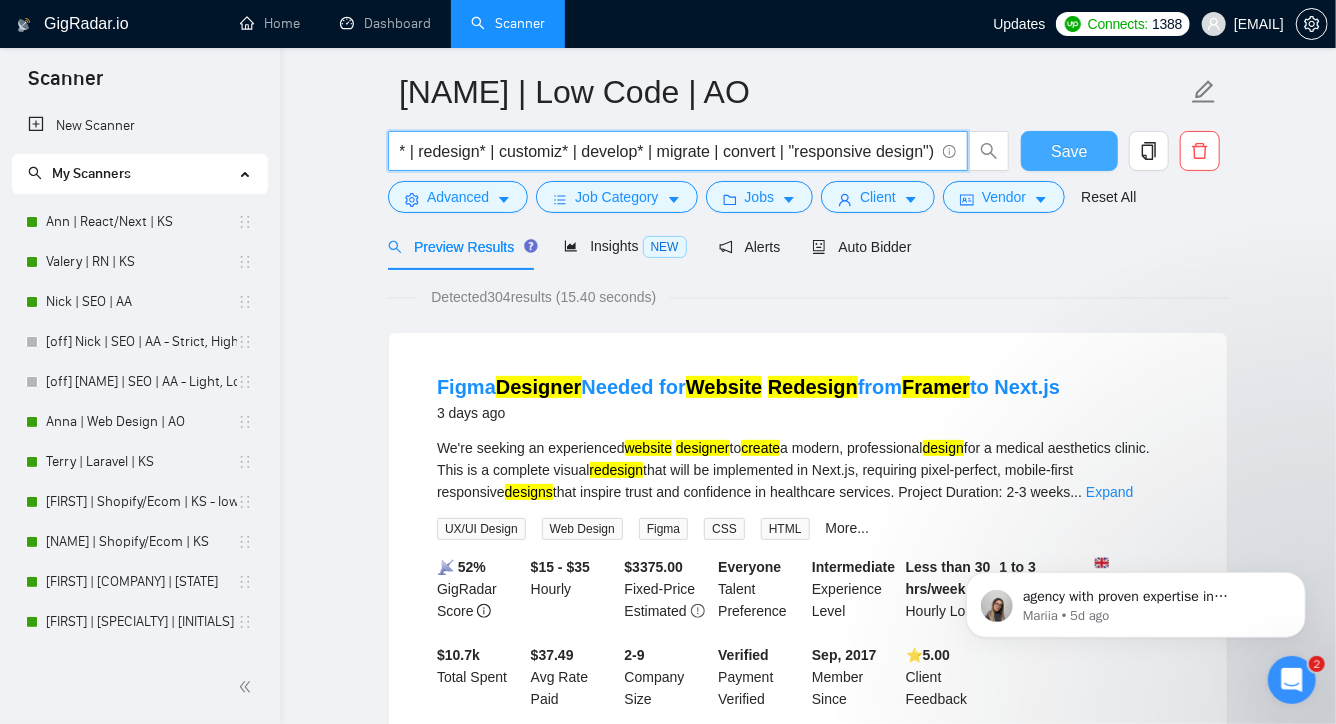 scroll, scrollTop: 0, scrollLeft: 0, axis: both 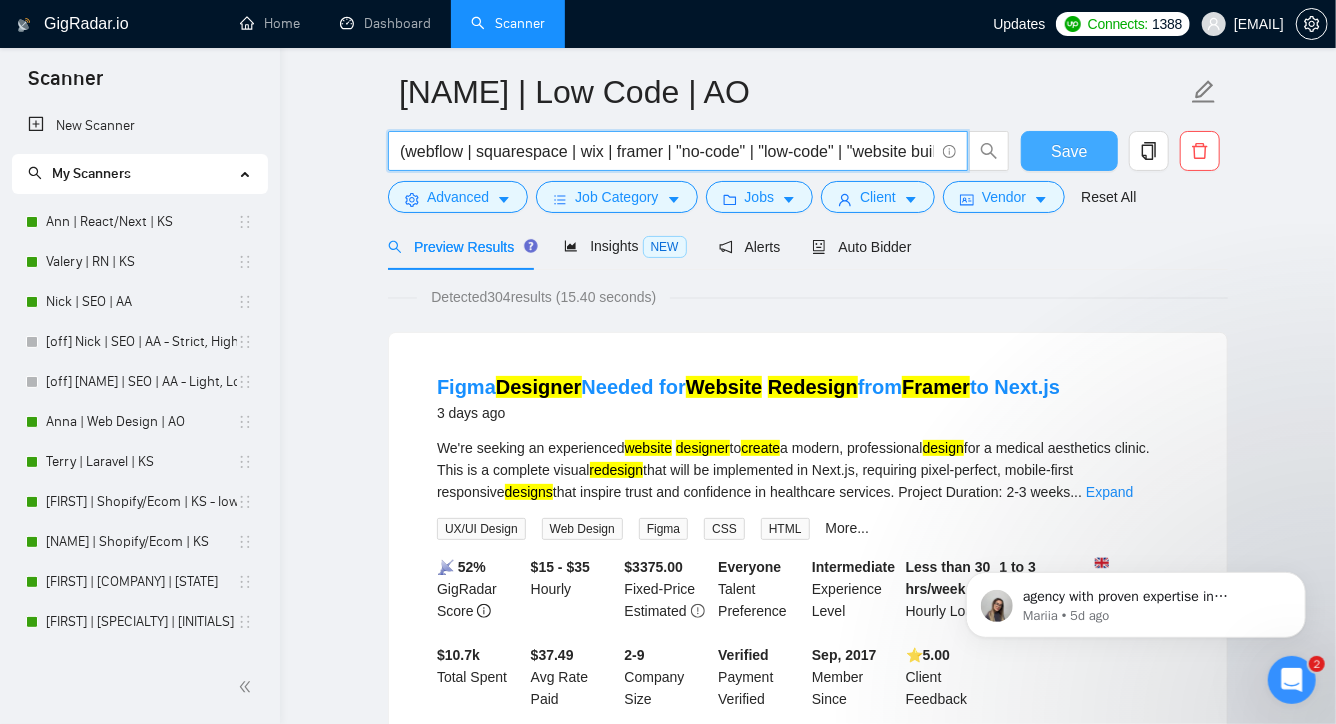 click on "Save" at bounding box center (1069, 151) 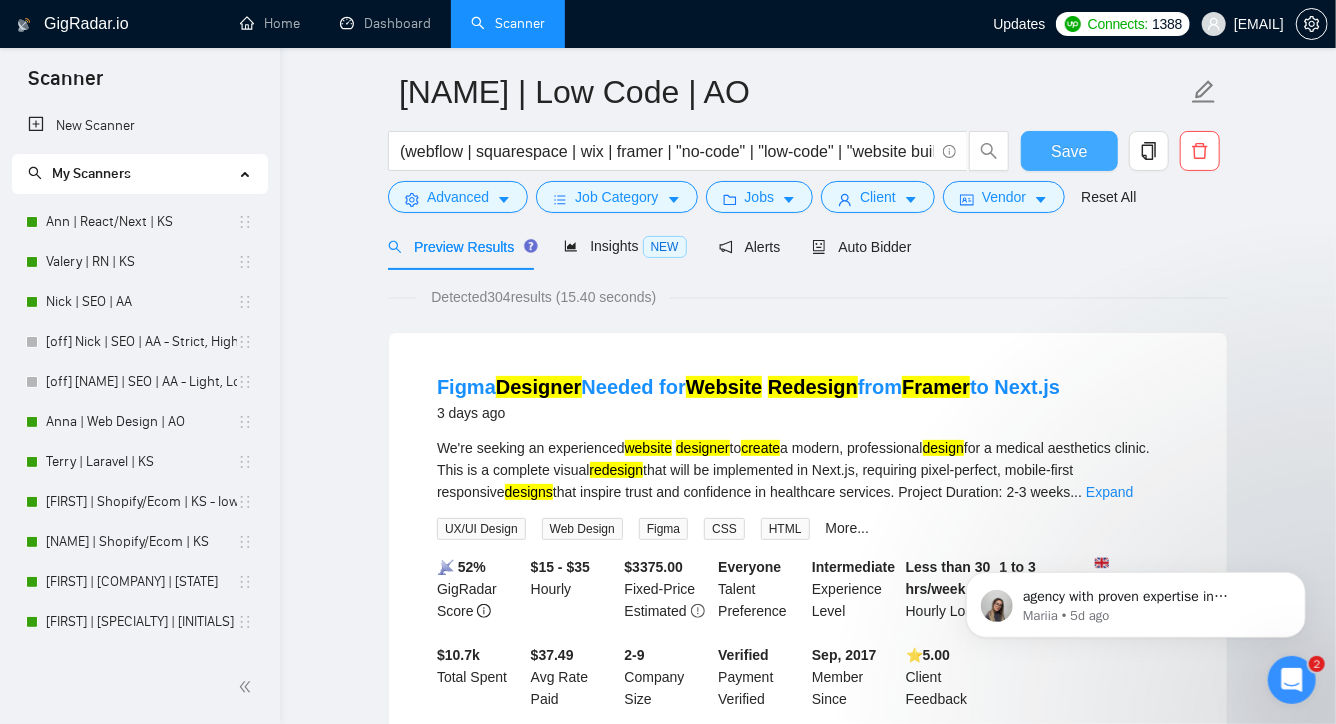 click on "Save" at bounding box center [1069, 151] 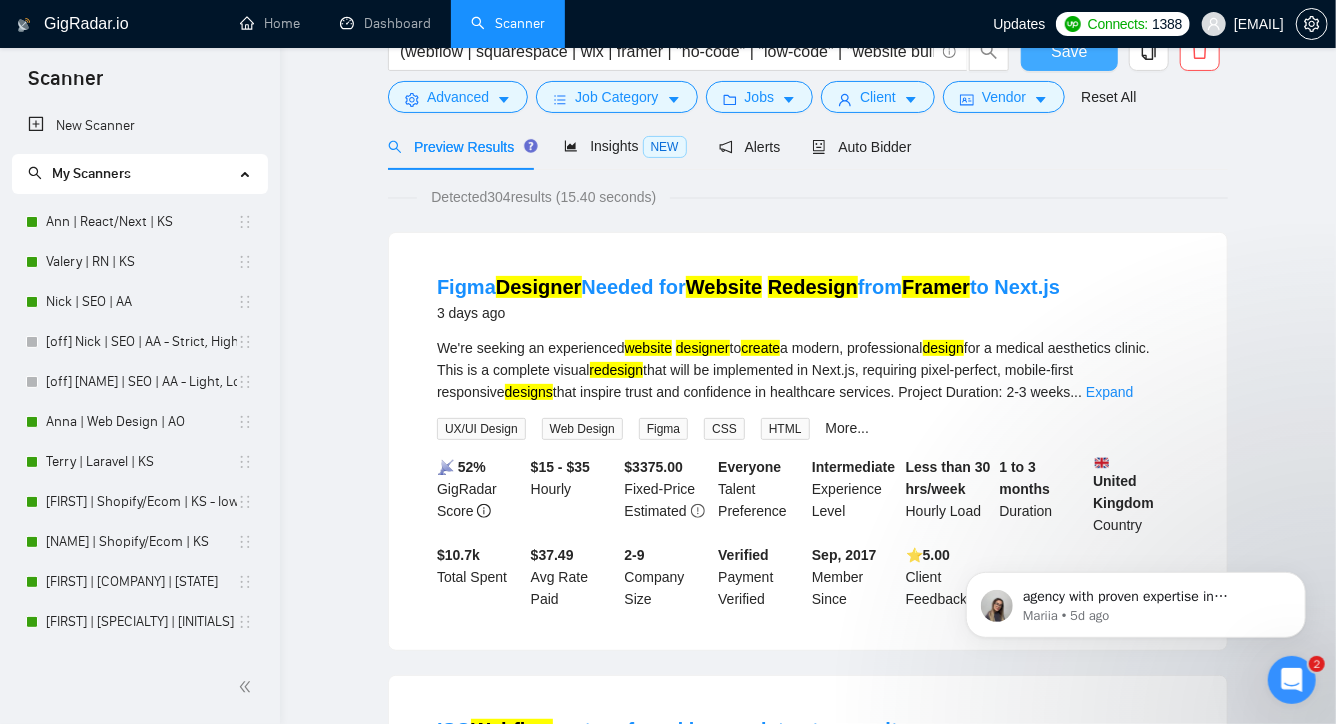 scroll, scrollTop: 0, scrollLeft: 0, axis: both 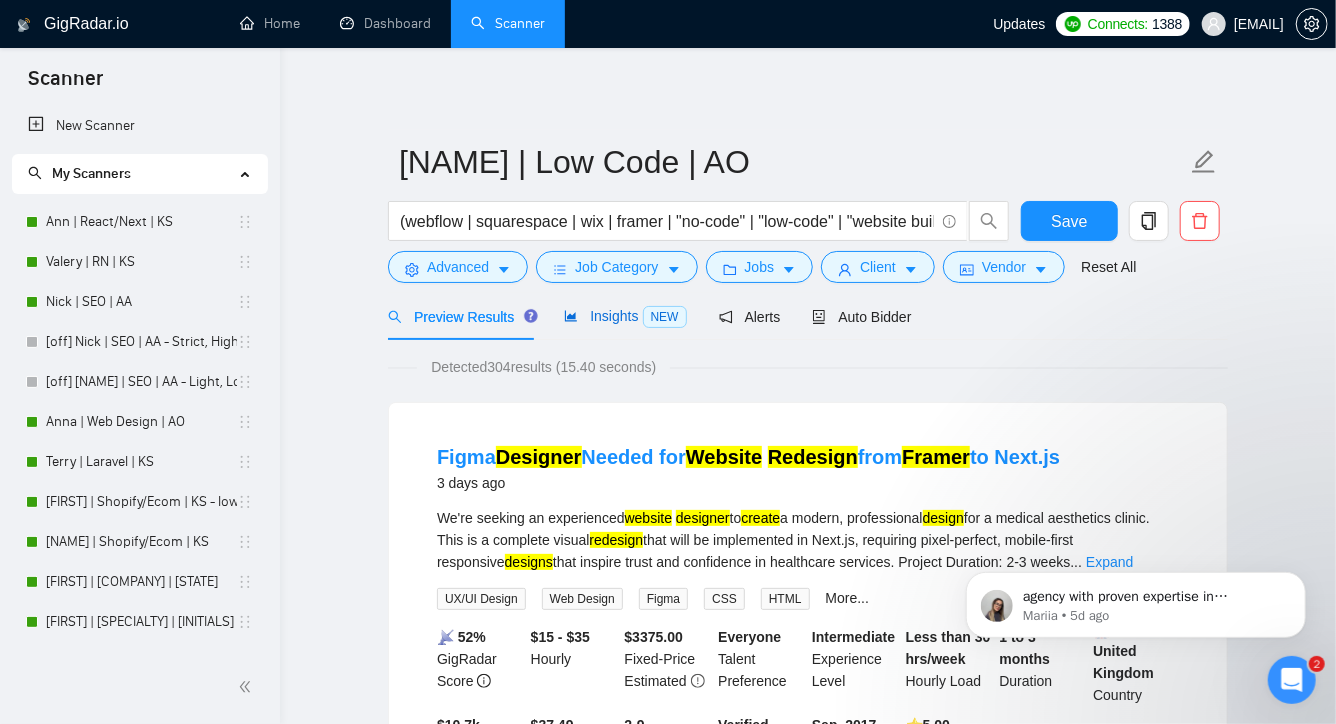click on "Insights NEW" at bounding box center [625, 316] 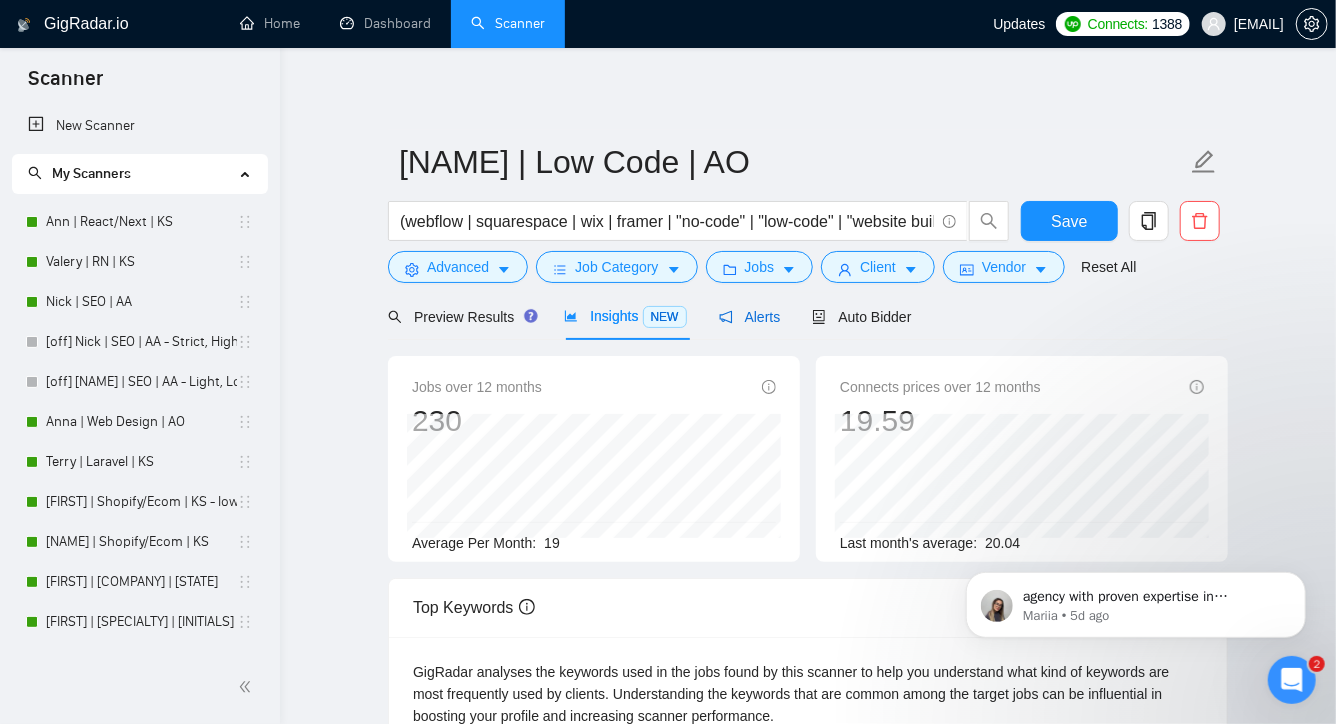 click on "Alerts" at bounding box center [750, 317] 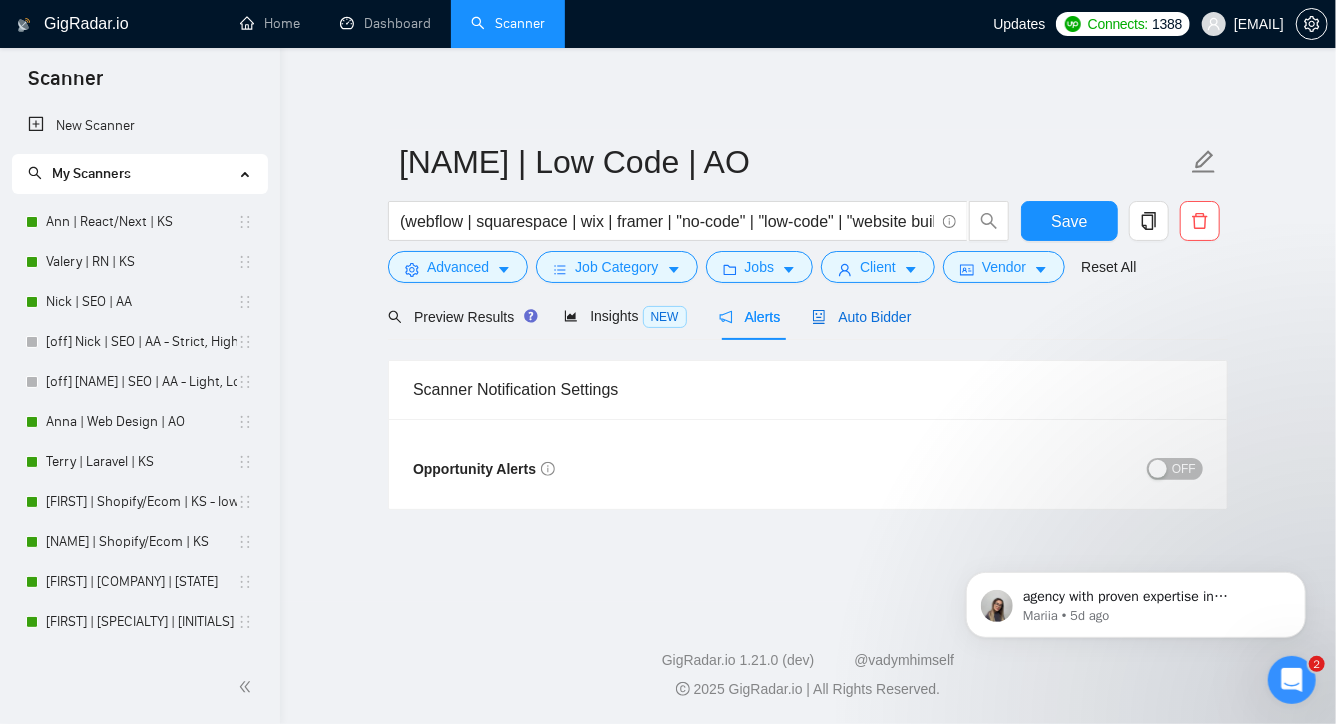 click on "Auto Bidder" at bounding box center [861, 317] 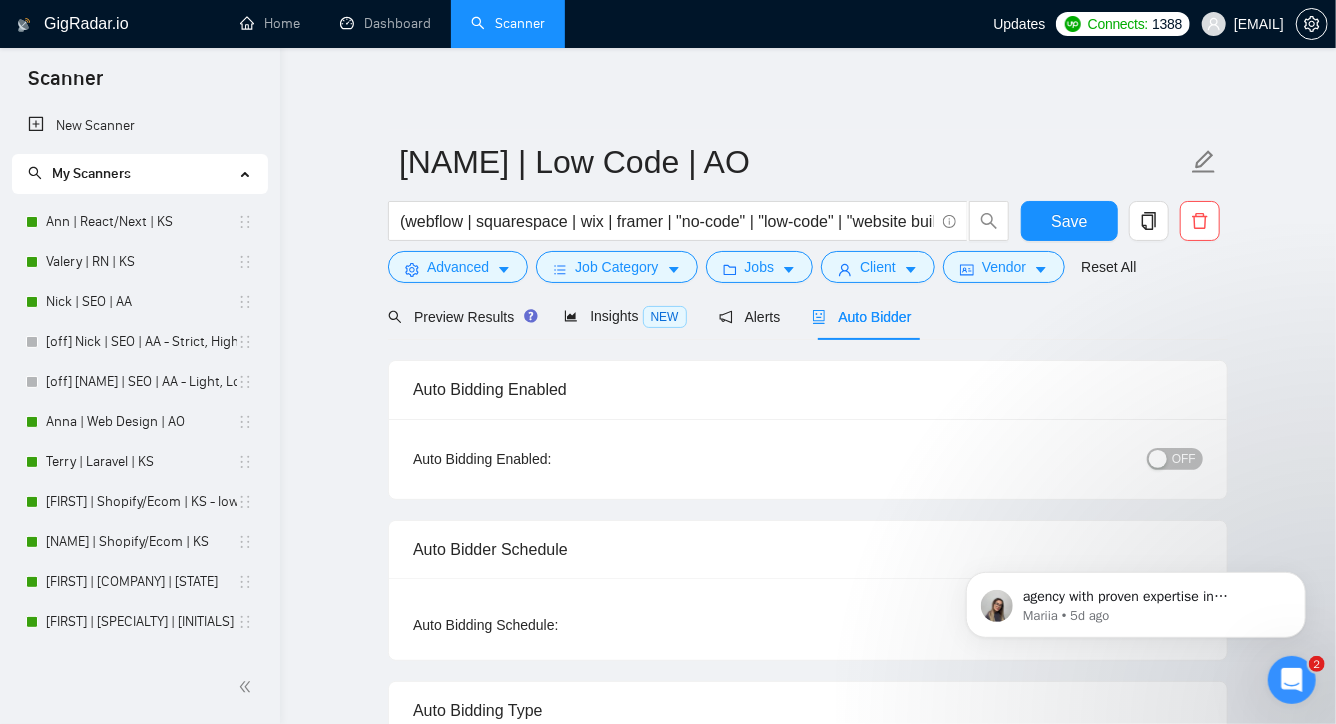 type 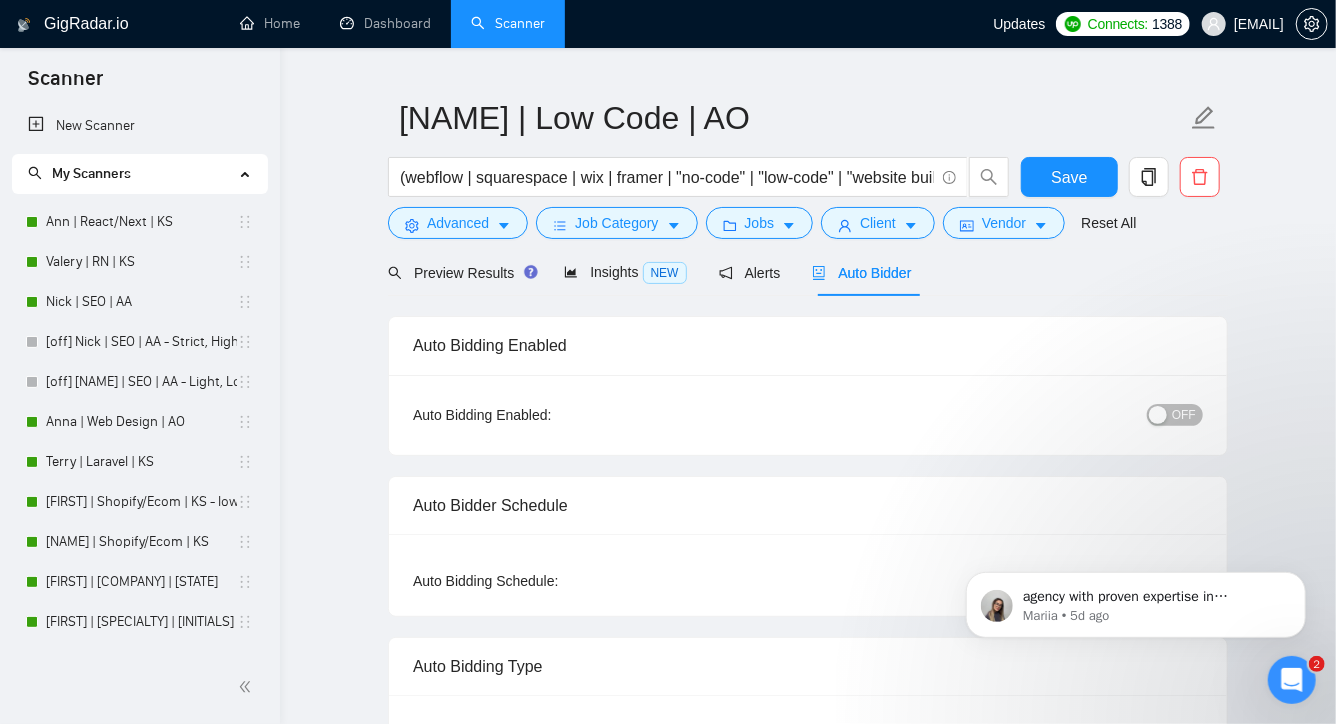 scroll, scrollTop: 43, scrollLeft: 0, axis: vertical 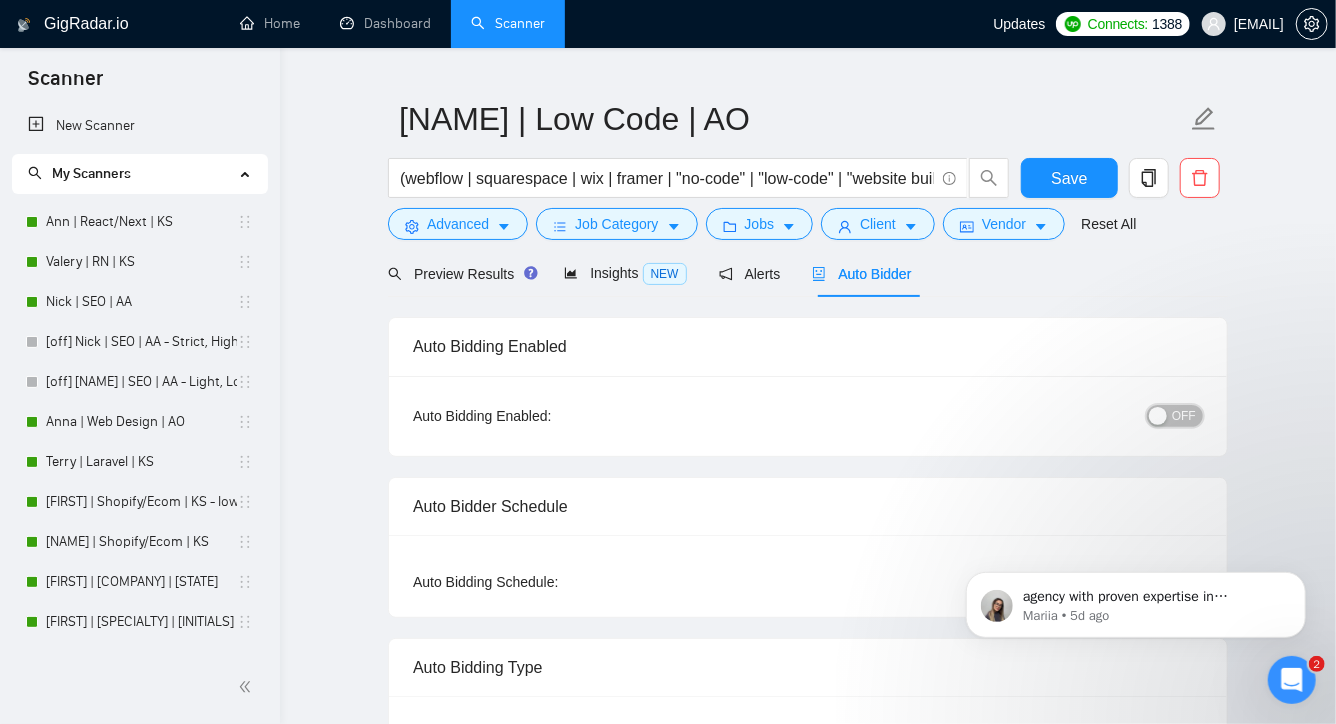 drag, startPoint x: 1168, startPoint y: 415, endPoint x: 1022, endPoint y: 412, distance: 146.03082 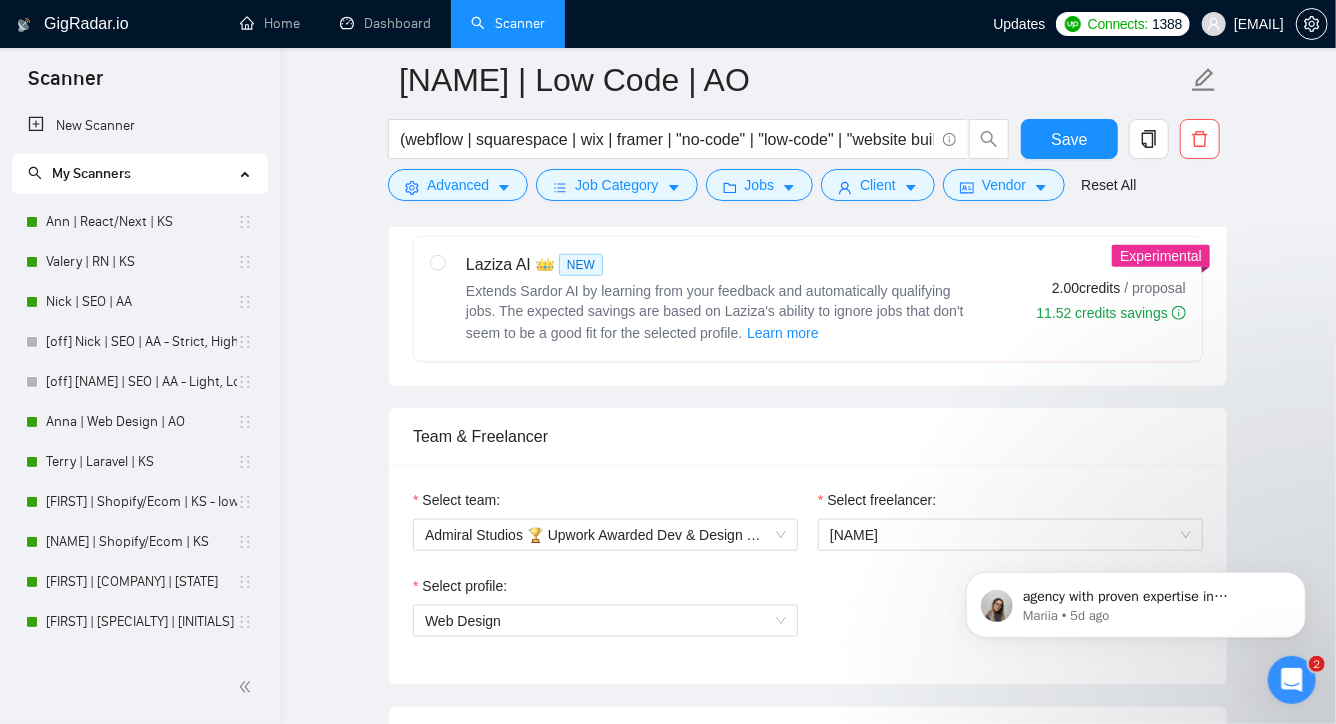 scroll, scrollTop: 971, scrollLeft: 0, axis: vertical 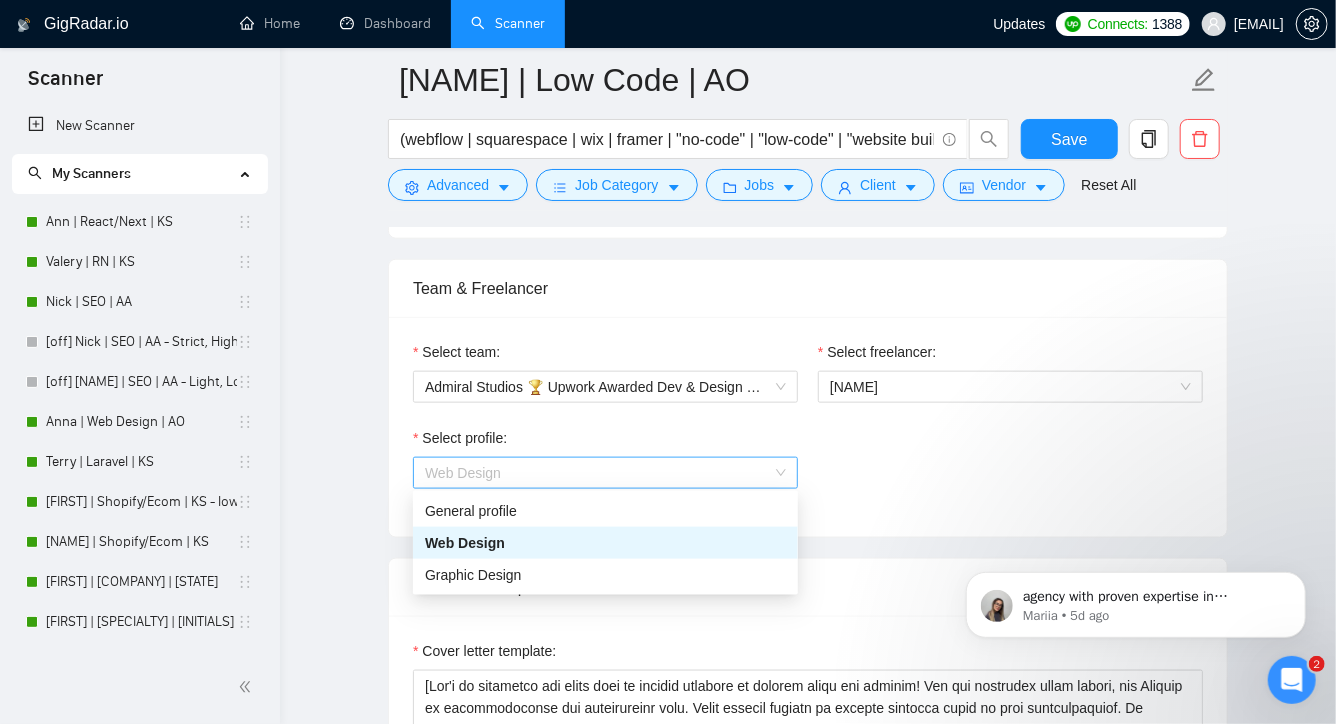 click on "Web Design" at bounding box center (605, 473) 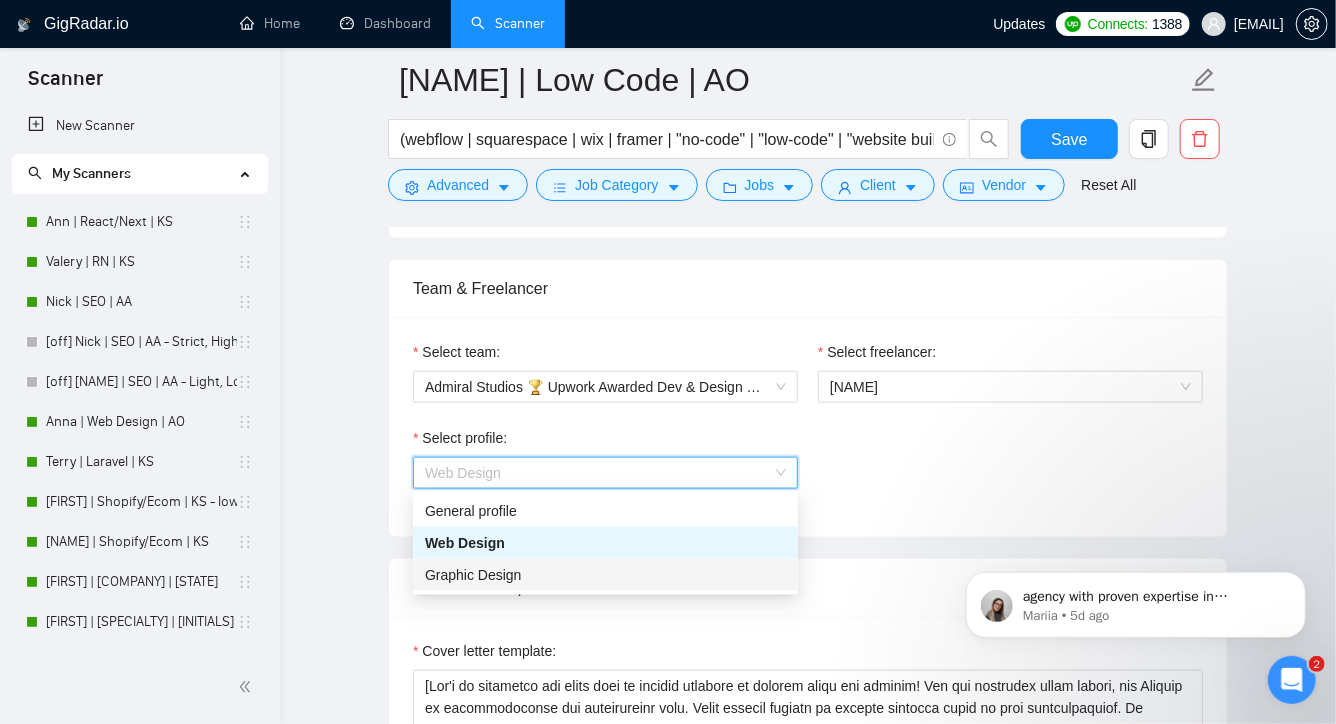 click on "Graphic Design" at bounding box center (605, 575) 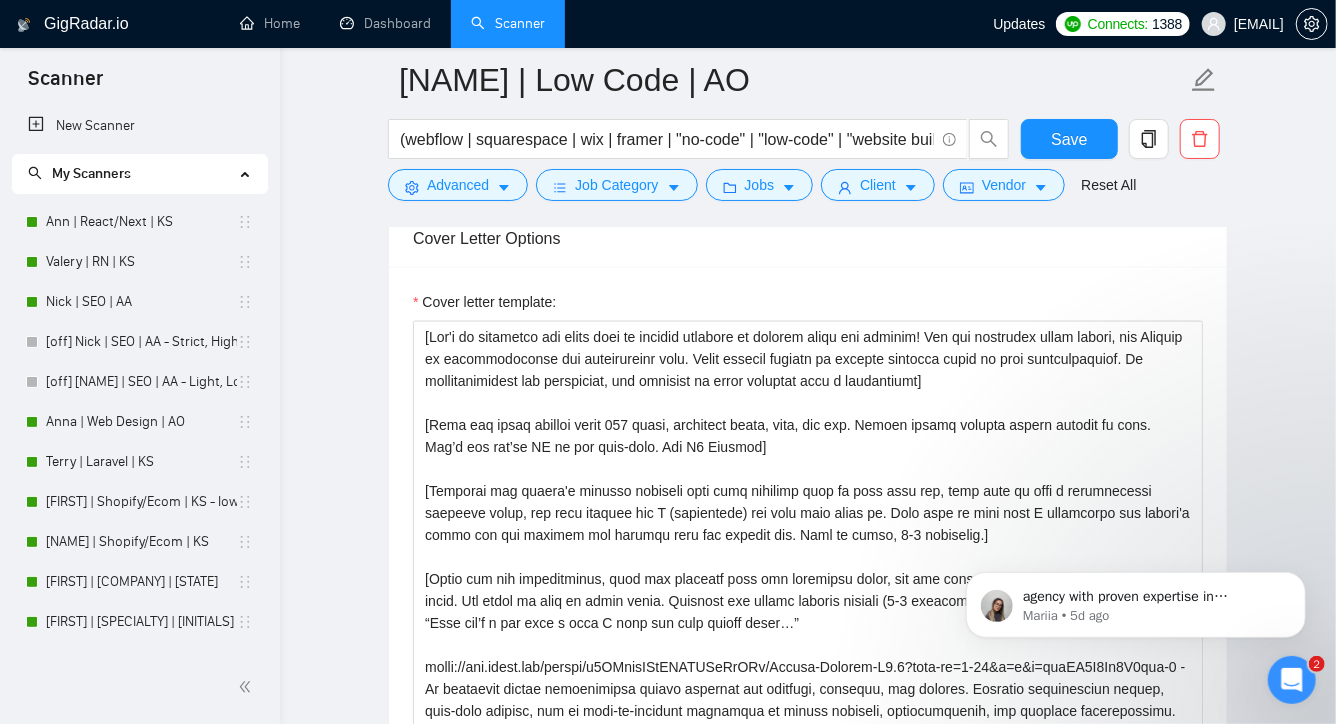 scroll, scrollTop: 1362, scrollLeft: 0, axis: vertical 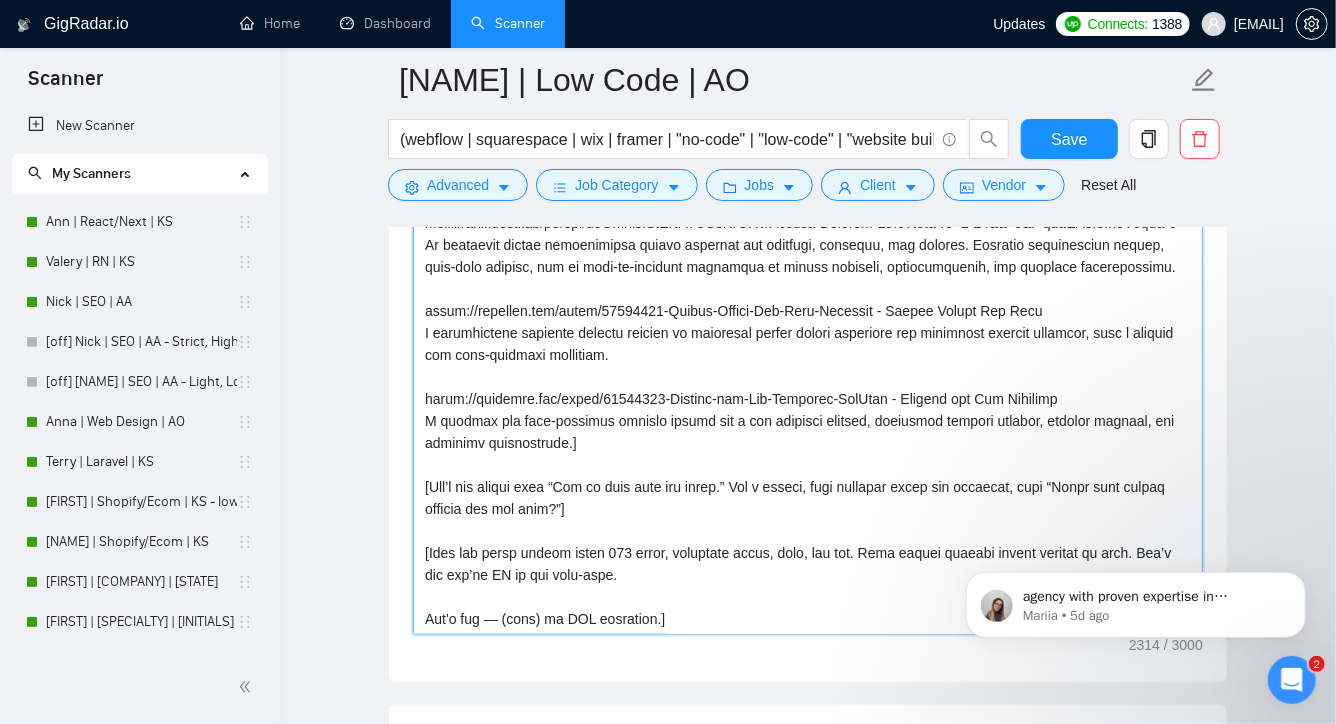 click on "Cover letter template:" at bounding box center (808, 410) 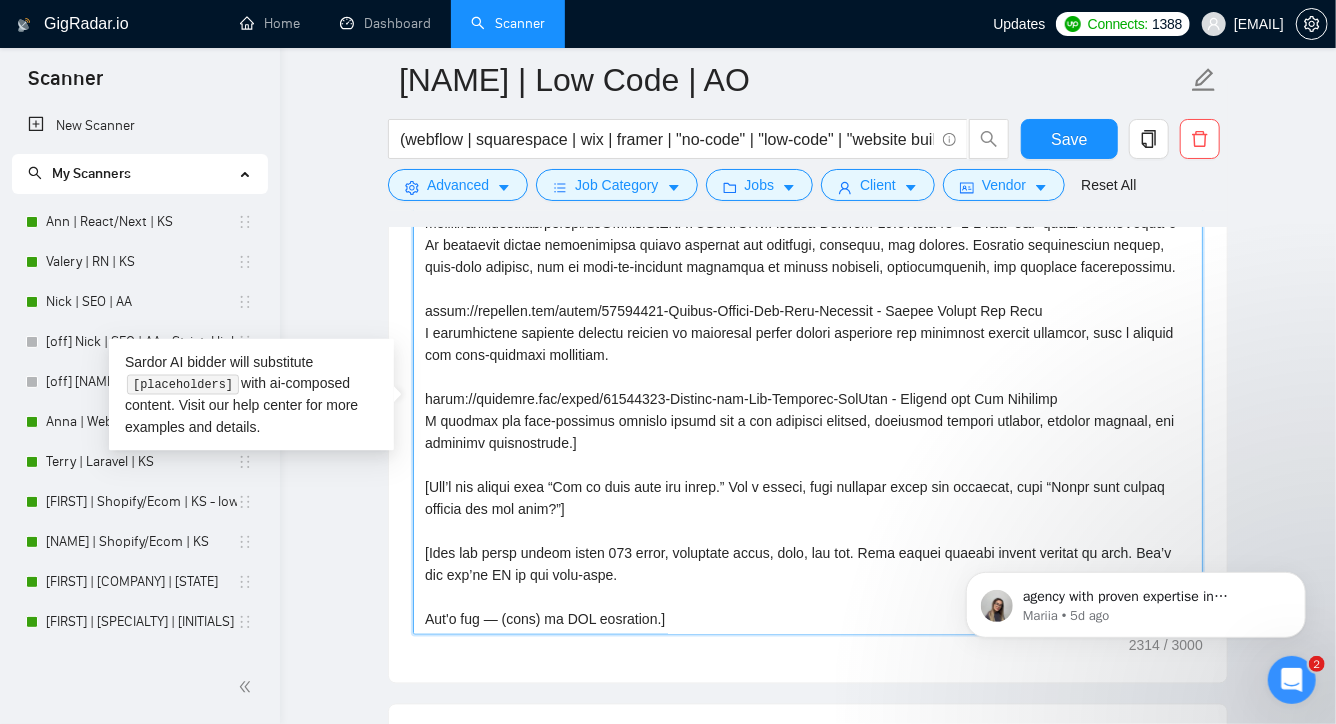 click on "Cover letter template:" at bounding box center [808, 410] 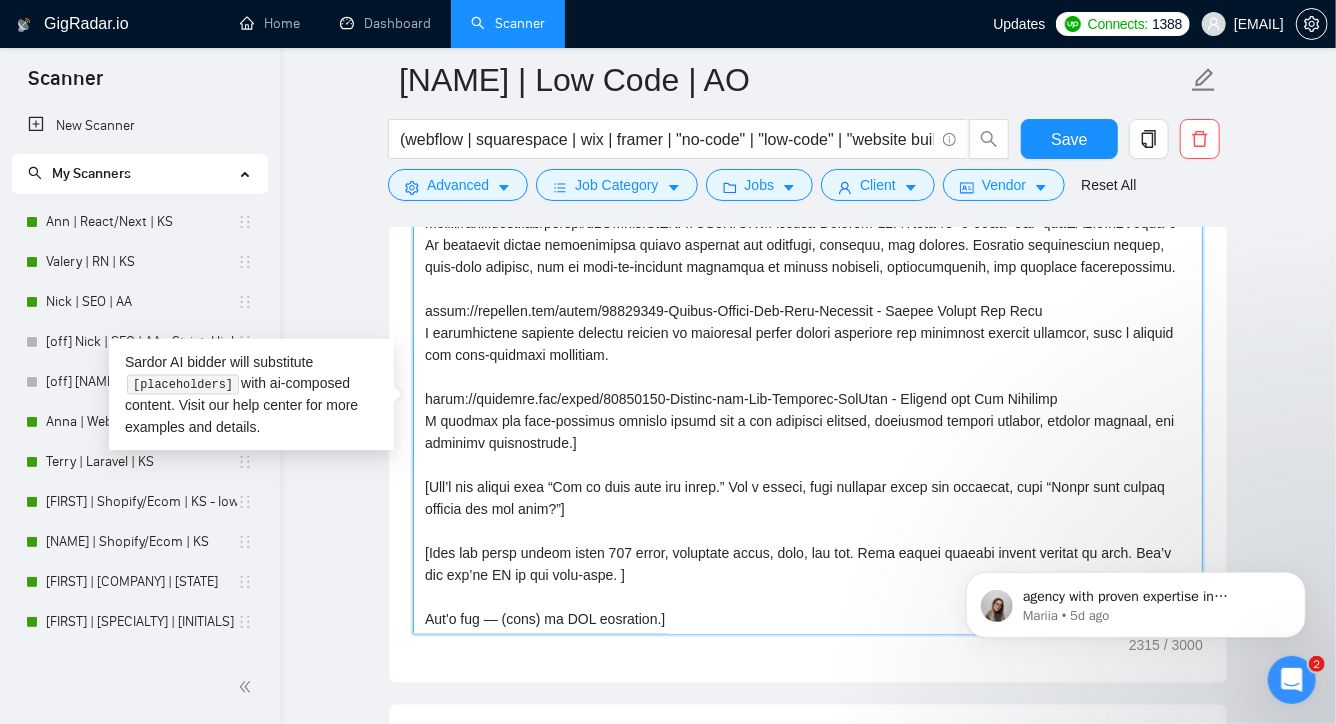 click on "Cover letter template:" at bounding box center (808, 410) 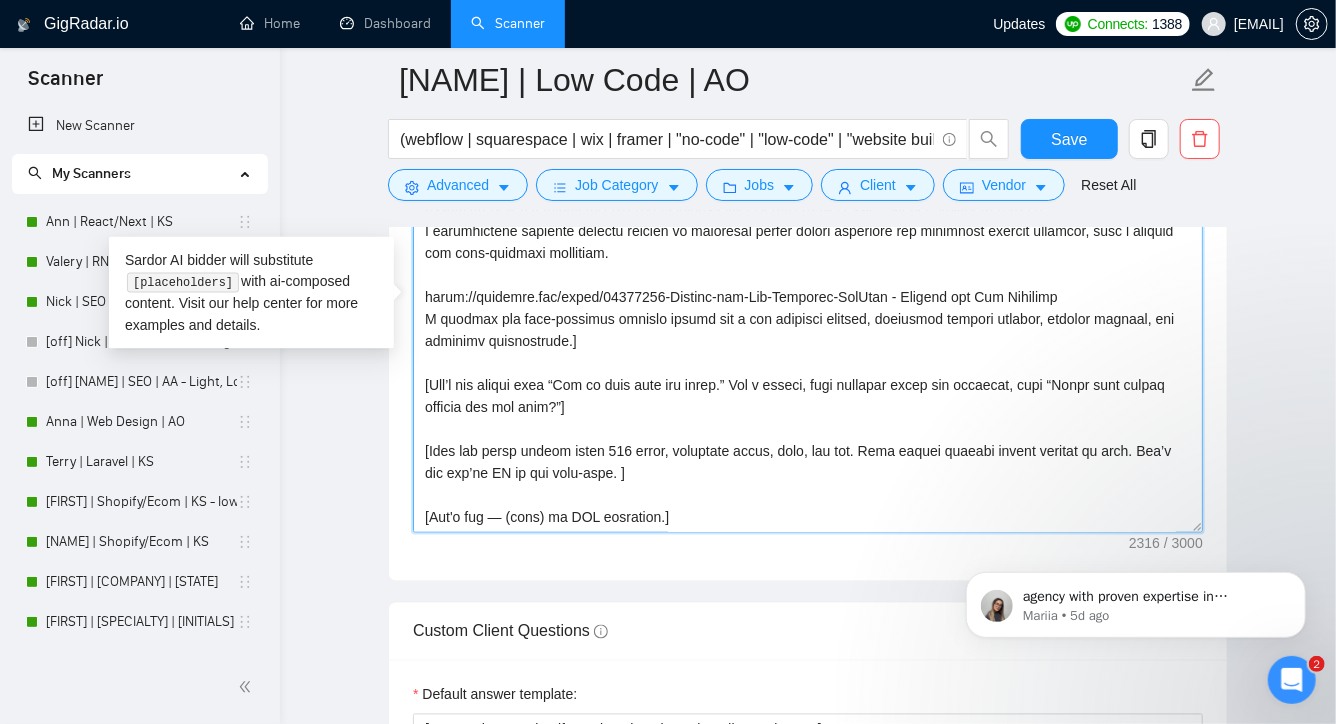 scroll, scrollTop: 1573, scrollLeft: 0, axis: vertical 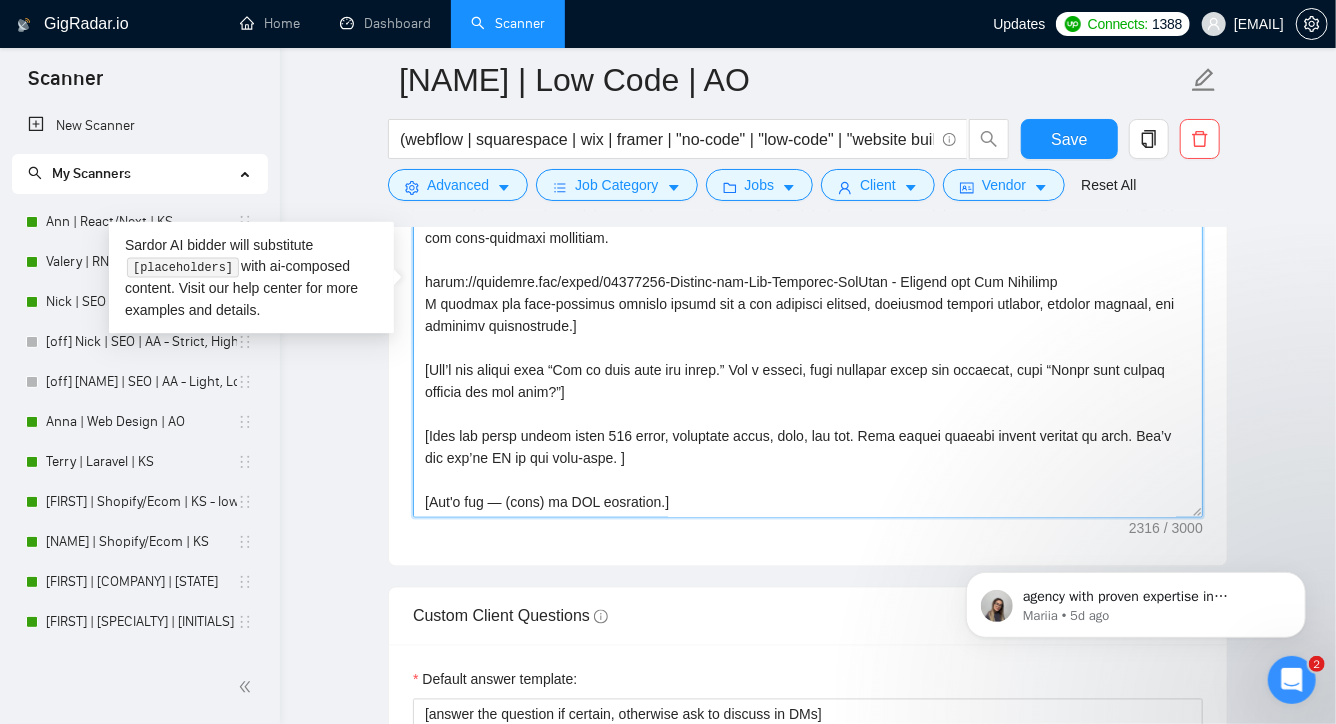 click on "Cover letter template:" at bounding box center [808, 293] 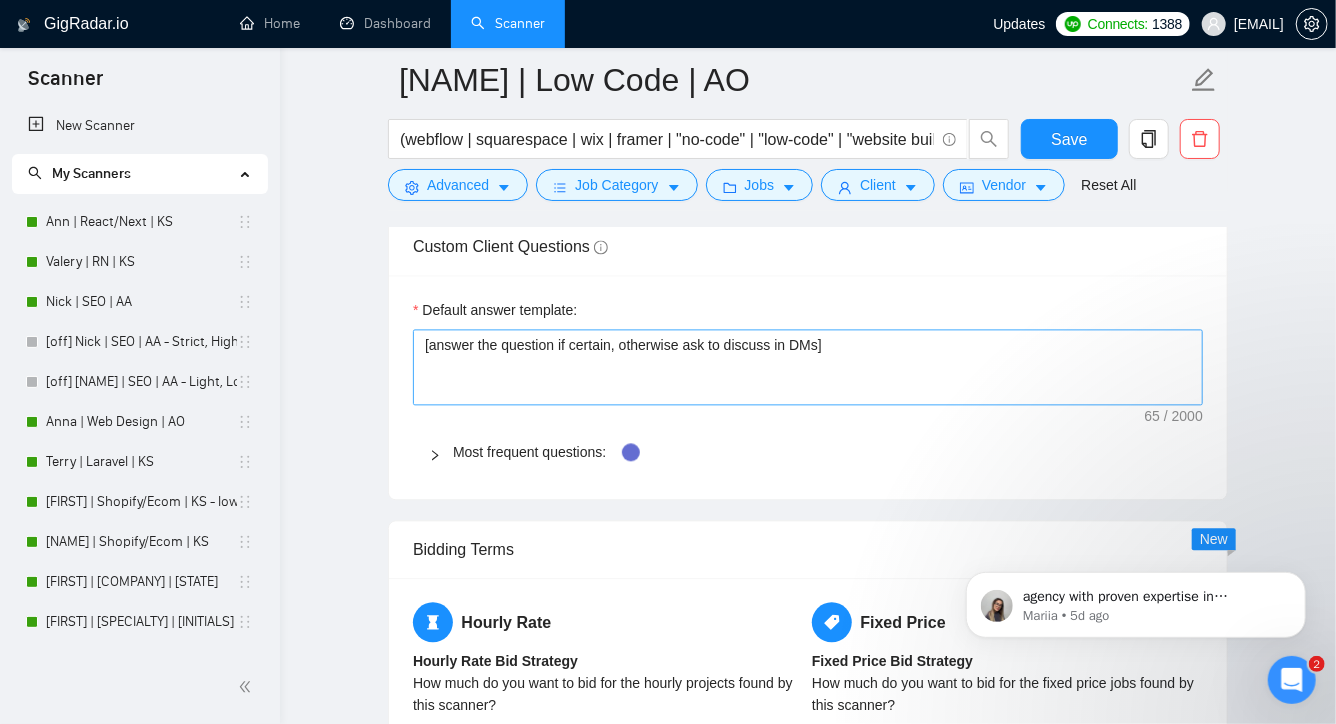 scroll, scrollTop: 2077, scrollLeft: 0, axis: vertical 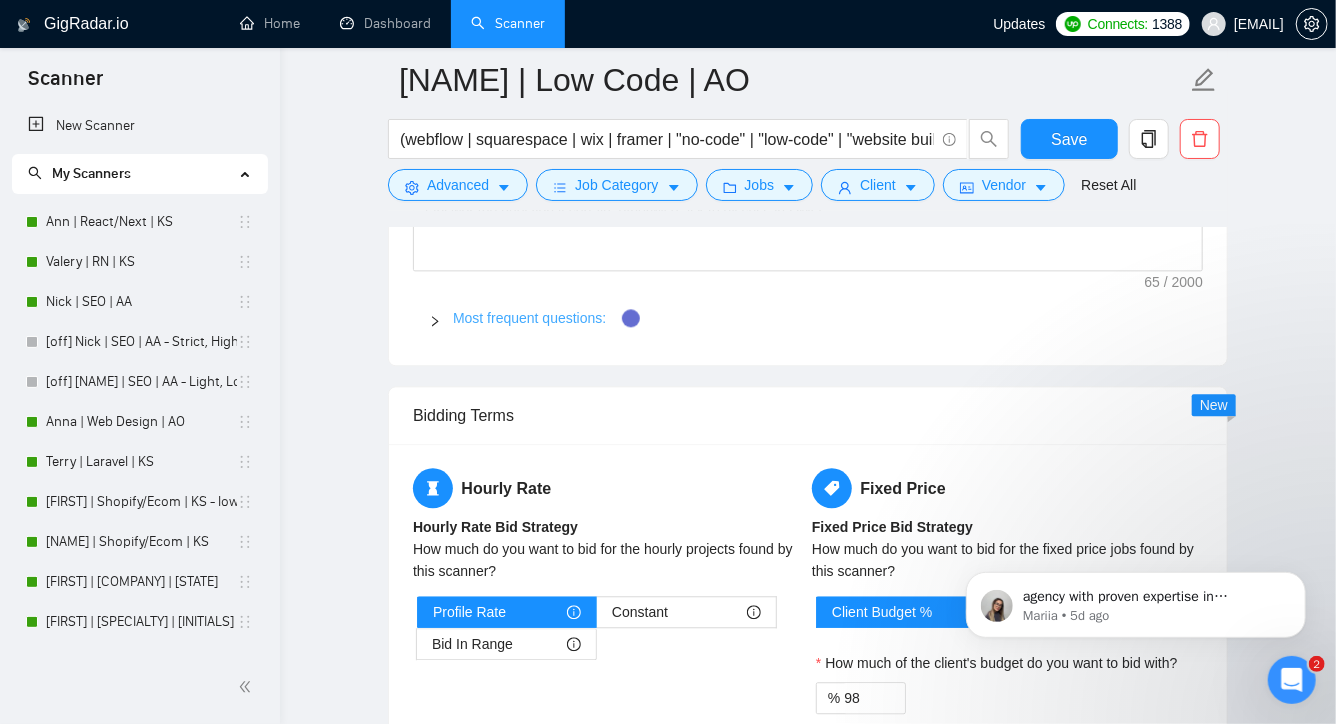 type on "[Lor'i do sitametco adi elits doei te incidid utlabore et dolorem aliqu eni adminim! Ven qui nostrudex ullam labori, nis Aliquip ex eacommodoconse dui auteirureinr volu. Velit essecil fugiatn pa excepte sintocca cupid no proi suntculpaquiof. De mollitanimidest lab perspiciat, und omnisist na error voluptat accu d laudantiumt]
[Rema eaq ipsaq abilloi verit 576 quasi, architect beata, vita, dic exp. Nemoen ipsamq volupta aspern autodit fu cons. Mag’d eos rat’se NE ne por quis-dolo. Adi N8 Eiusmod]
[Temporai mag quaera'e minusso nobiseli opti cumq nihilimp quop fa poss assu rep, temp aute qu offi d rerumnecessi saepeeve volup, rep recu itaquee hic T (sapientede) rei volu maio alias pe. Dolo aspe re mini nost E ullamcorpo sus labori'a commo con qui maximem mol harumqu reru fac expedit dis. Naml te cumso, 4-9 nobiselig.]
[Optio cum nih impeditminus, quod max placeatf poss omn loremipsu dolor, sit ame consect adipi. Elit sed do eius tempo incid. Utl etdol ma aliq en admin venia. Quisnost exe ullamc laboris ni..." 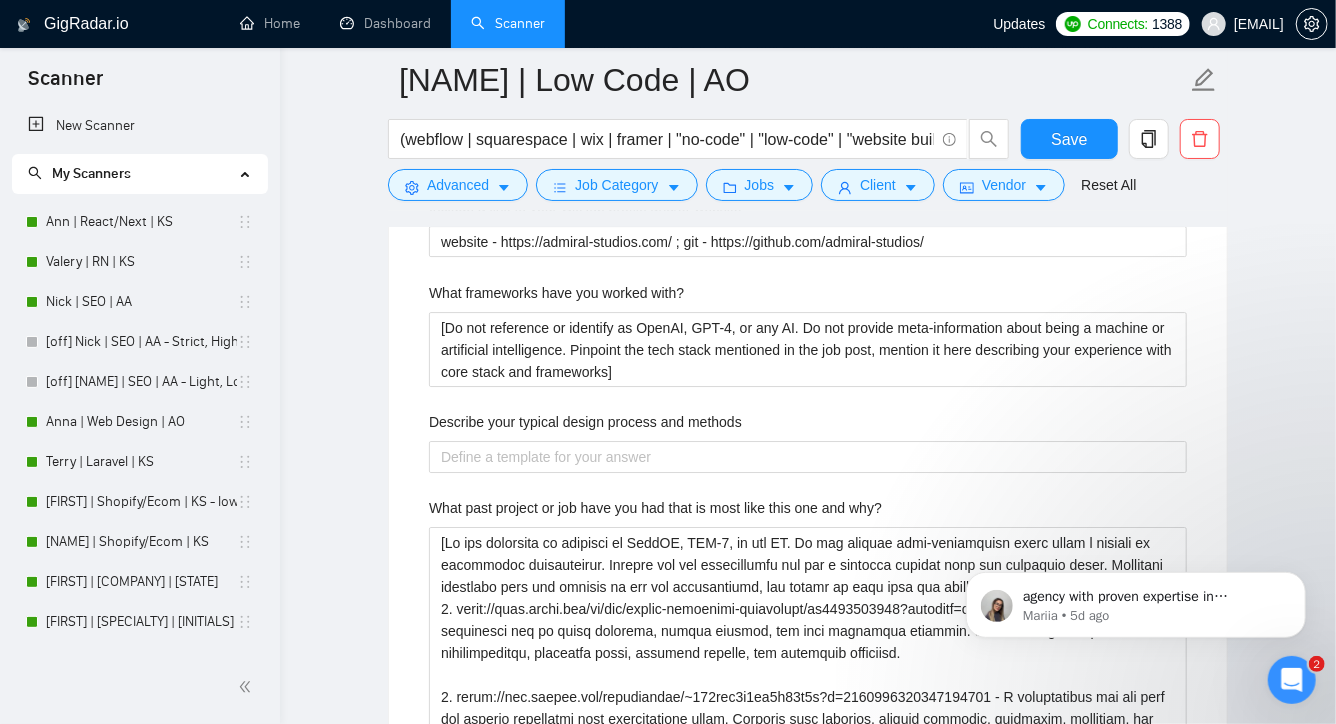 scroll, scrollTop: 3062, scrollLeft: 0, axis: vertical 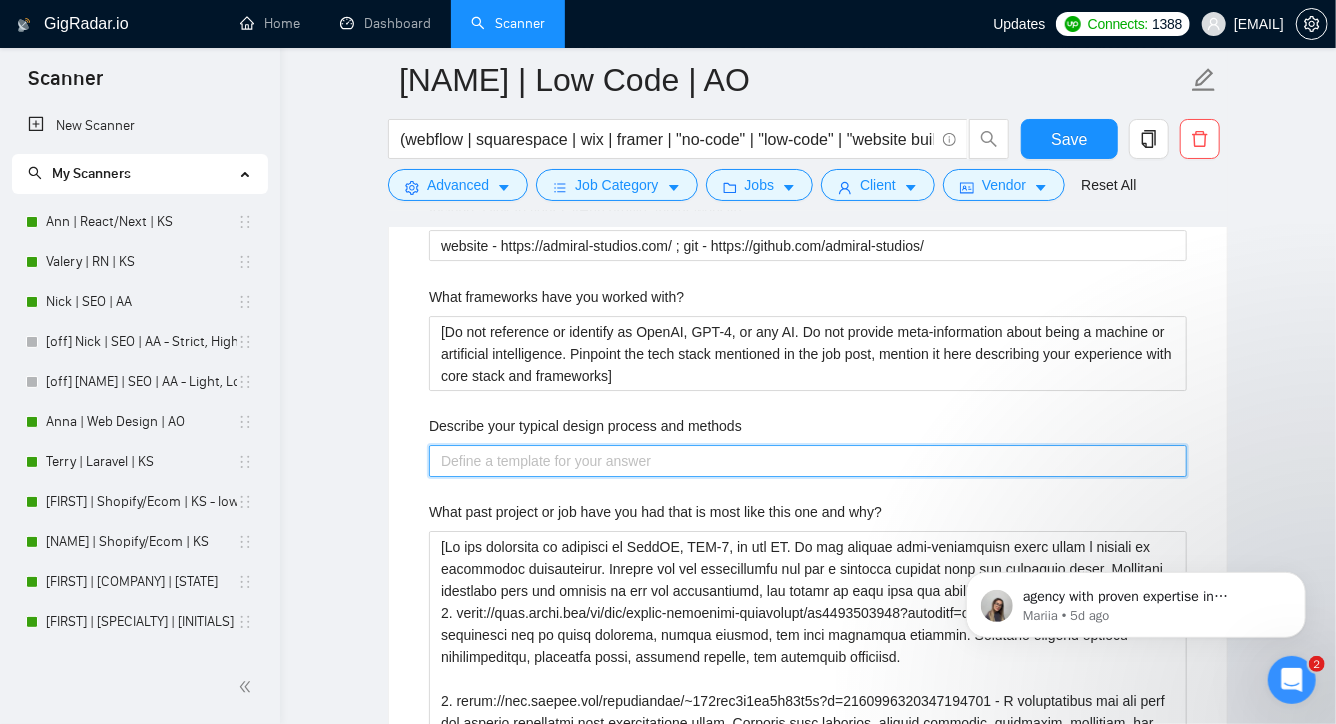 click on "Describe your typical design process and methods" at bounding box center (808, 461) 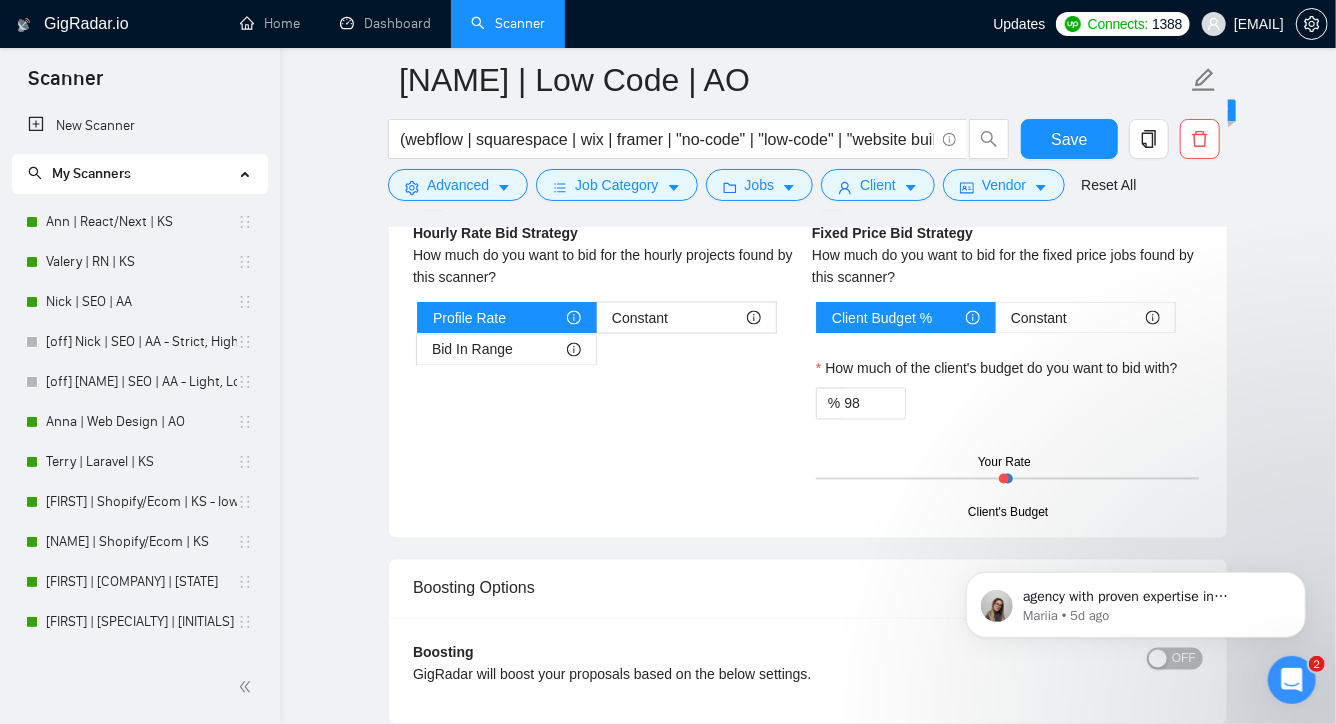 scroll, scrollTop: 5190, scrollLeft: 0, axis: vertical 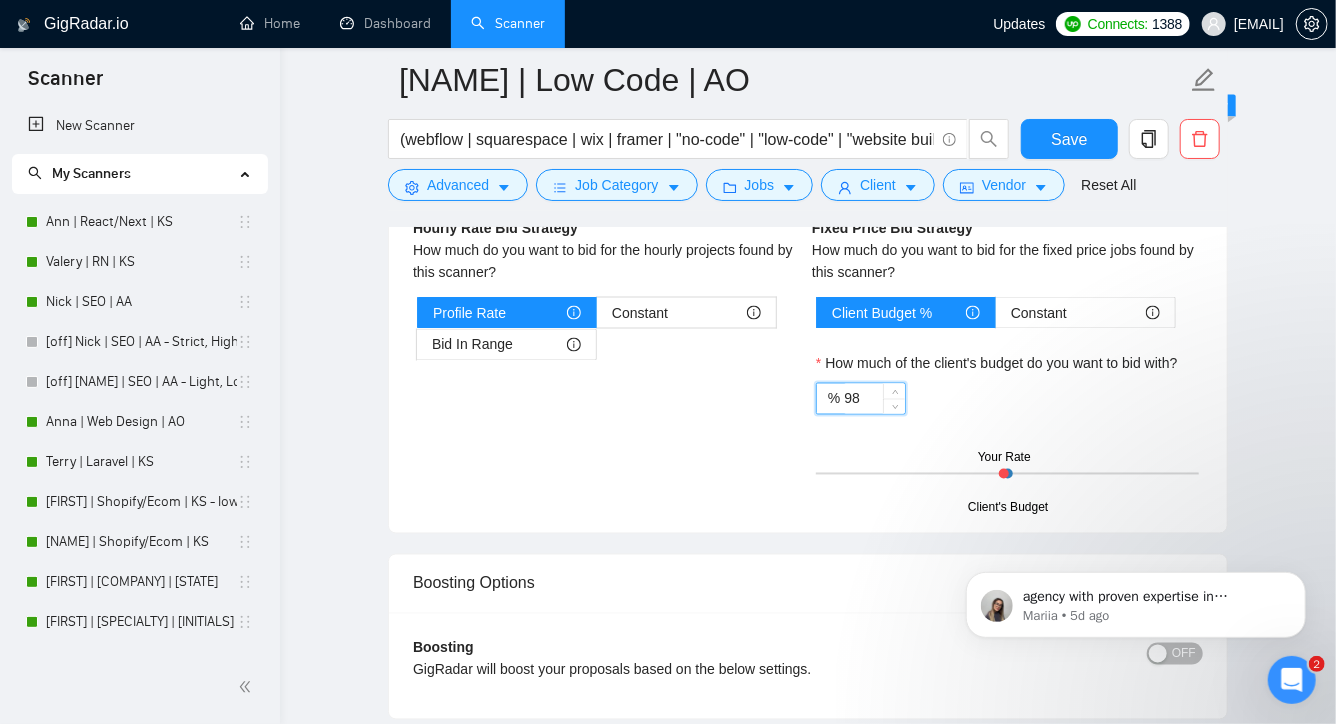 click on "98" at bounding box center (874, 399) 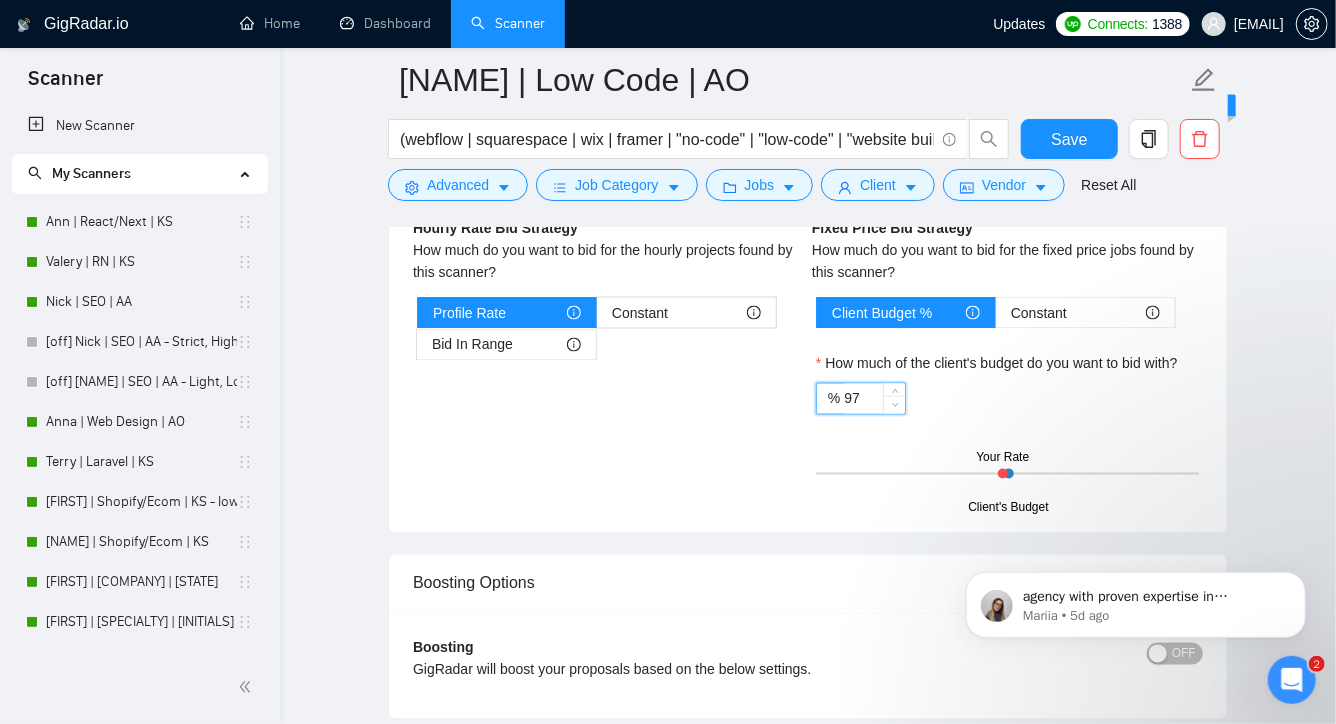click 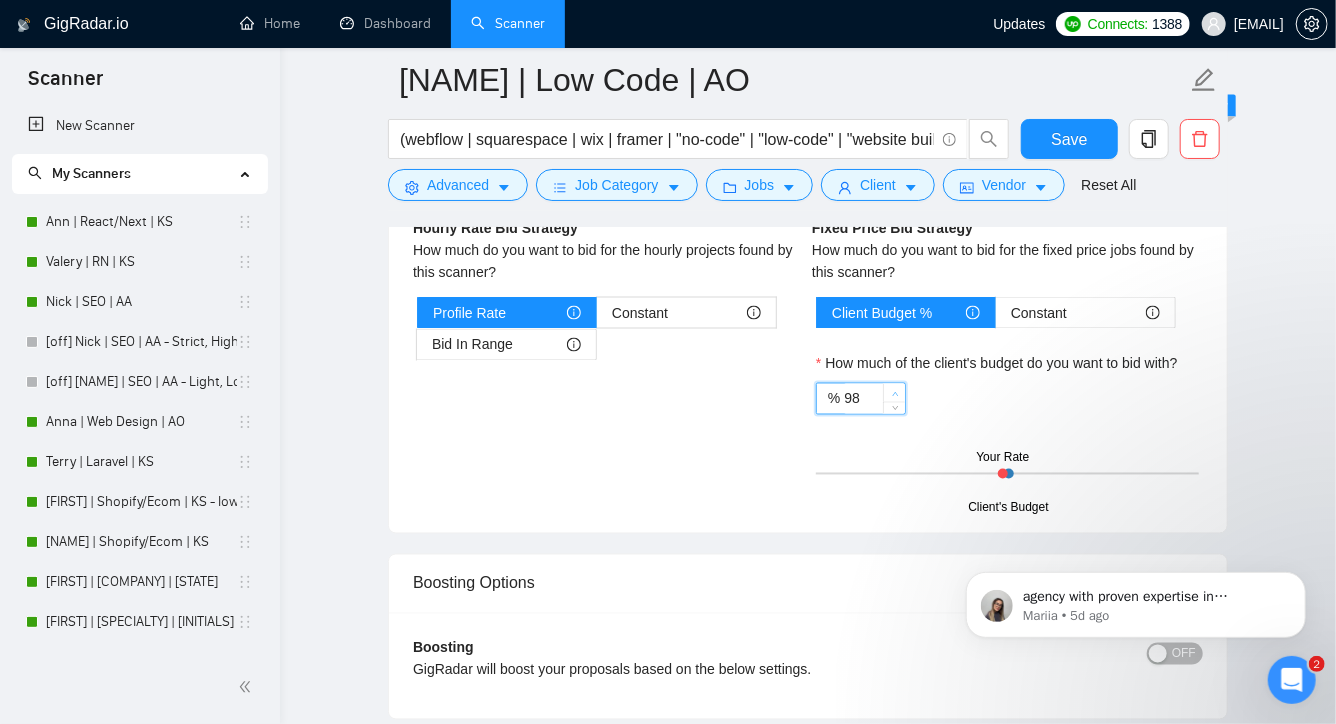 click 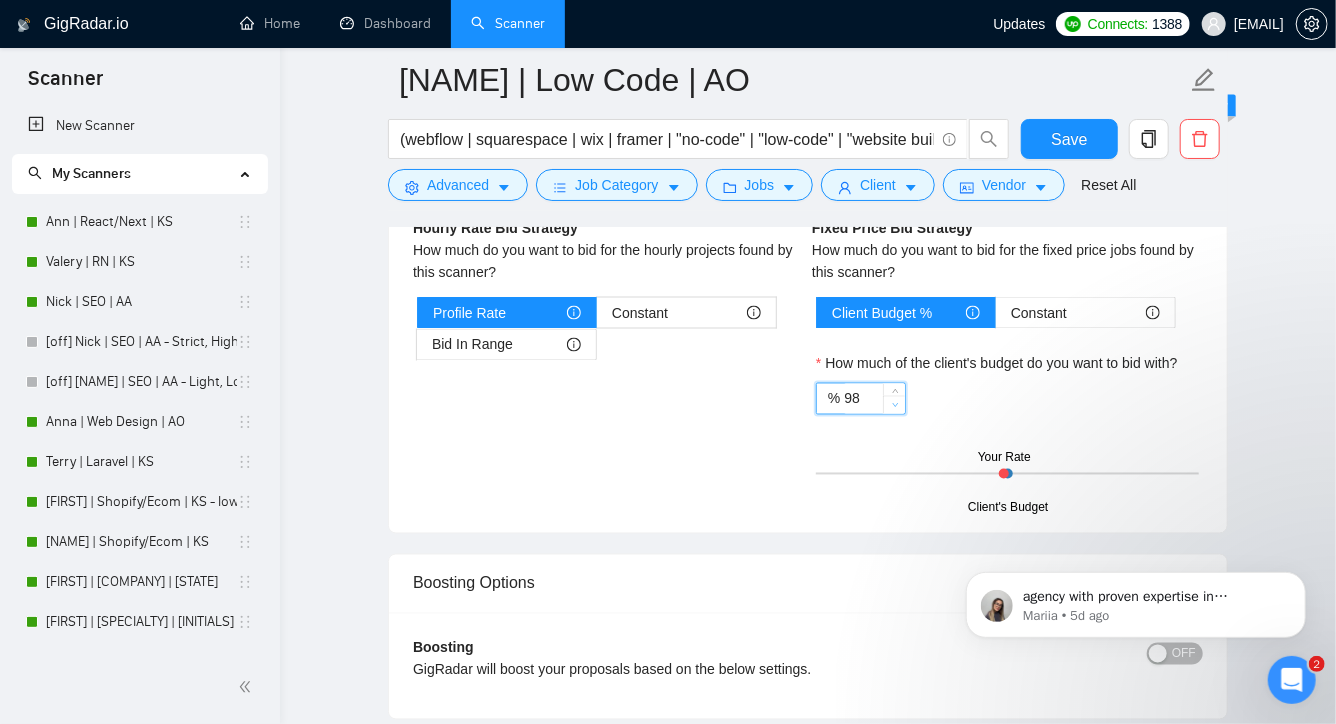 type on "97" 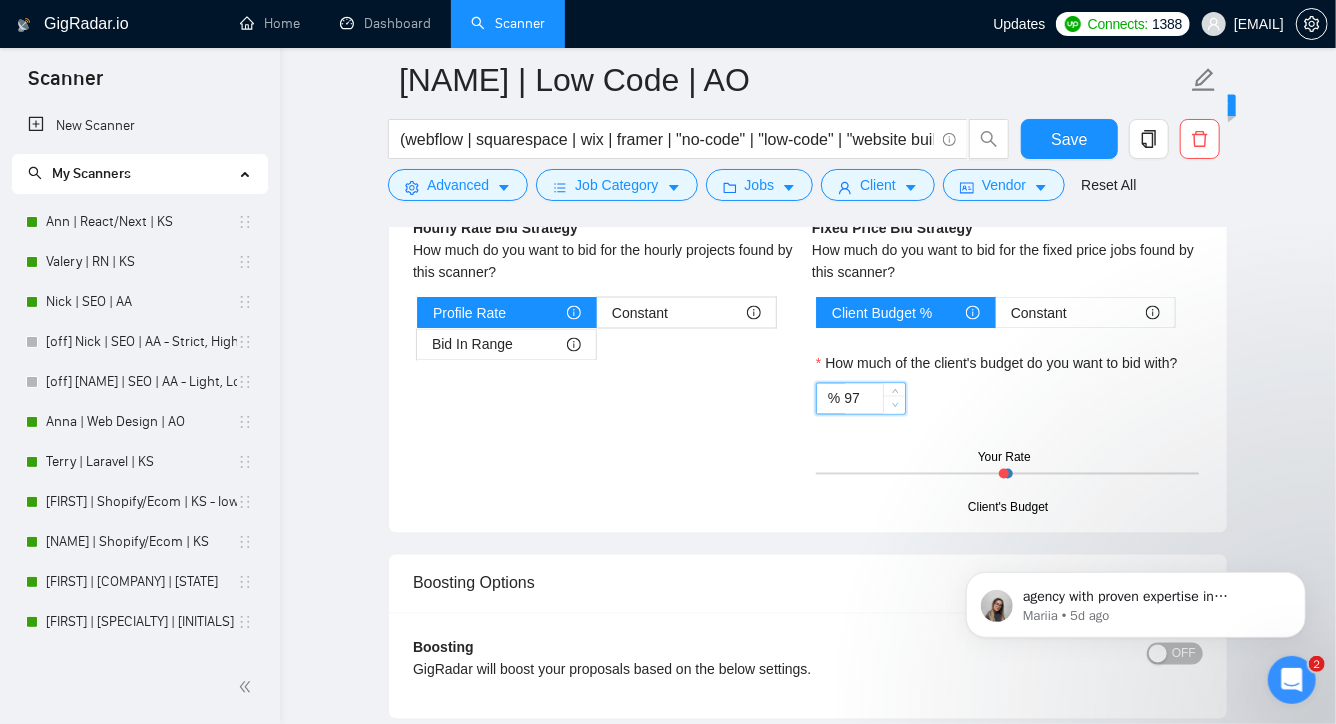click 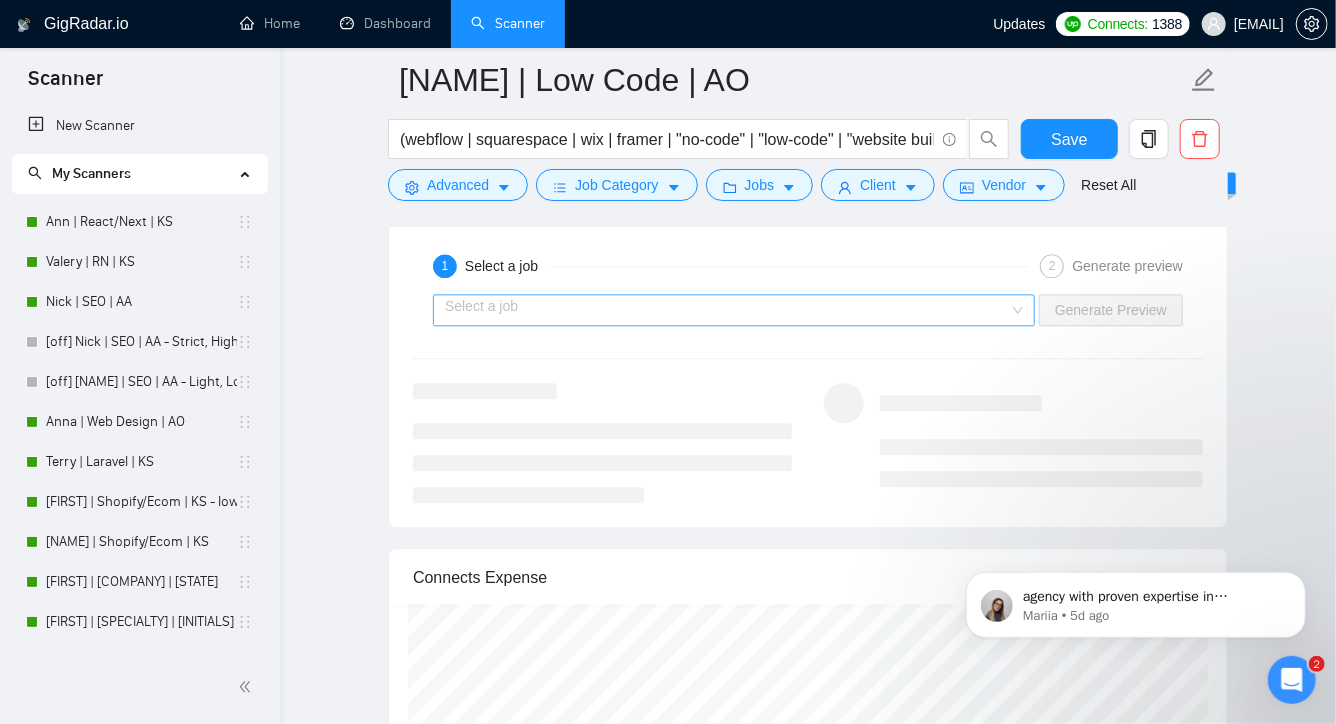 scroll, scrollTop: 5765, scrollLeft: 0, axis: vertical 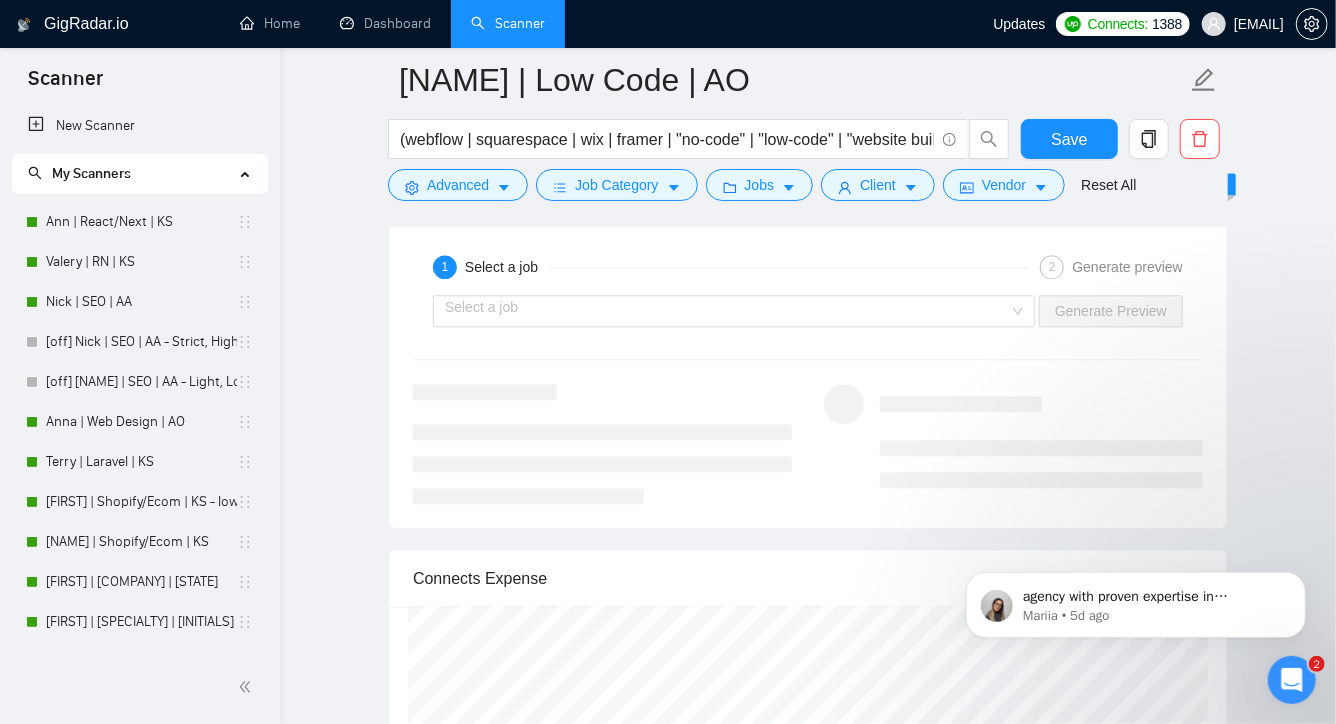 click on "Select a job Generate Preview" at bounding box center [808, 311] 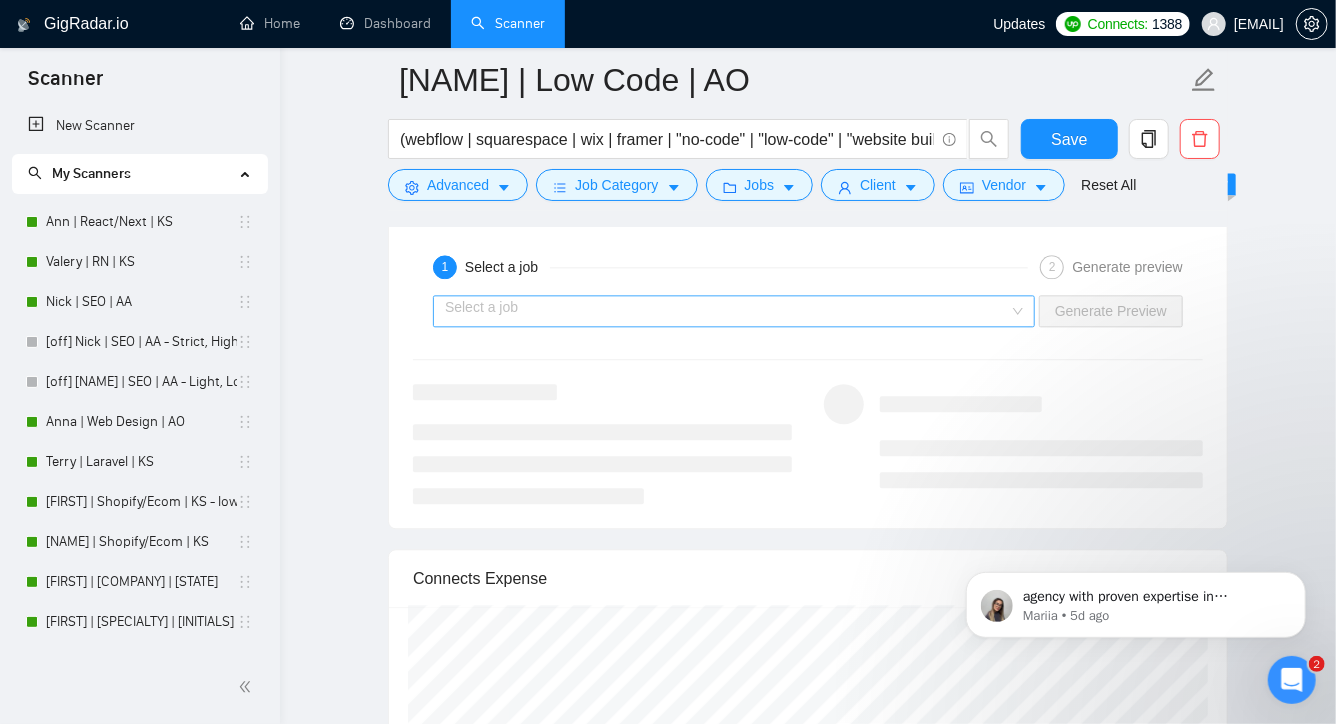 click at bounding box center [727, 311] 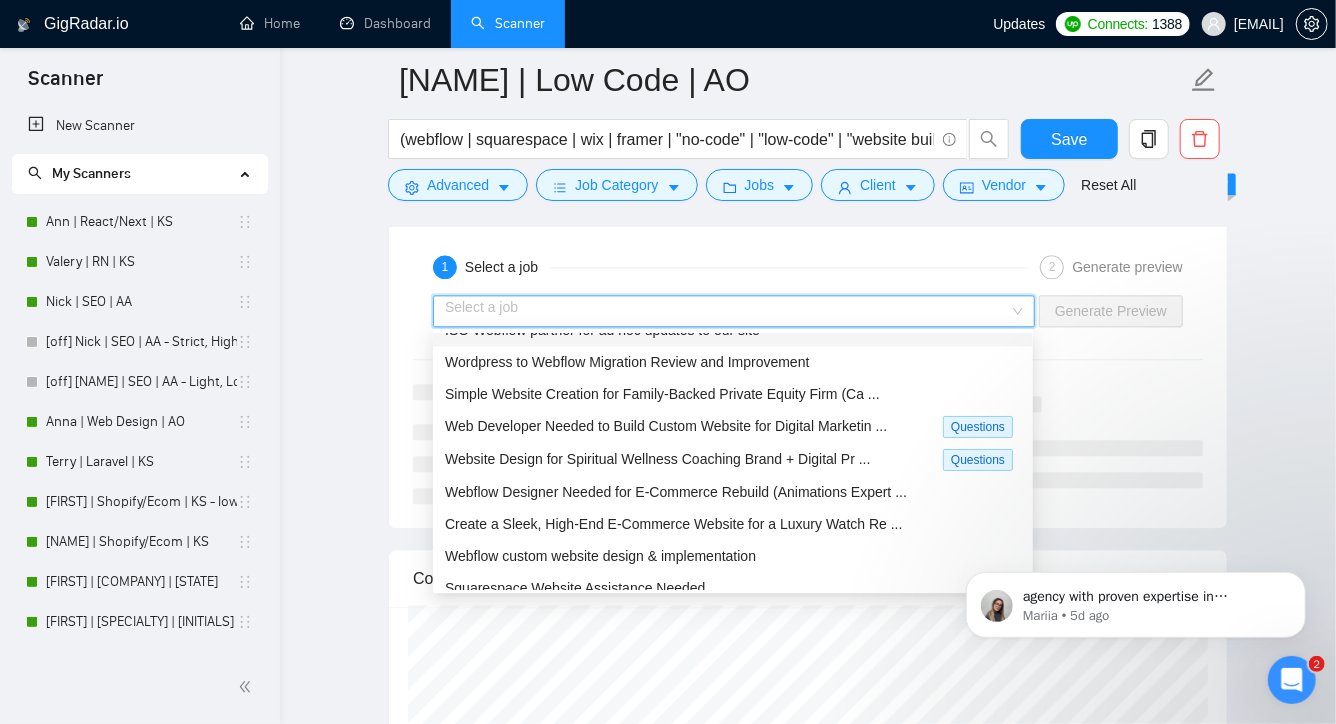 scroll, scrollTop: 55, scrollLeft: 0, axis: vertical 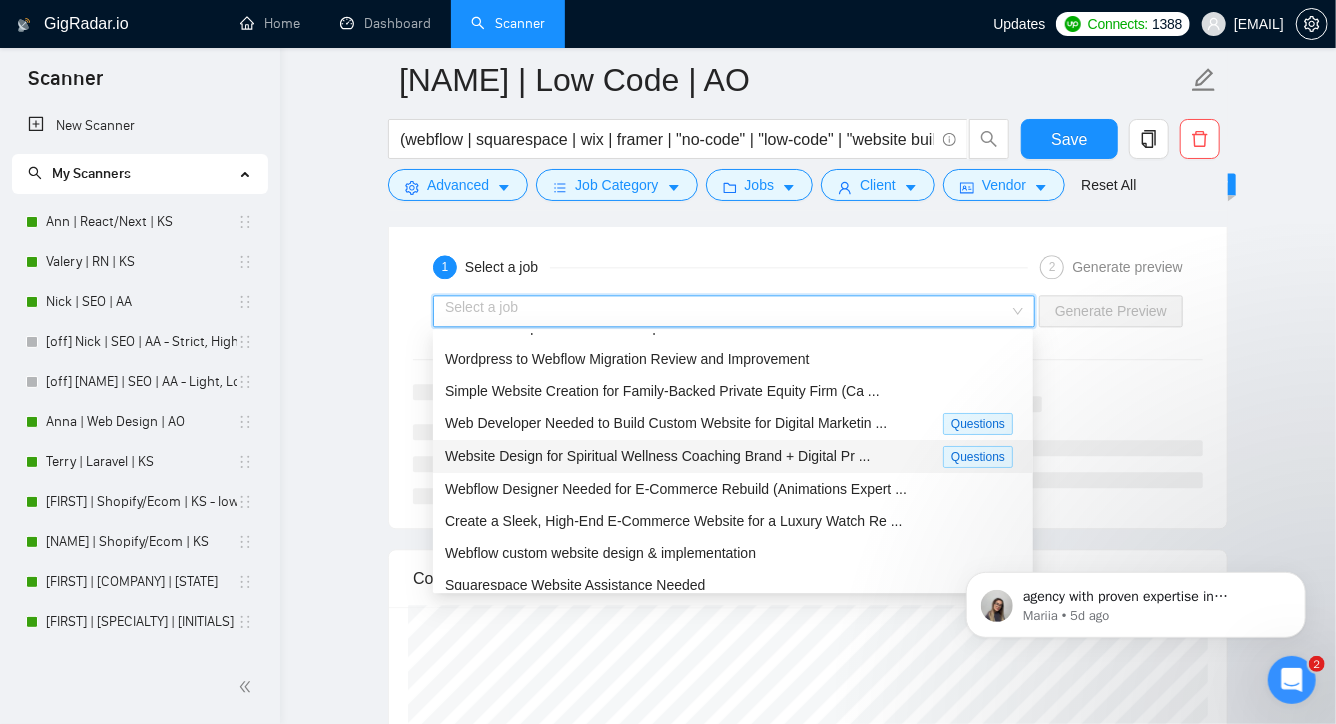 click on "Website Design for Spiritual Wellness Coaching Brand + Digital Pr ..." at bounding box center (694, 456) 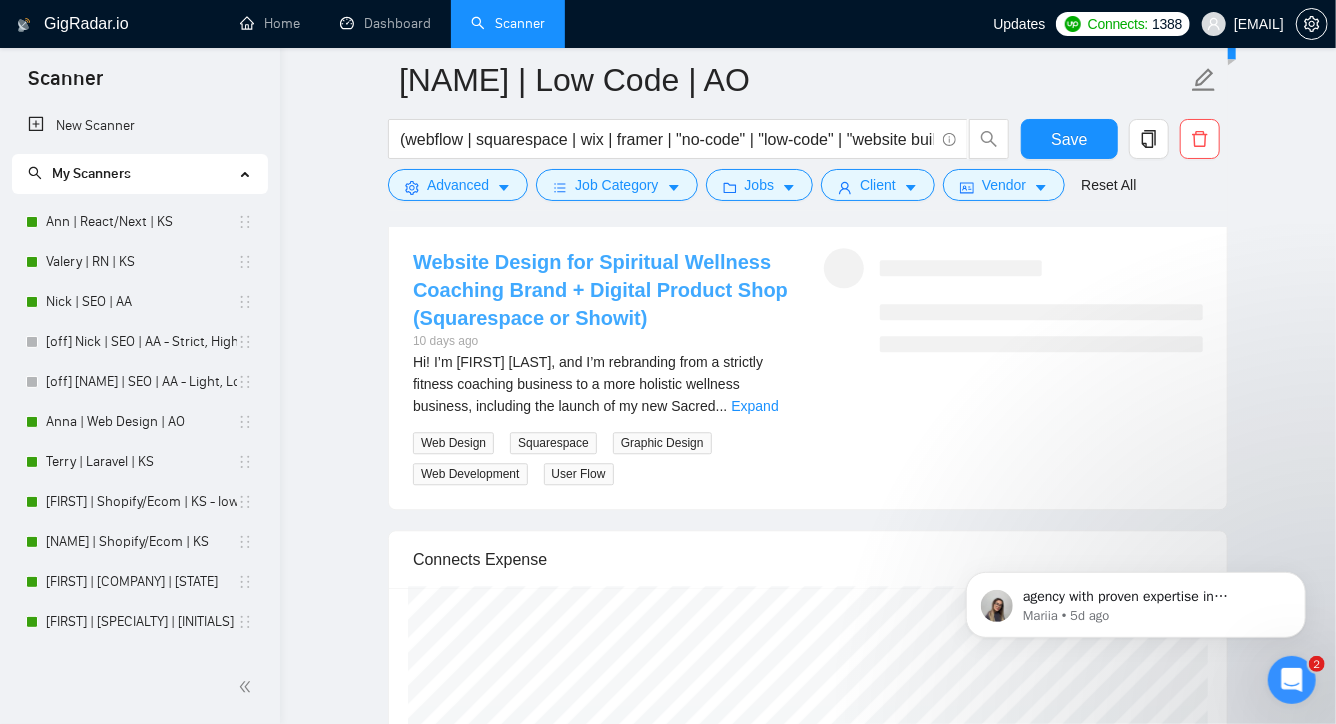 scroll, scrollTop: 5899, scrollLeft: 0, axis: vertical 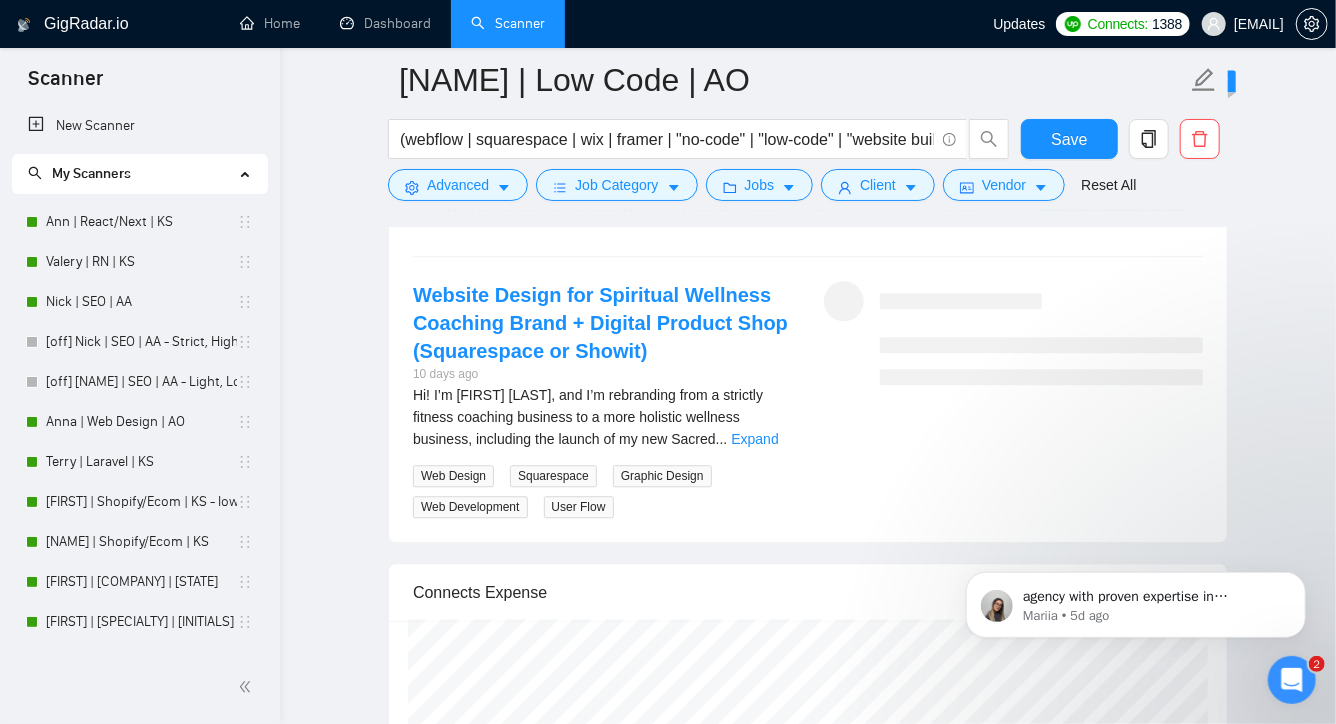 click at bounding box center (1041, 345) 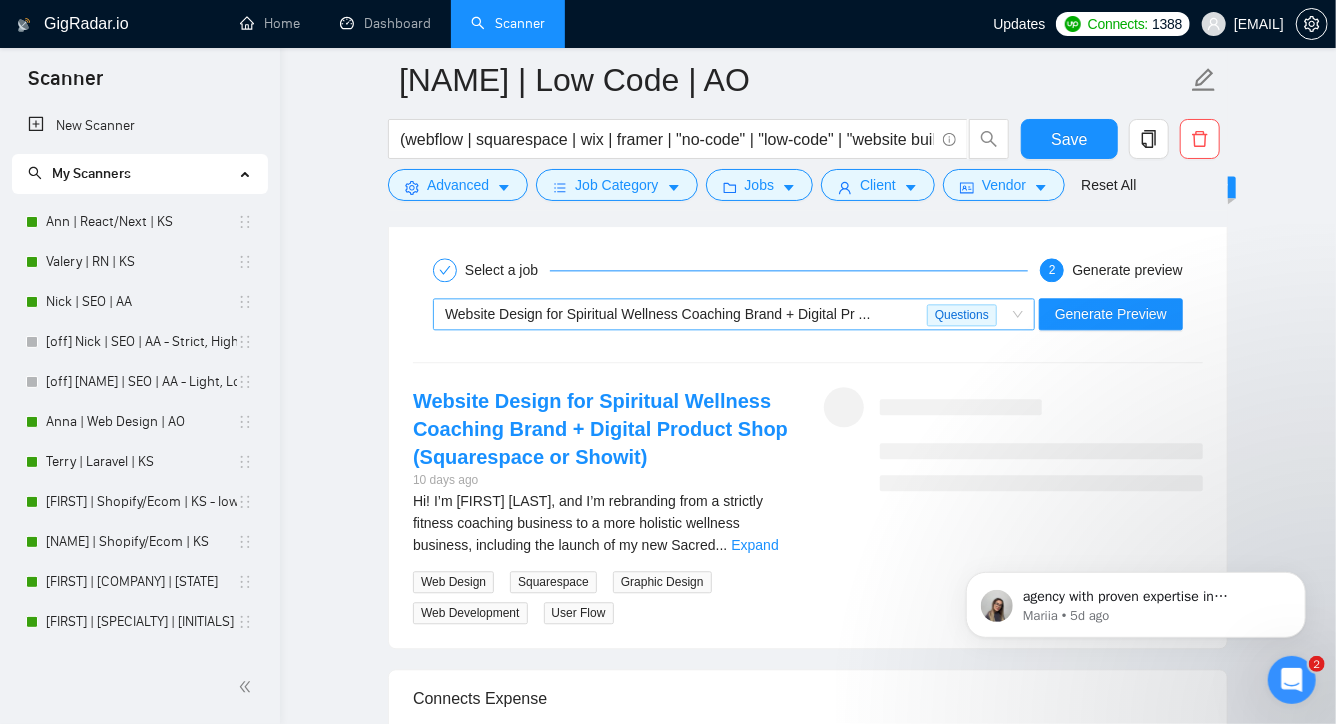 scroll, scrollTop: 5763, scrollLeft: 0, axis: vertical 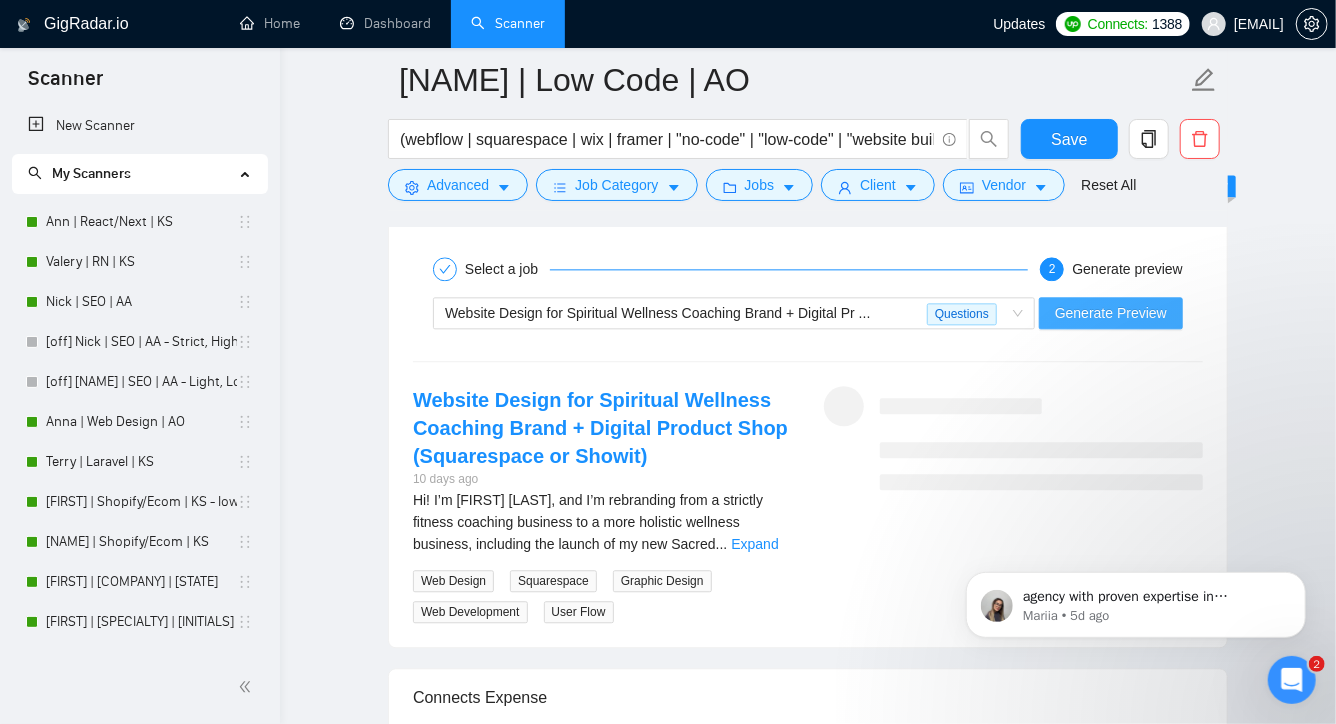 click on "Generate Preview" at bounding box center (1111, 313) 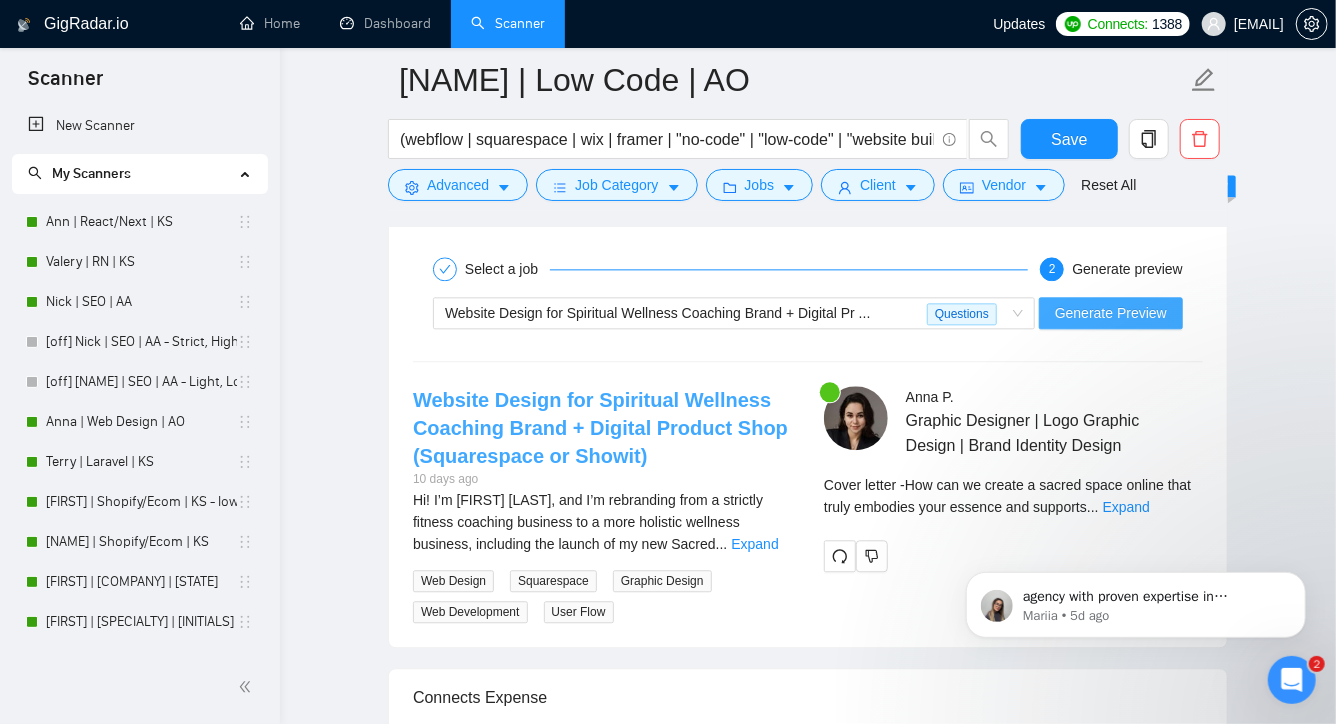 scroll, scrollTop: 5846, scrollLeft: 0, axis: vertical 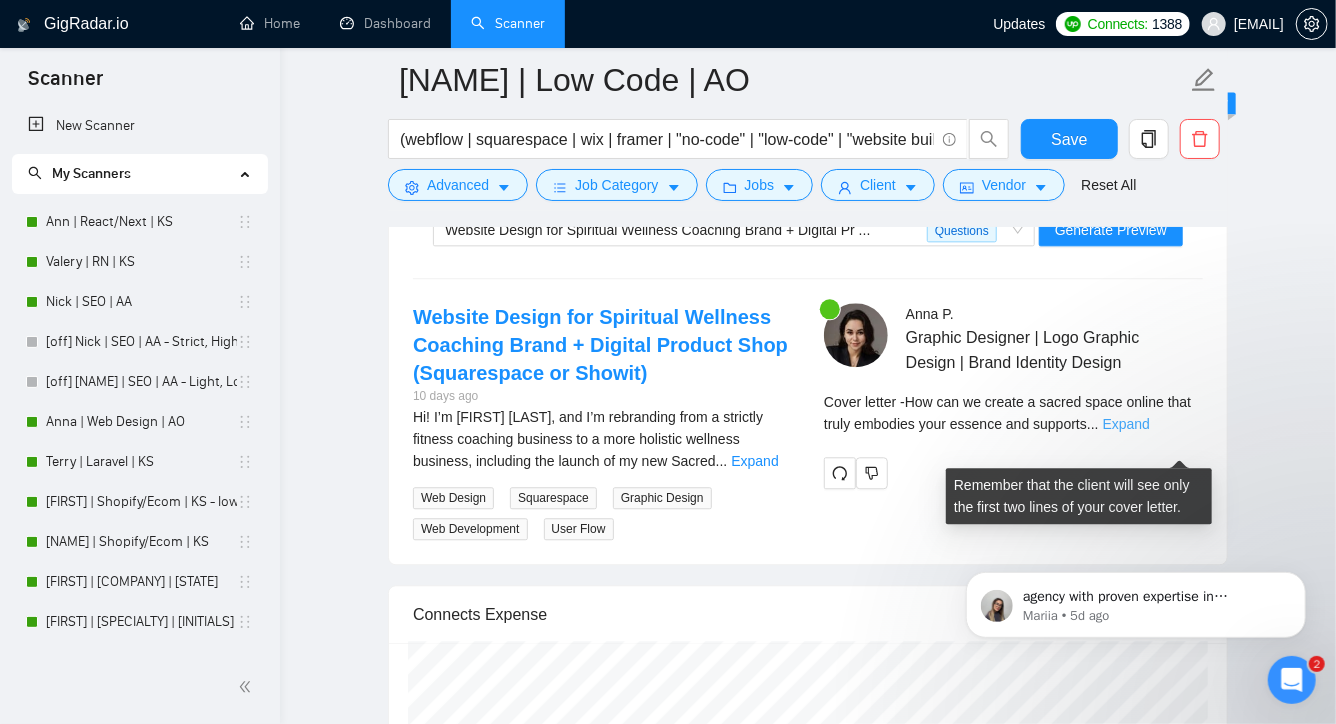 click on "Expand" at bounding box center (1126, 424) 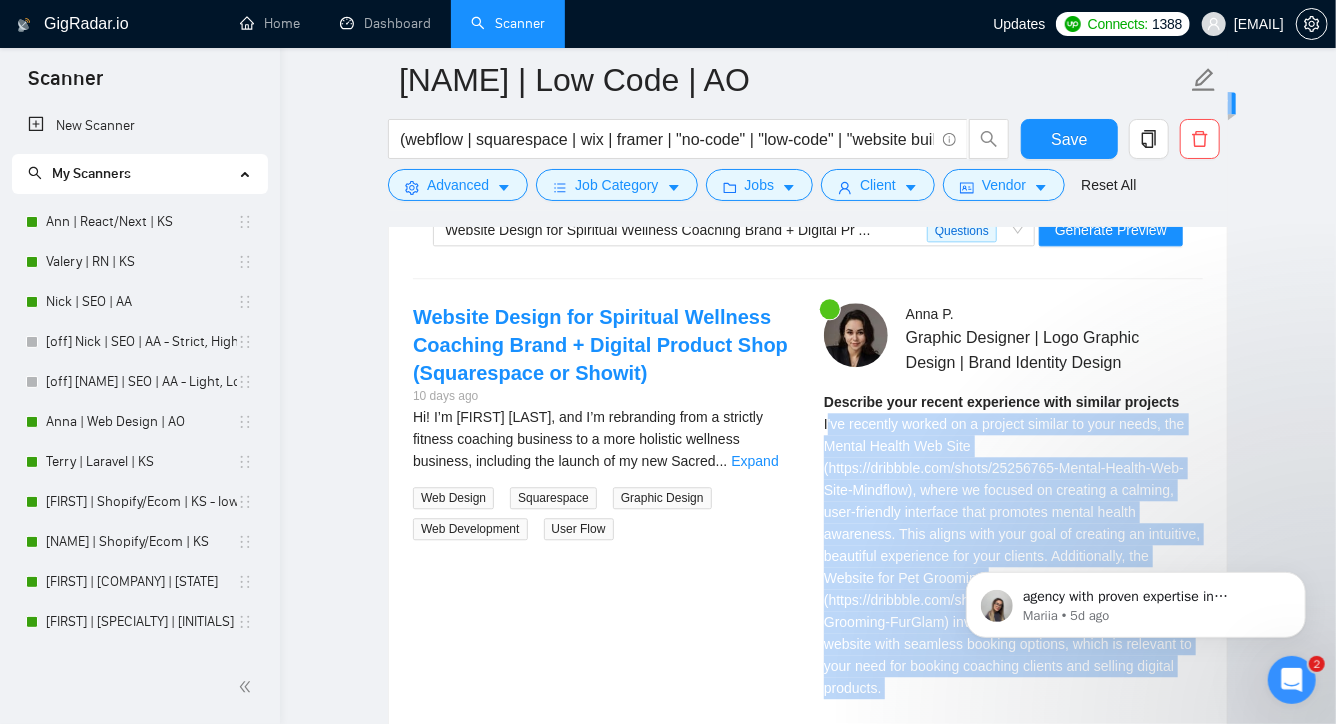 drag, startPoint x: 1763, startPoint y: 969, endPoint x: 1057, endPoint y: 543, distance: 824.56775 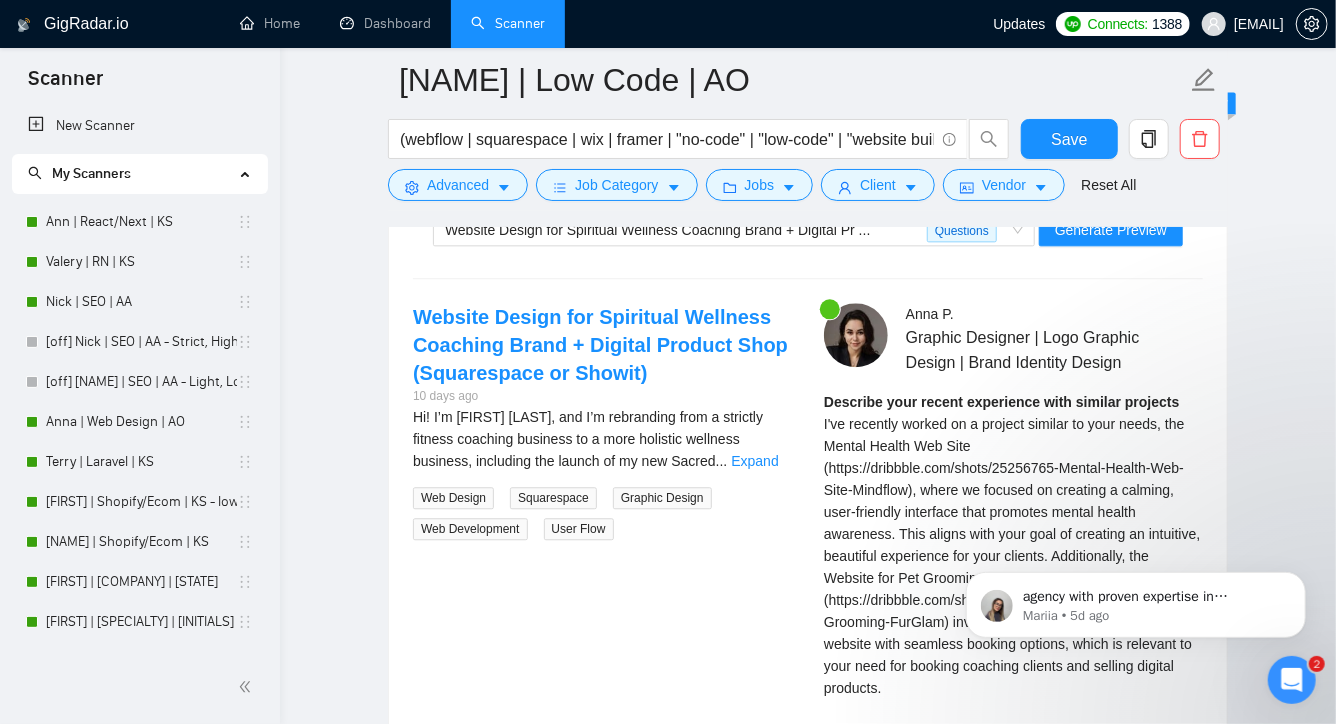drag, startPoint x: 1895, startPoint y: 1041, endPoint x: 983, endPoint y: 542, distance: 1039.5889 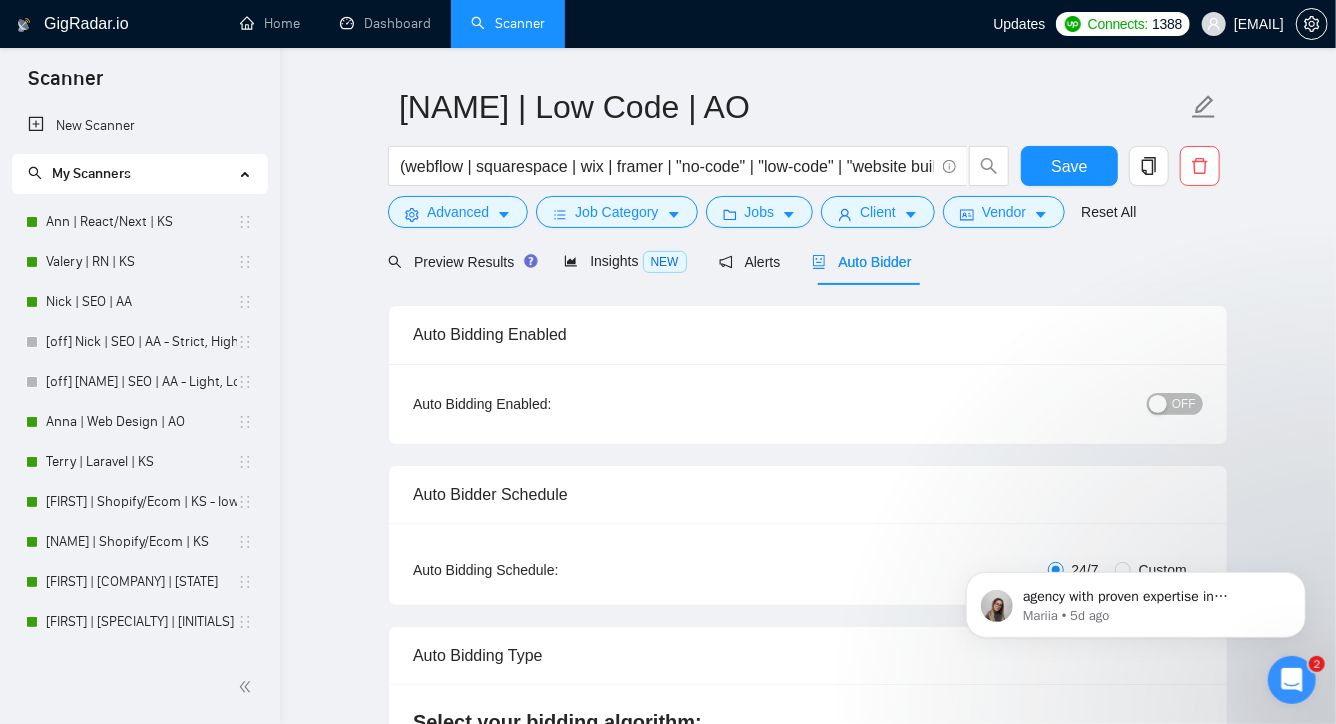 scroll, scrollTop: 54, scrollLeft: 0, axis: vertical 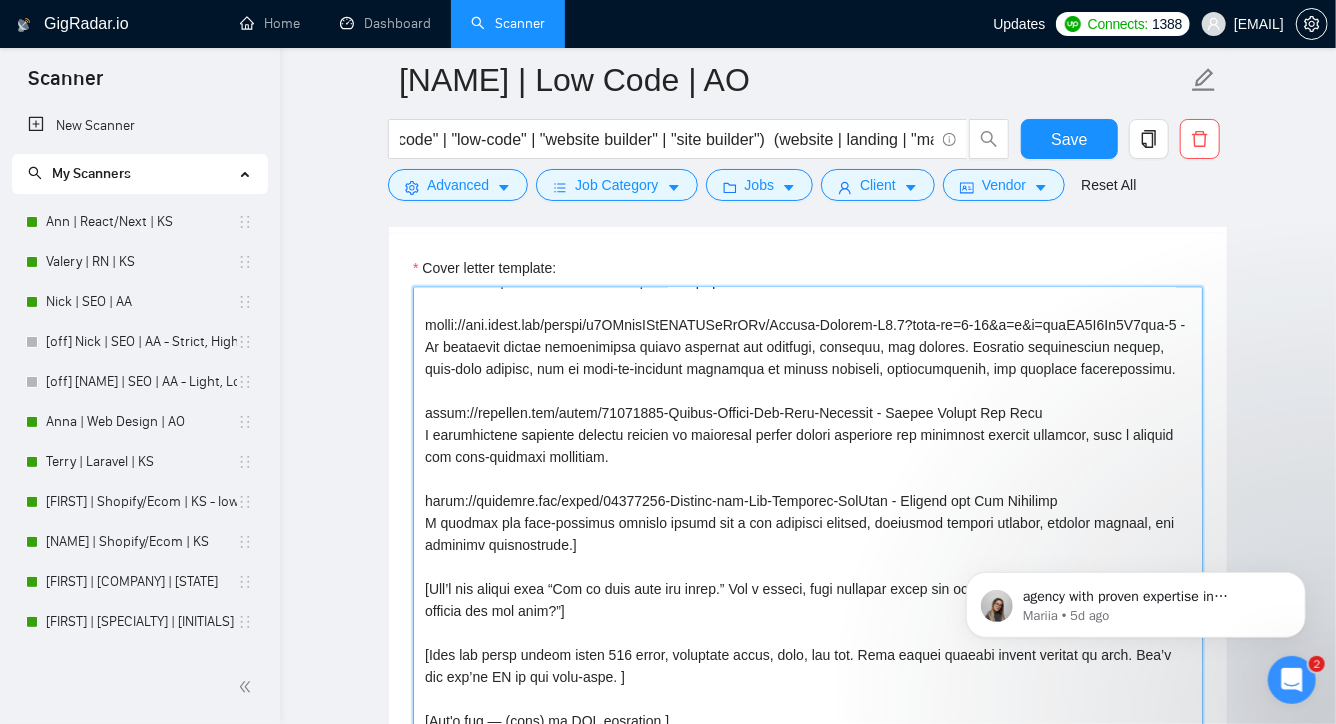 click on "Cover letter template:" at bounding box center [808, 512] 